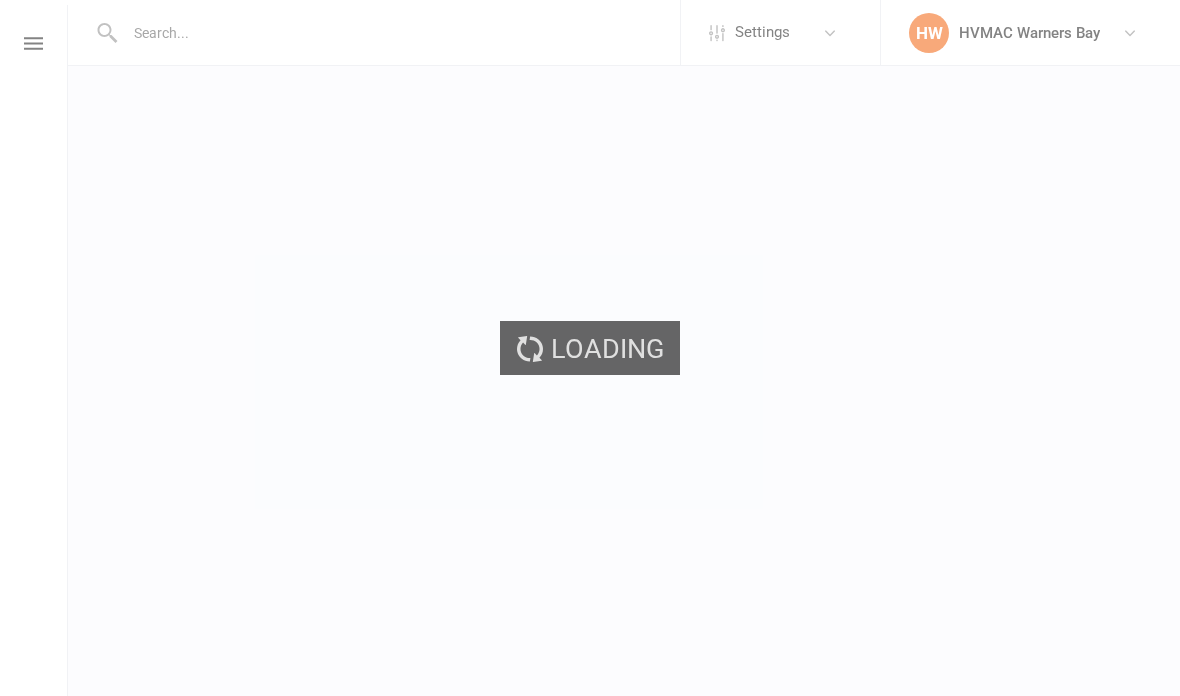 scroll, scrollTop: 0, scrollLeft: 0, axis: both 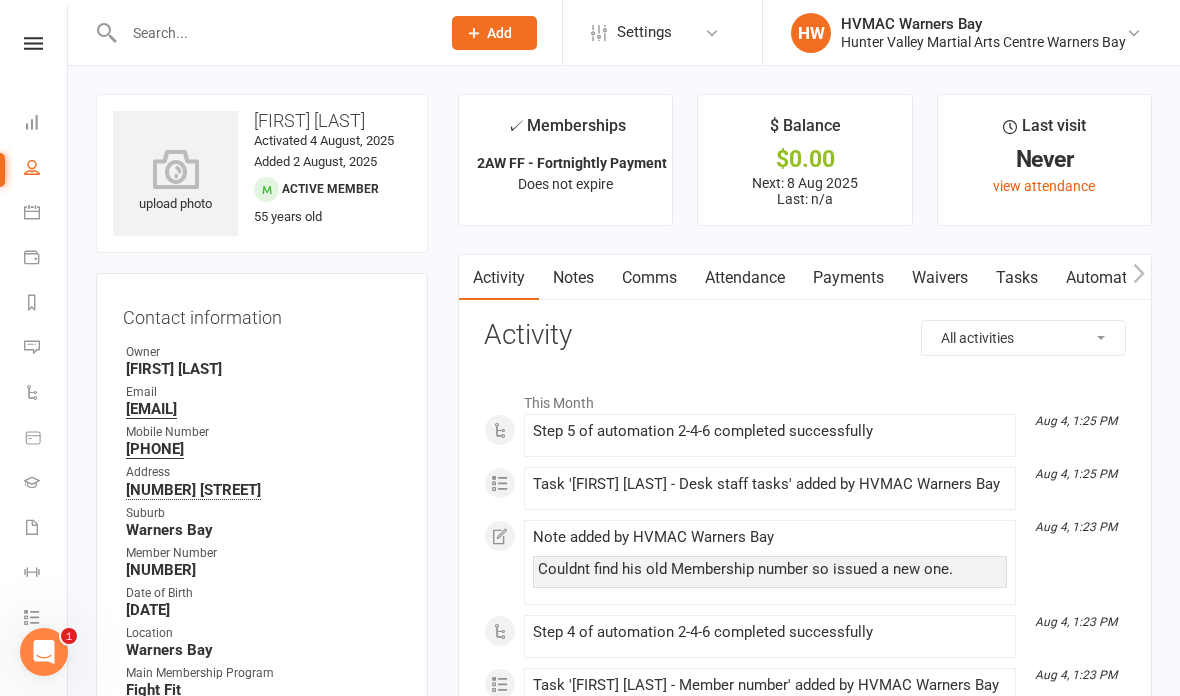 click at bounding box center (272, 33) 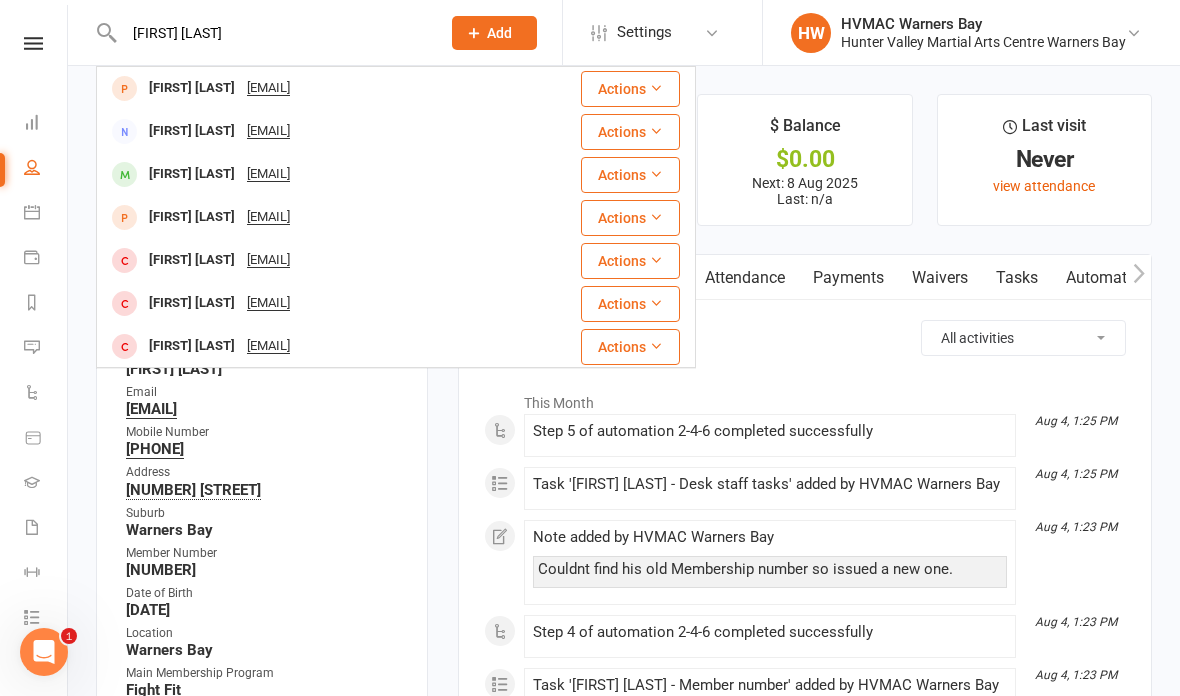 type on "[FIRST] [INITIAL]" 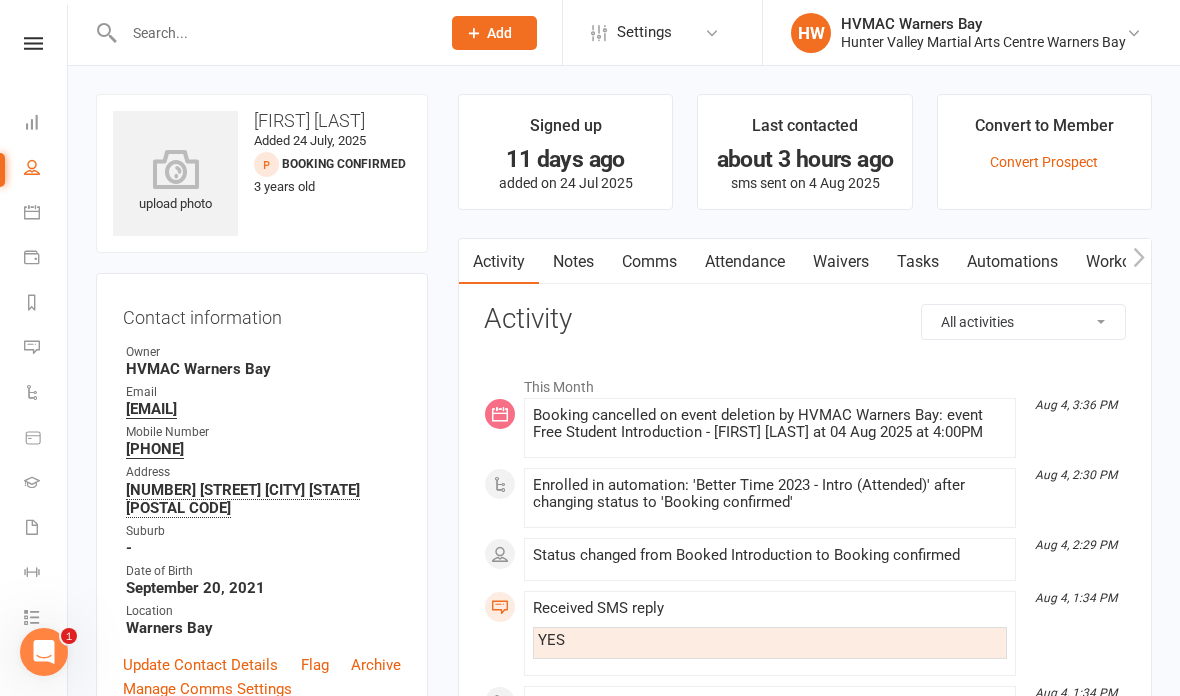 click on "Notes" at bounding box center (573, 262) 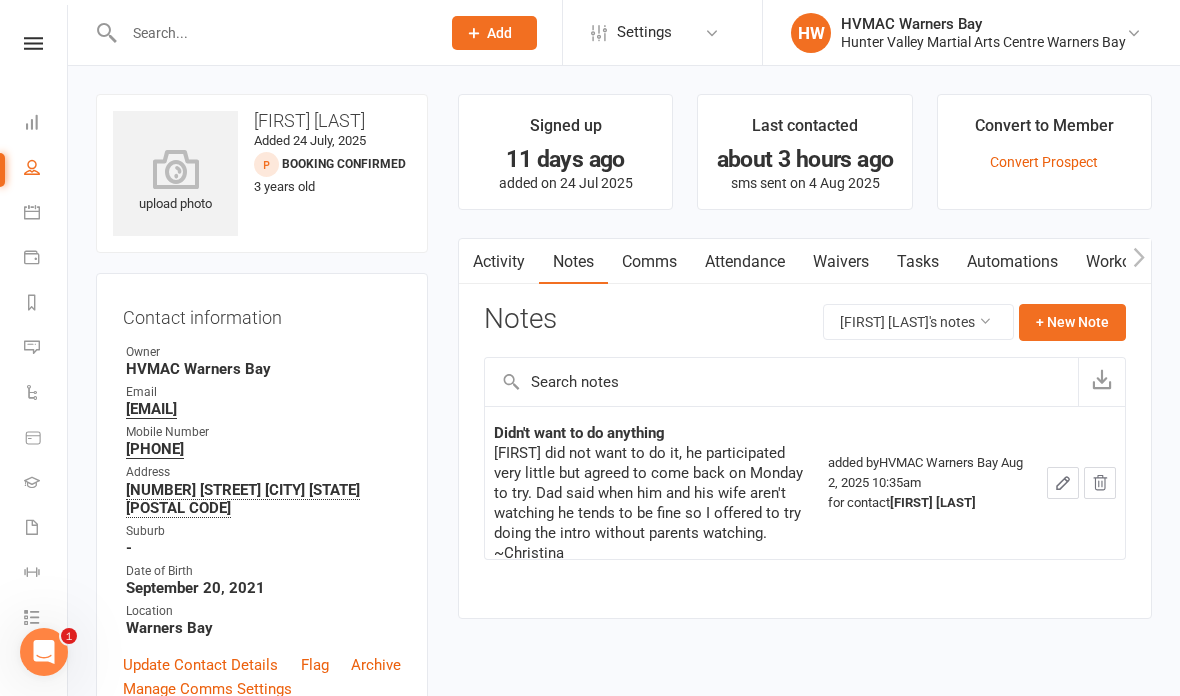 click on "Waivers" at bounding box center [841, 262] 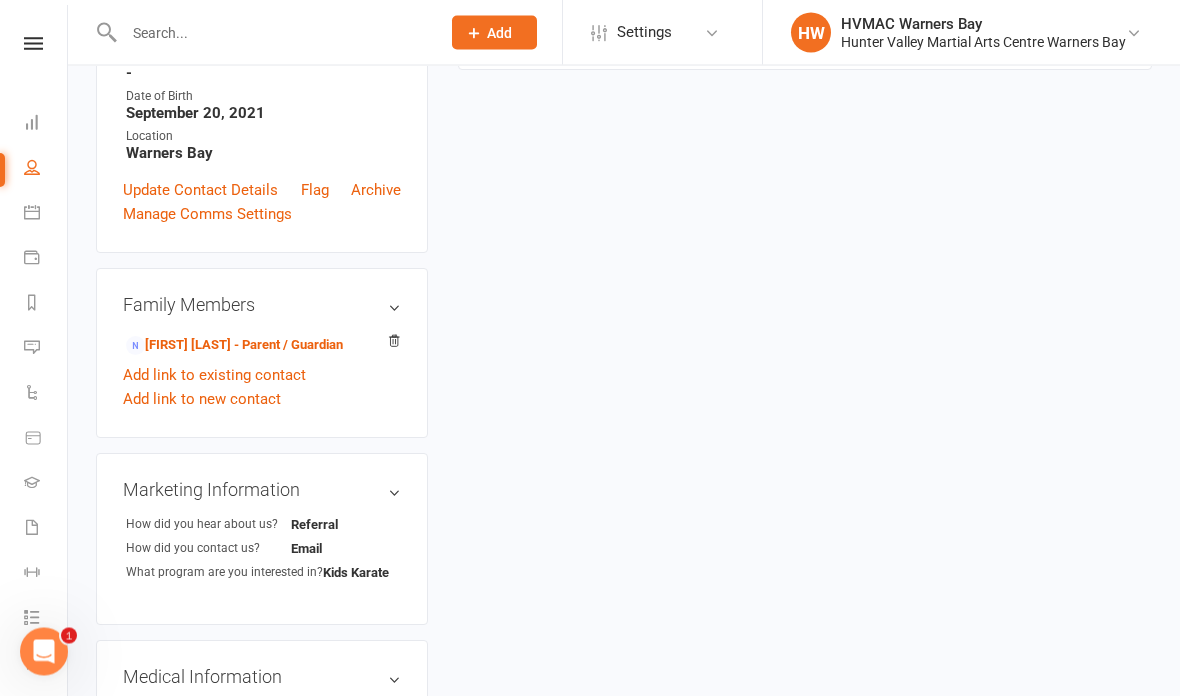 scroll, scrollTop: 469, scrollLeft: 0, axis: vertical 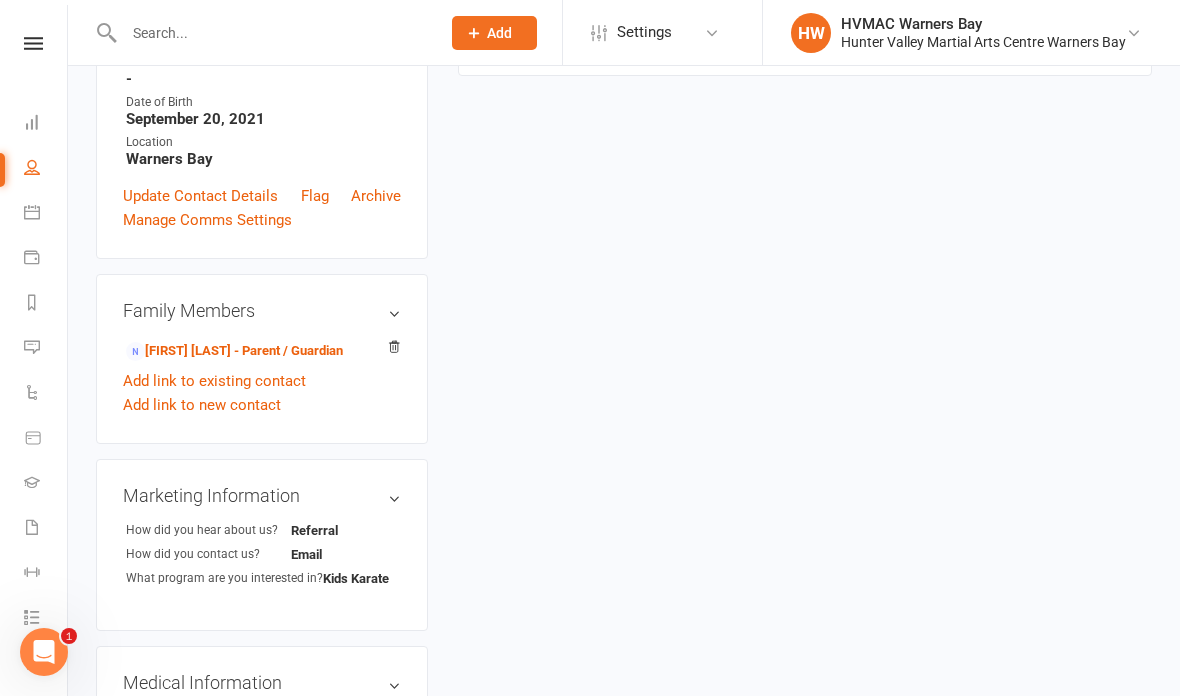 click on "Amanda Moon - Parent / Guardian" at bounding box center (234, 351) 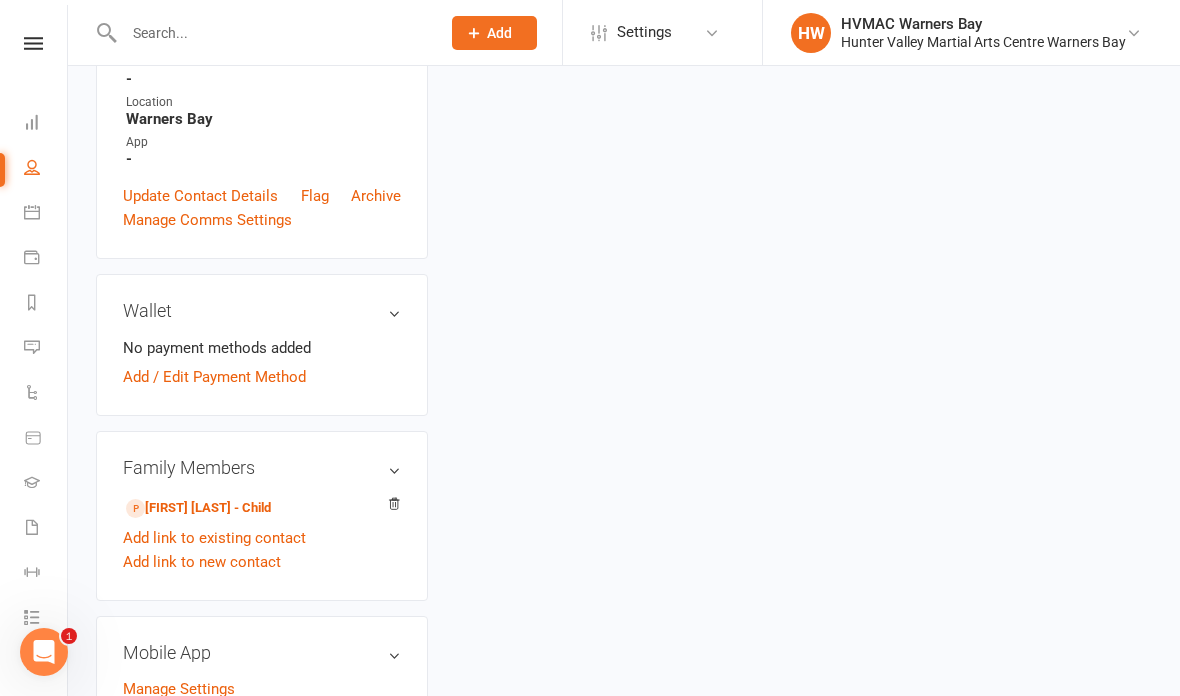 scroll, scrollTop: 0, scrollLeft: 0, axis: both 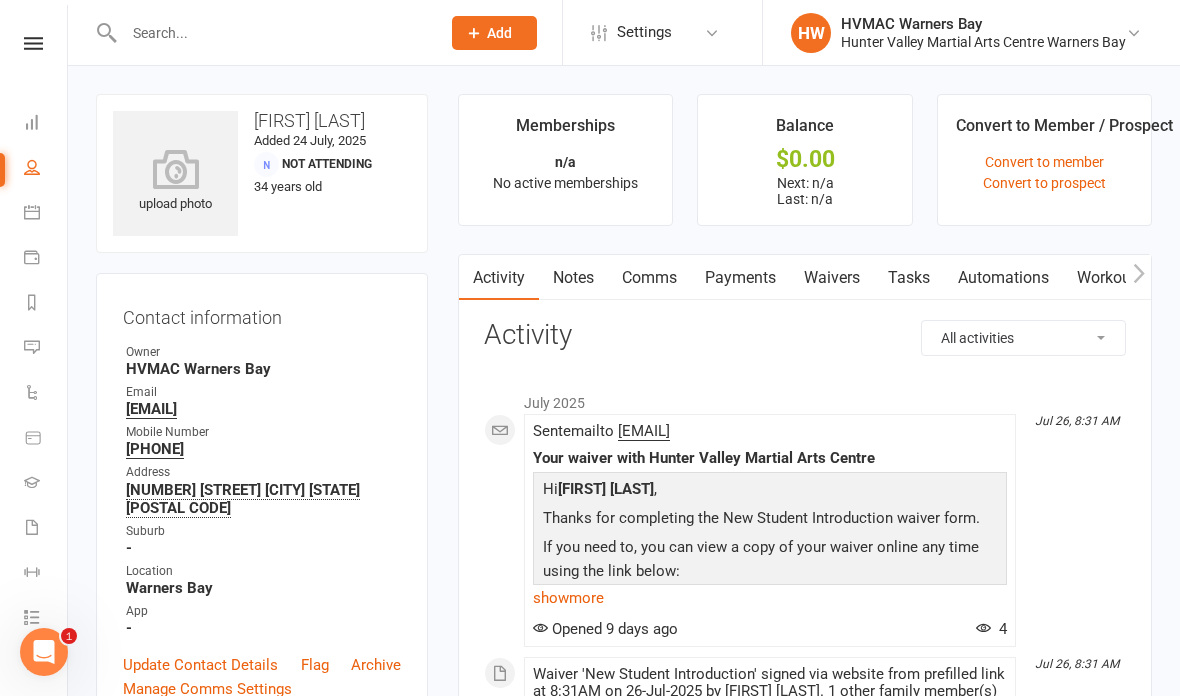 click on "Waivers" at bounding box center [832, 278] 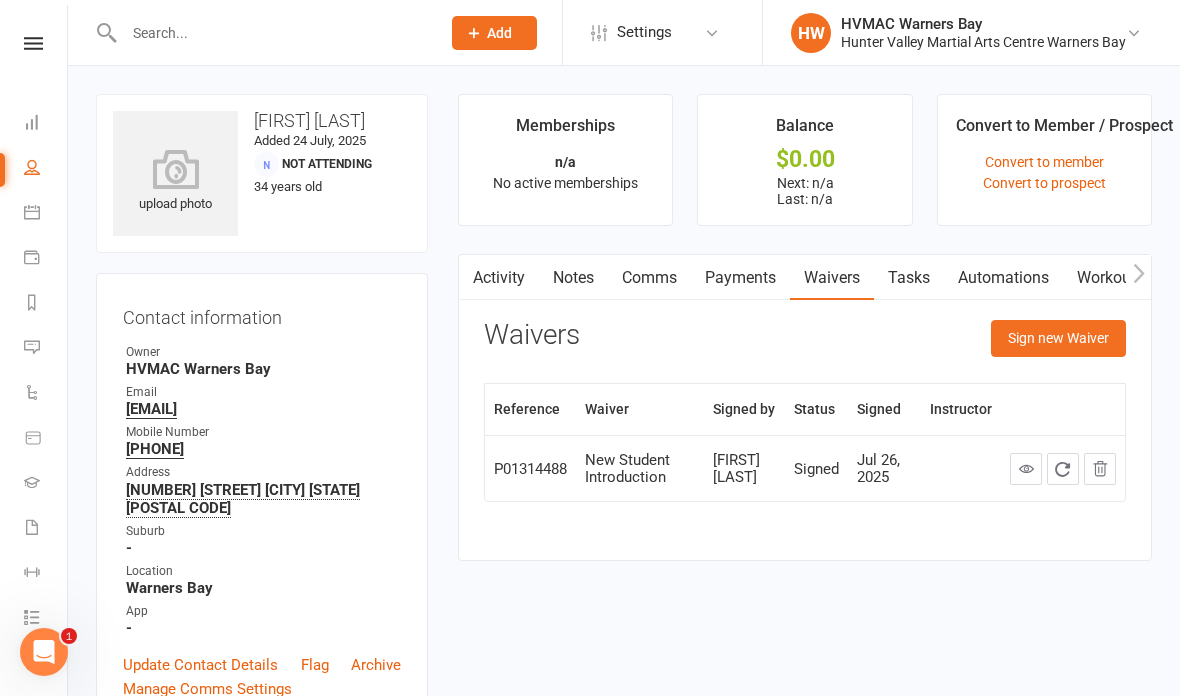 click on "Sign new Waiver" at bounding box center [1058, 338] 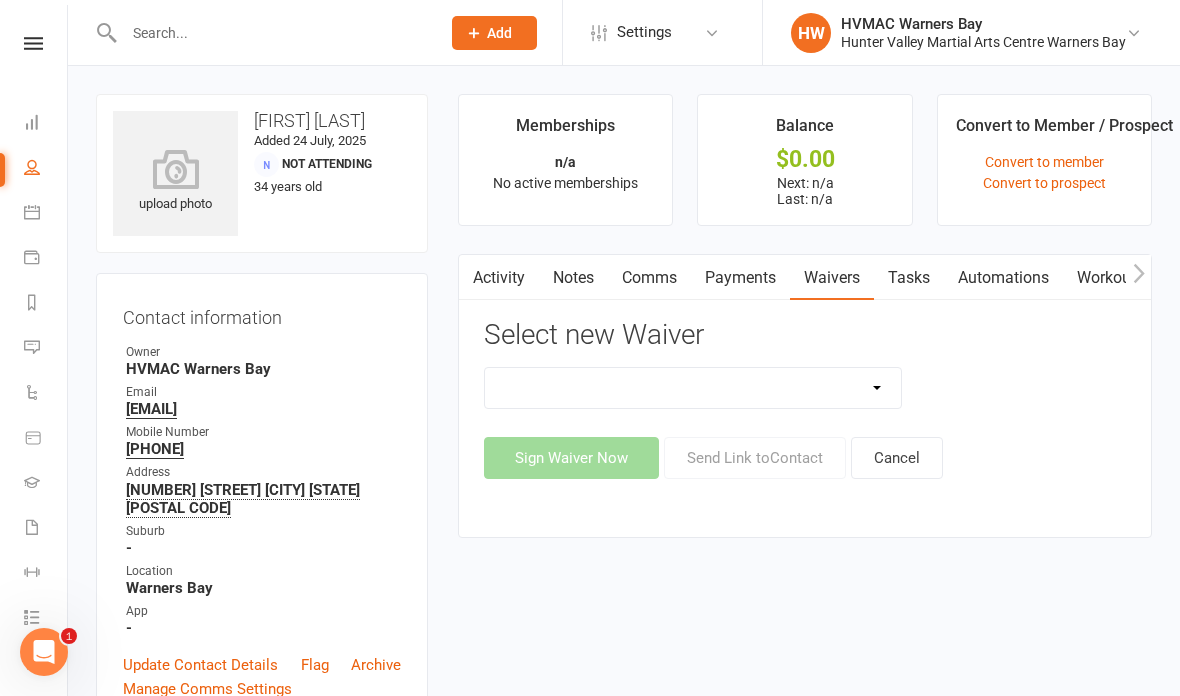 click on "Cancellation Form Cancellation Form - Kinder Kicks Fitness Challenge Goals Assessment Hold Form Membership Downgrade Form Membership Form Membership Form - Black Belt Membership Form - Brazilian Jiu Jitsu Membership Form - Family Membership Form - Fight Fit Membership Form - Kinder Kicks Membership Form - Kinder Kicks (PIF) Membership Form - Kindymites/Minimites Membership Form - Kobudo Membership Form - parent part payment Membership Upgrade Form 2023 New Student Introduction PIF & Lesson Block Memberships Program Goals Assessment - 1st Kyu Program Goals Assessment - Coloured Belts Special Events Update Of Payment Details" at bounding box center (693, 388) 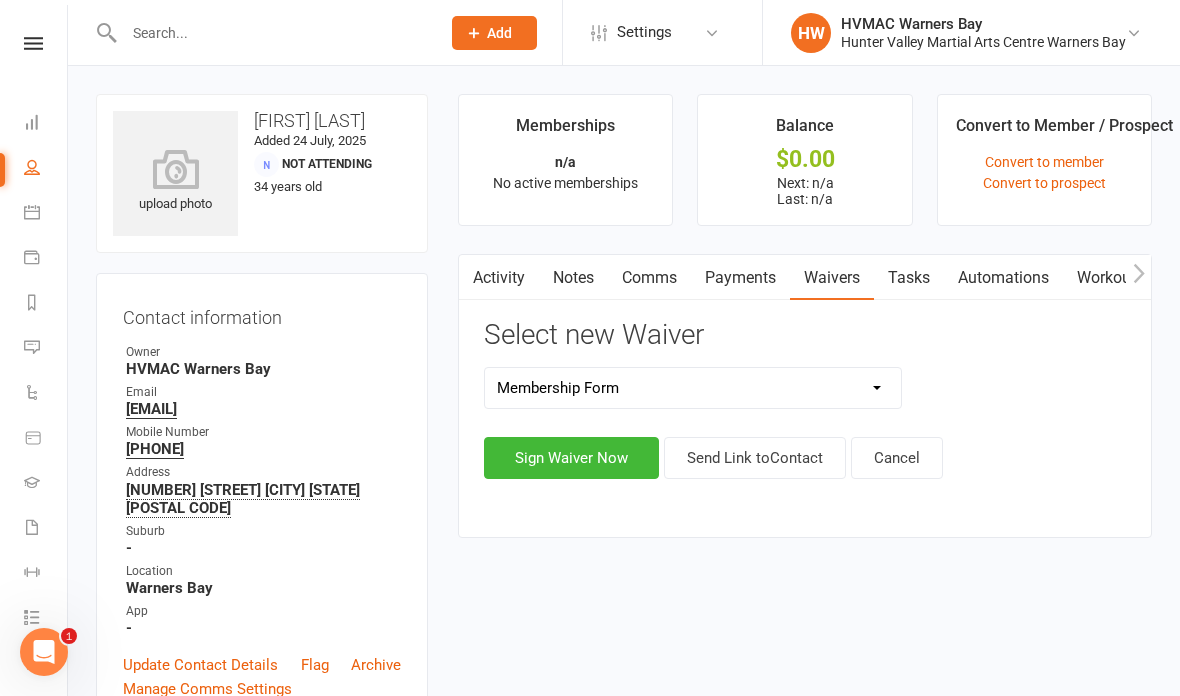 click on "Sign Waiver Now" at bounding box center [571, 458] 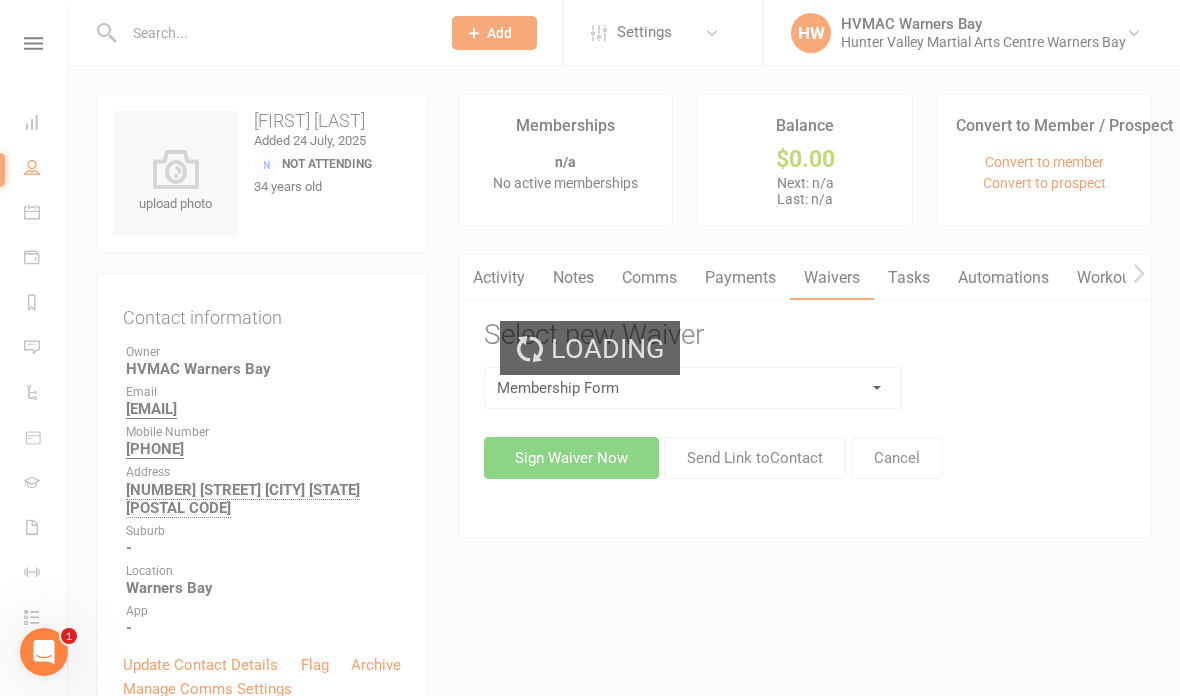 select on "bank_account" 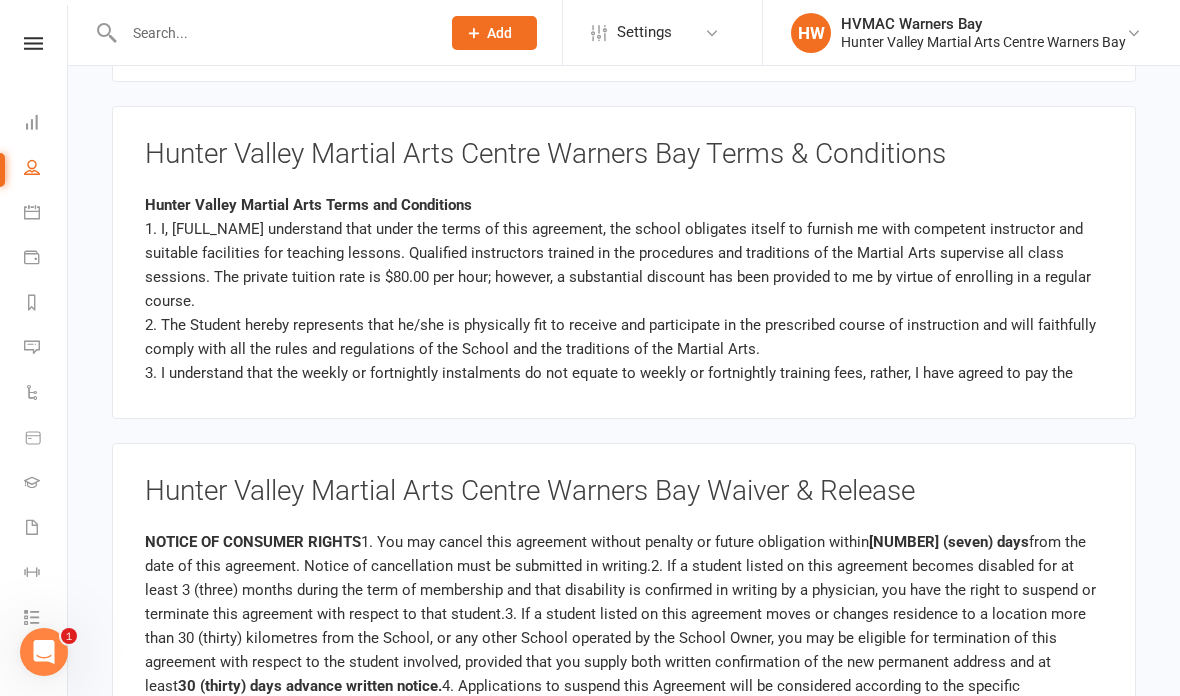 scroll, scrollTop: 2489, scrollLeft: 0, axis: vertical 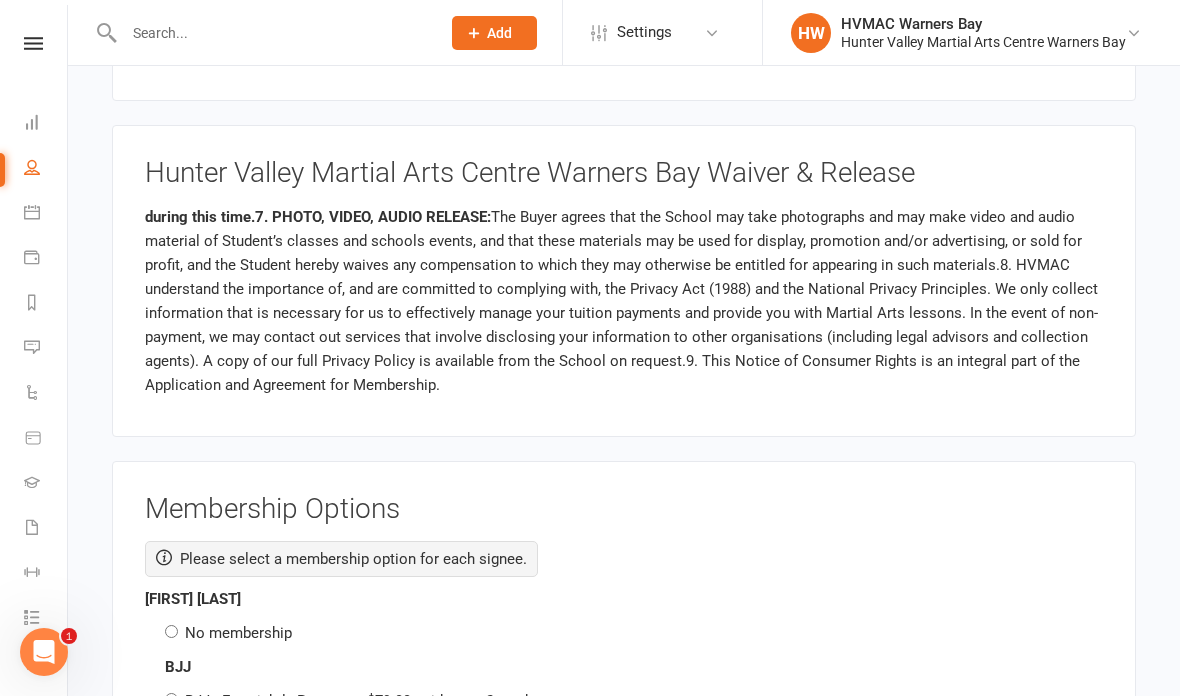 click on "No membership" at bounding box center (171, 631) 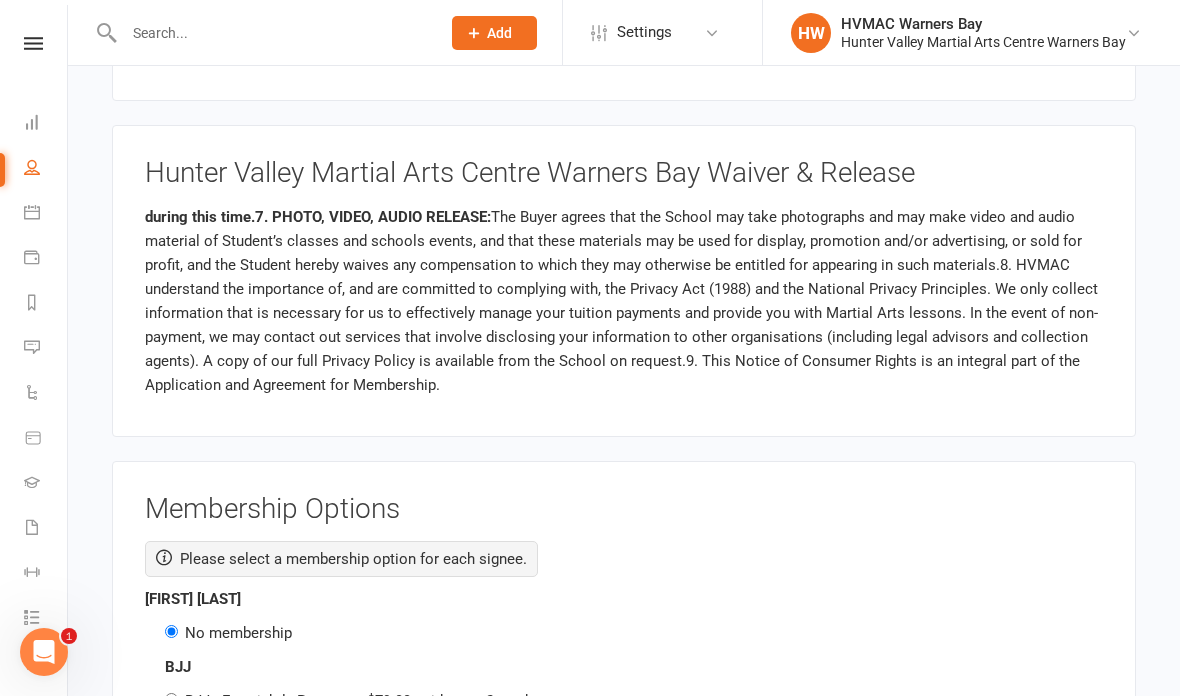 radio on "false" 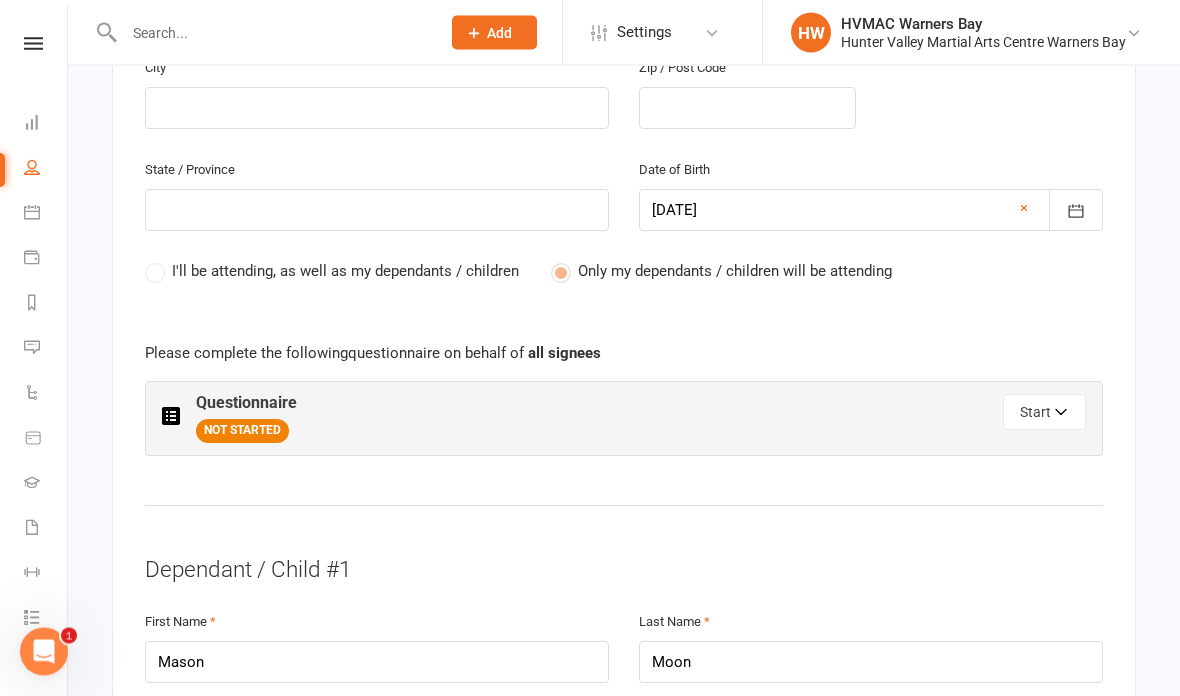 click on "Start" at bounding box center [1044, 413] 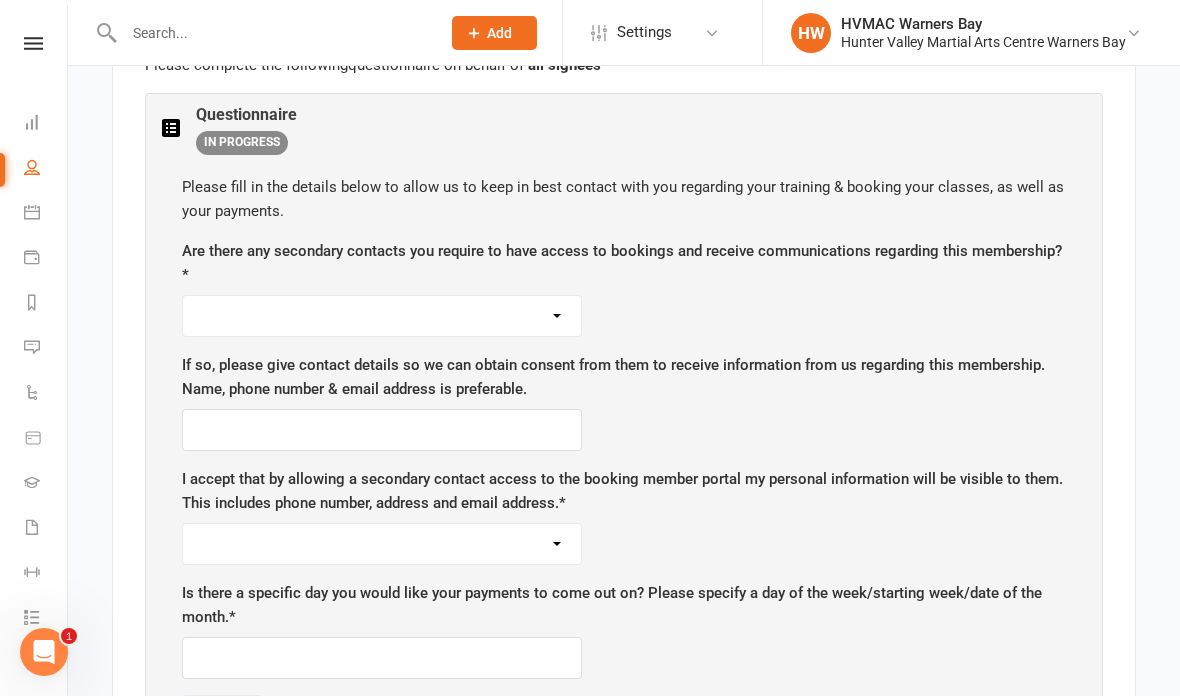 scroll, scrollTop: 1197, scrollLeft: 0, axis: vertical 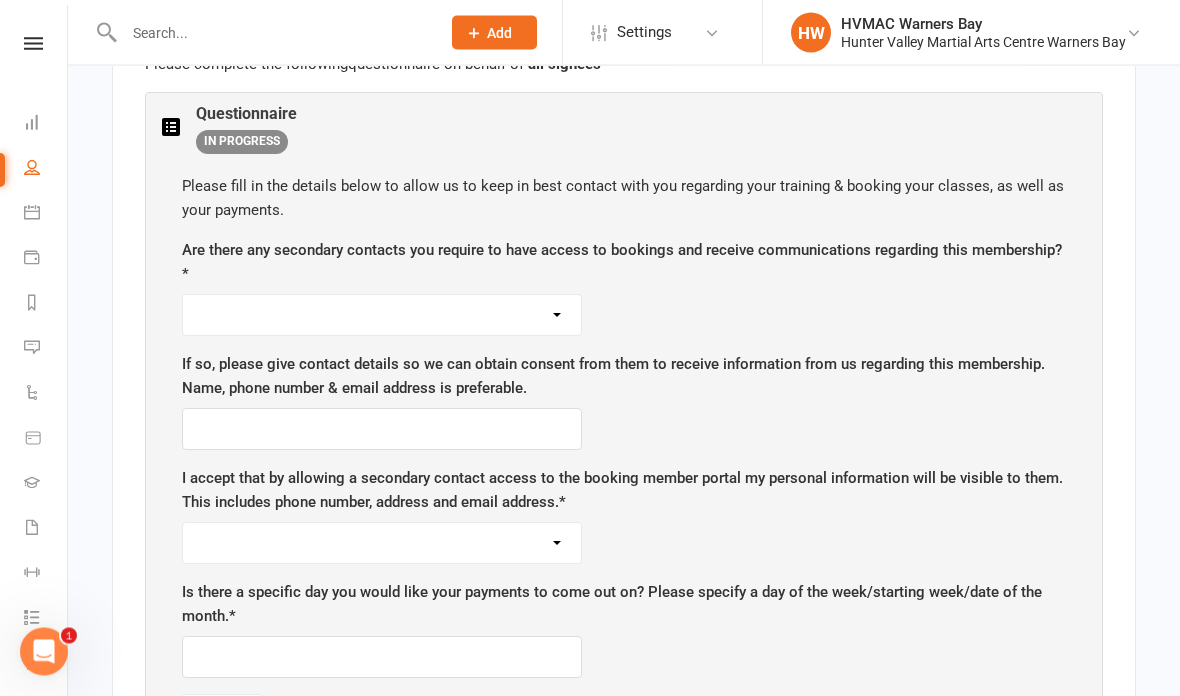 click on "Yes No" at bounding box center (382, 316) 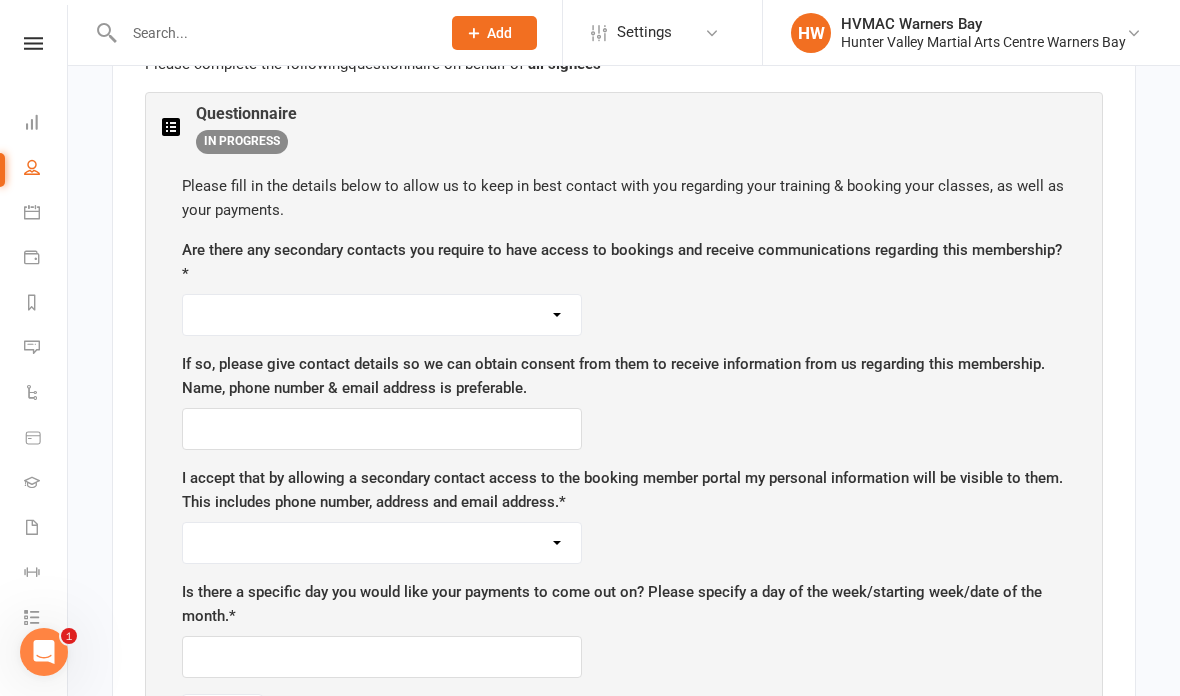 select on "Yes" 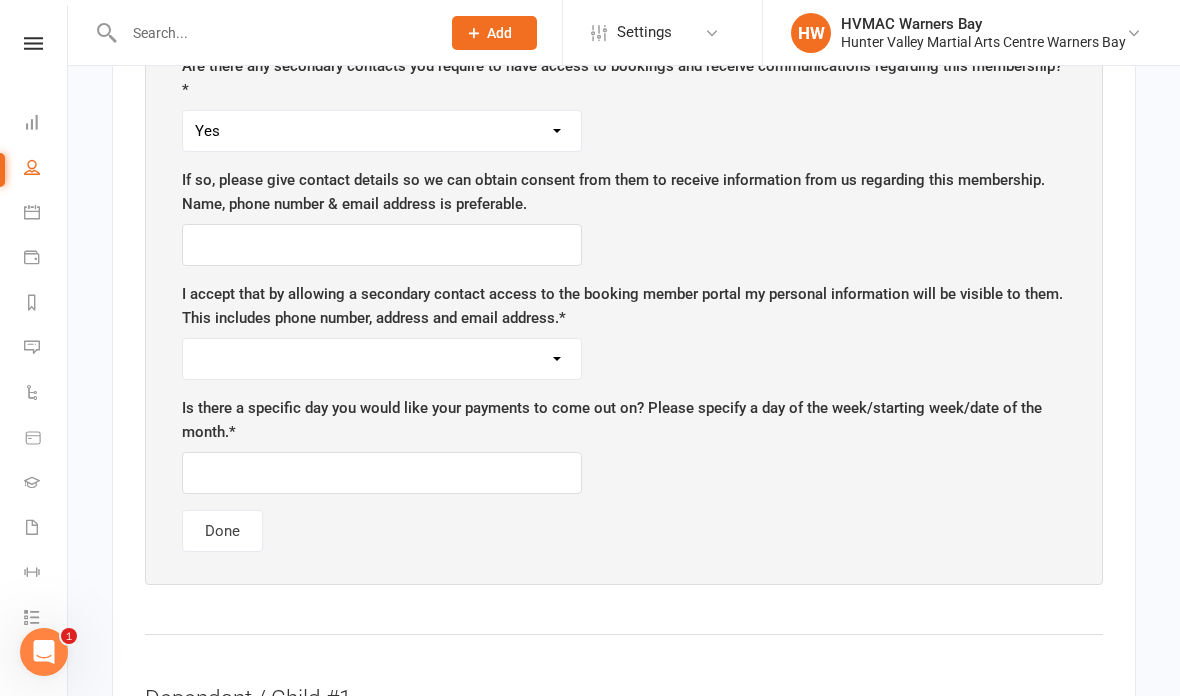 scroll, scrollTop: 1382, scrollLeft: 0, axis: vertical 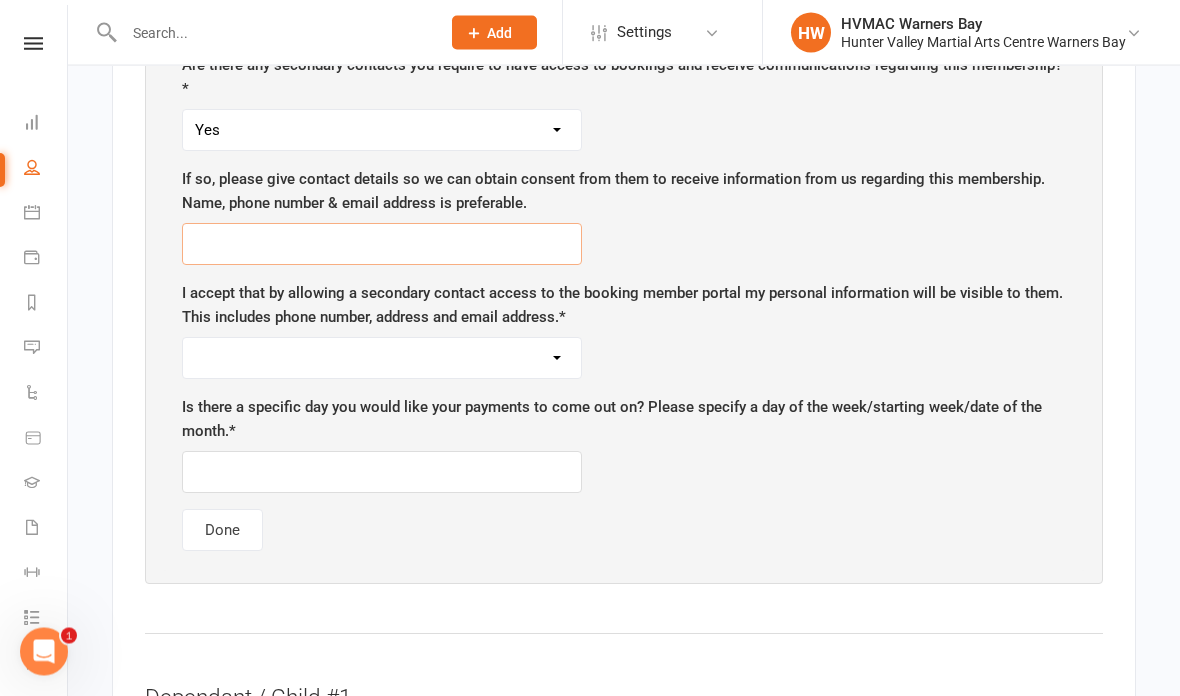 click at bounding box center [382, 245] 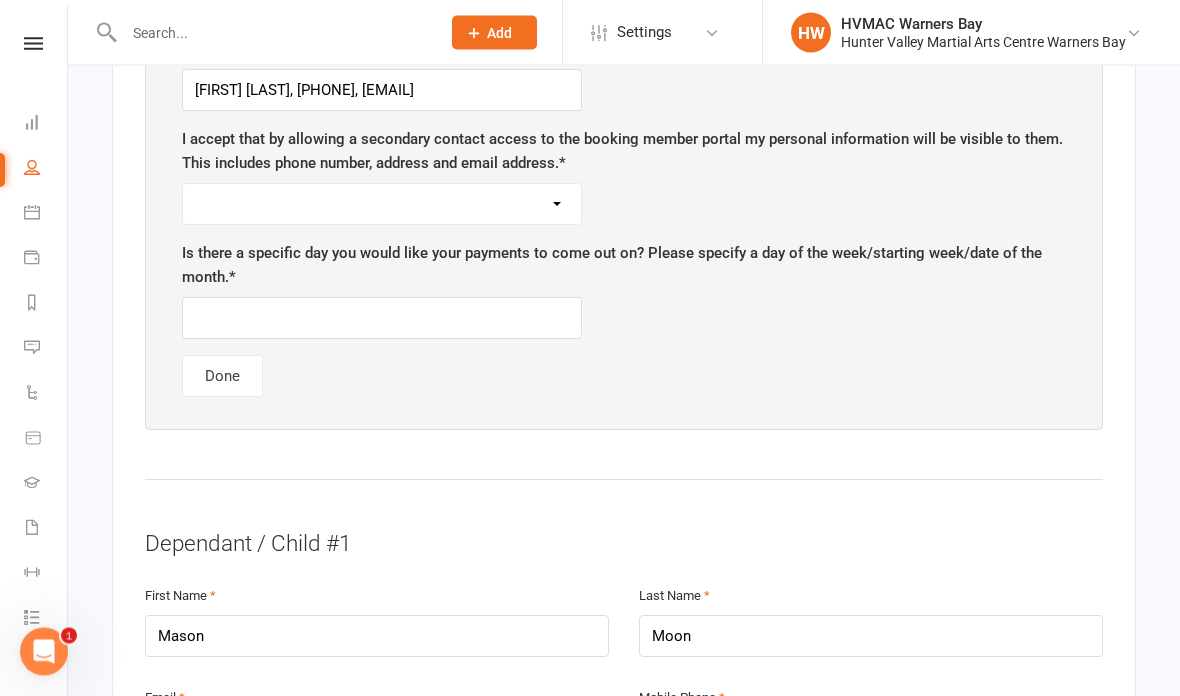 scroll, scrollTop: 1521, scrollLeft: 0, axis: vertical 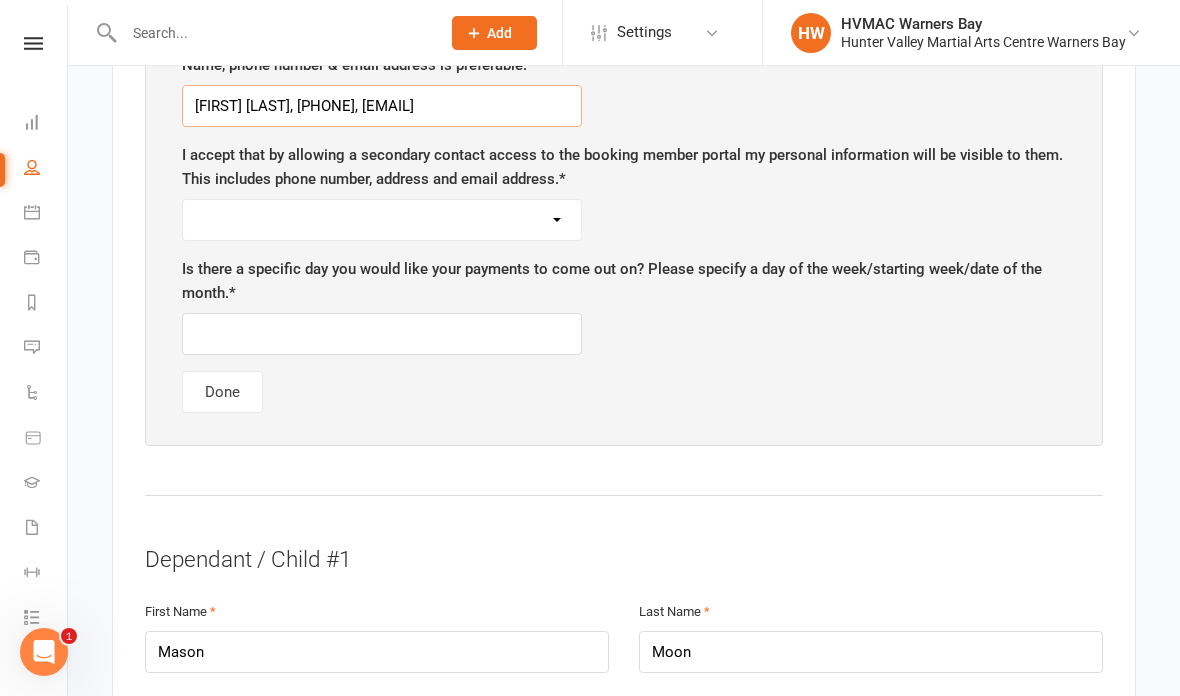 type on "Warwick Moon, 0431277648, moonysbox@gmail.com" 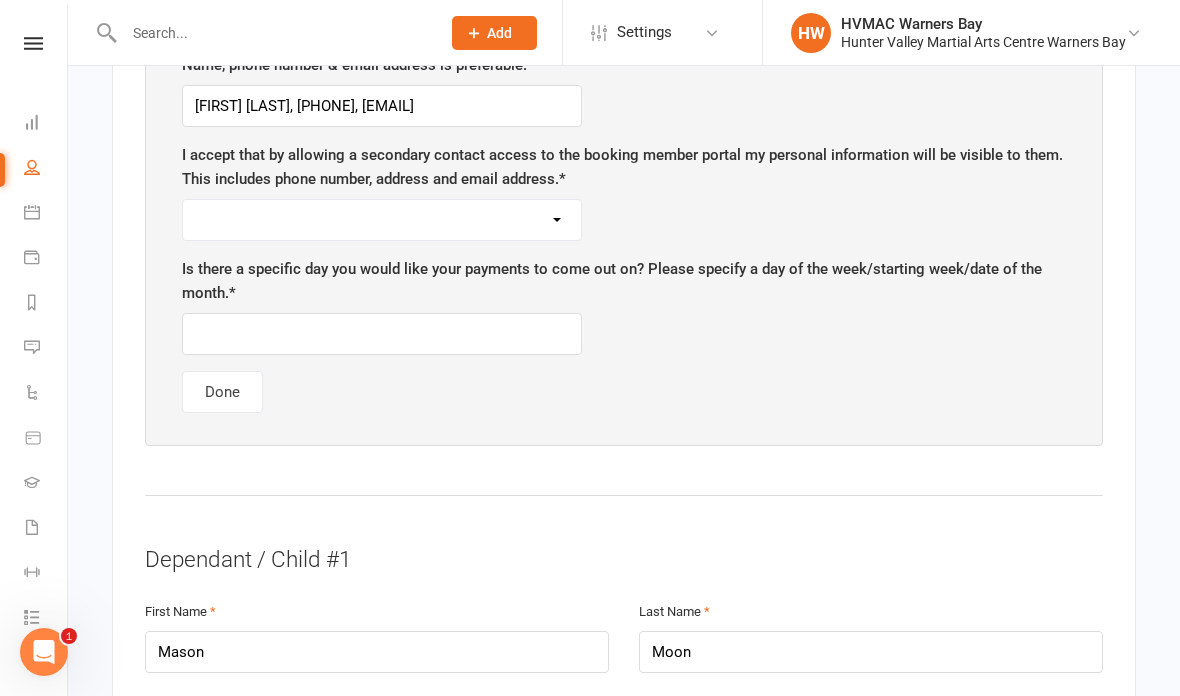 click on "Yes No" at bounding box center (382, 220) 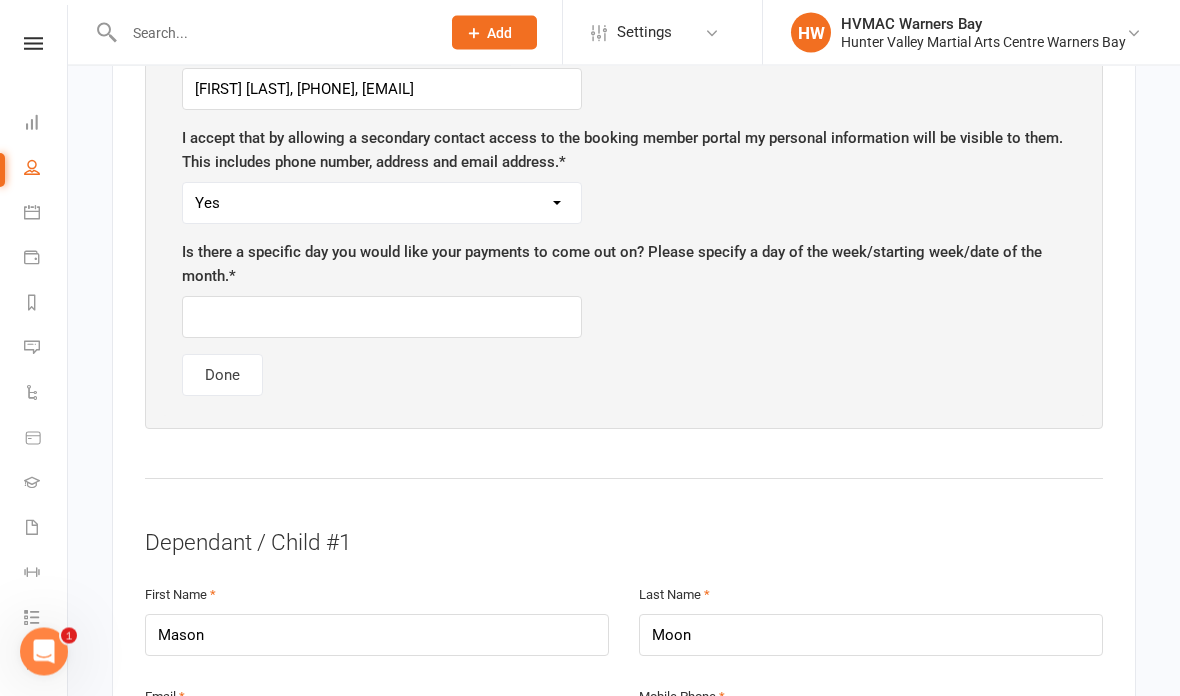 scroll, scrollTop: 1538, scrollLeft: 0, axis: vertical 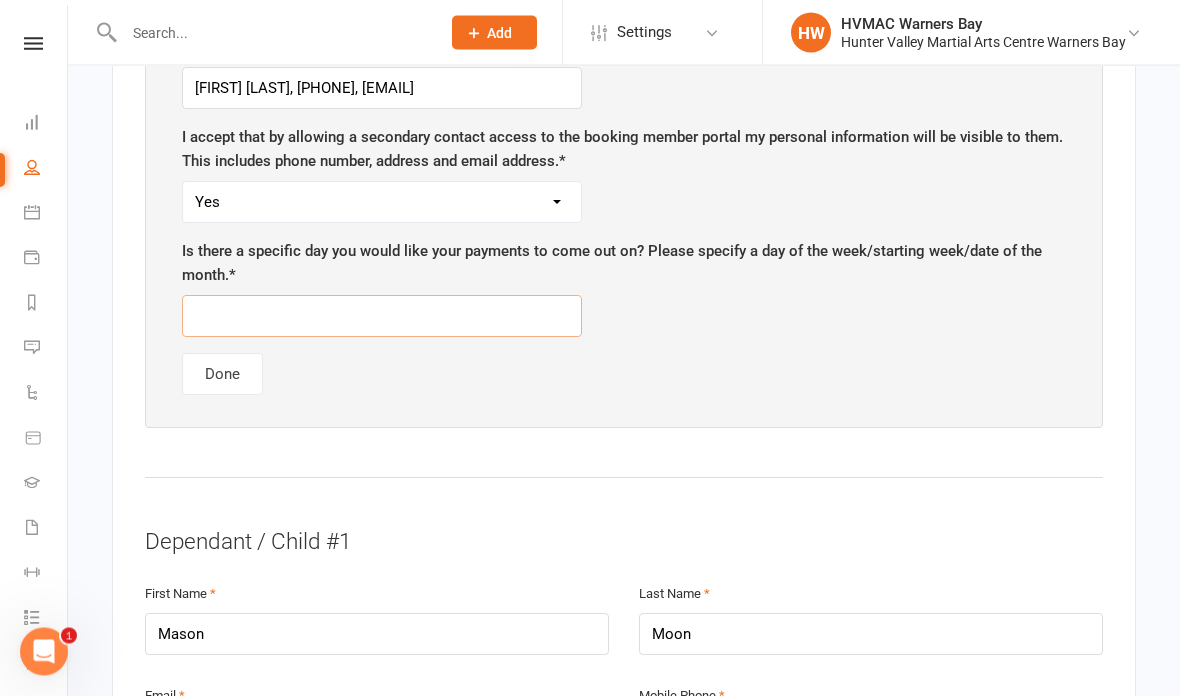 click at bounding box center [382, 317] 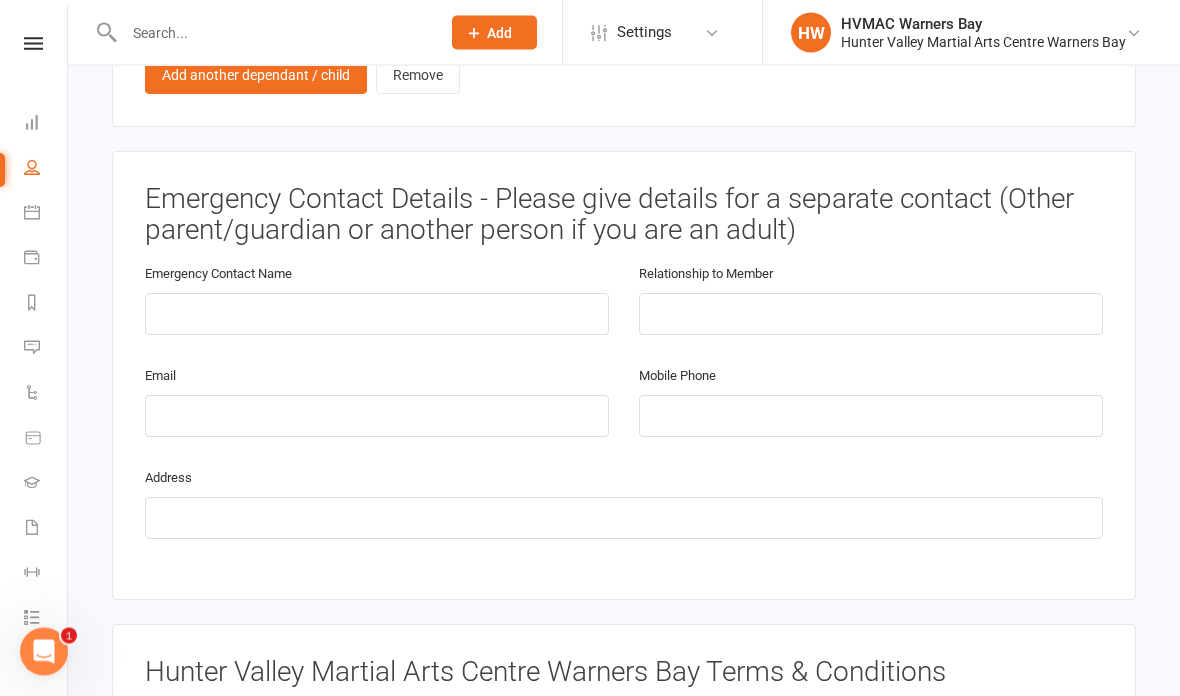 scroll, scrollTop: 2572, scrollLeft: 0, axis: vertical 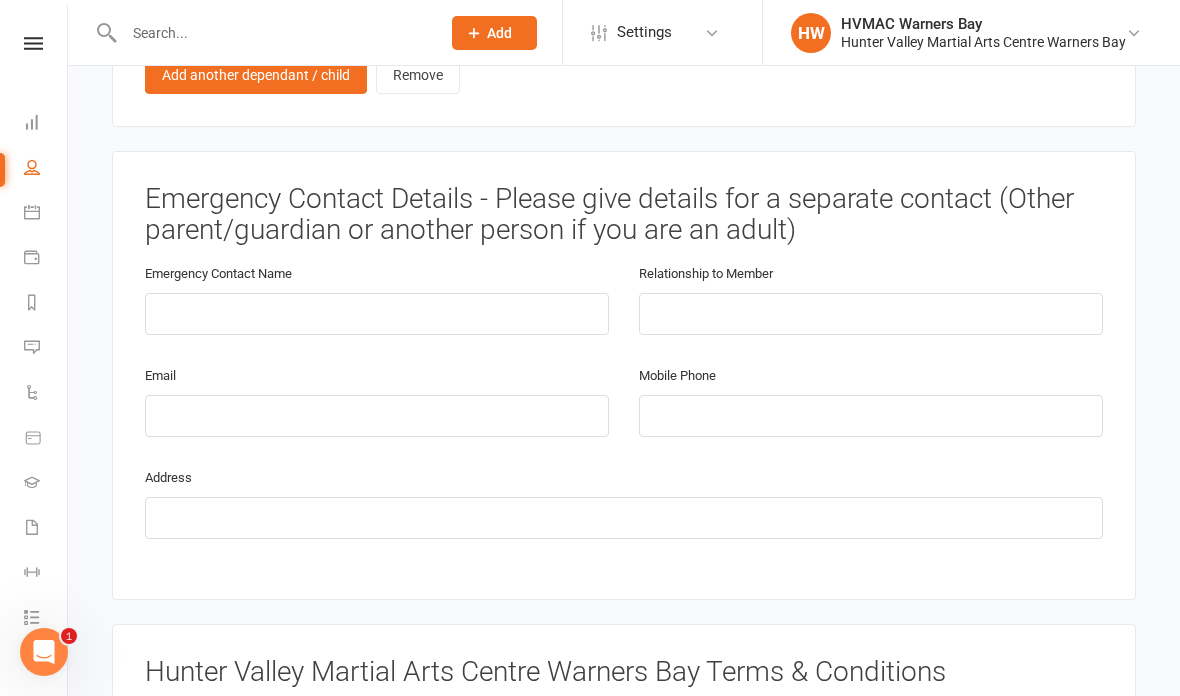 type on "Fortnightly on Thursdays, start from 14/8/25" 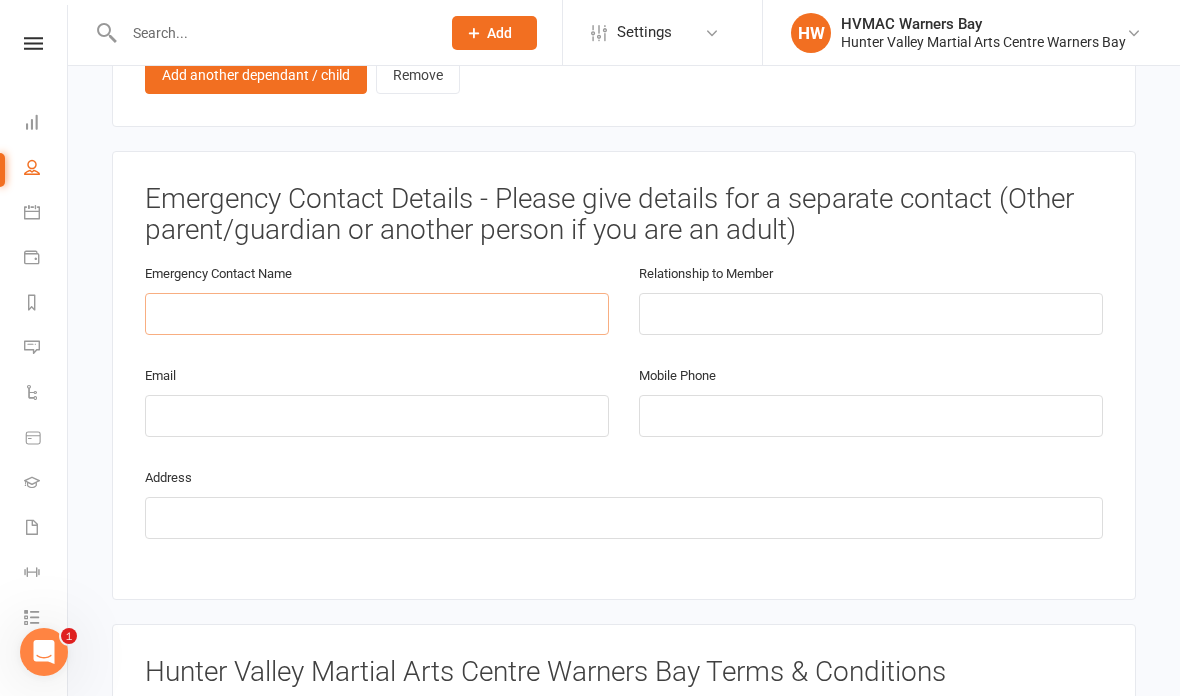 click at bounding box center (377, 314) 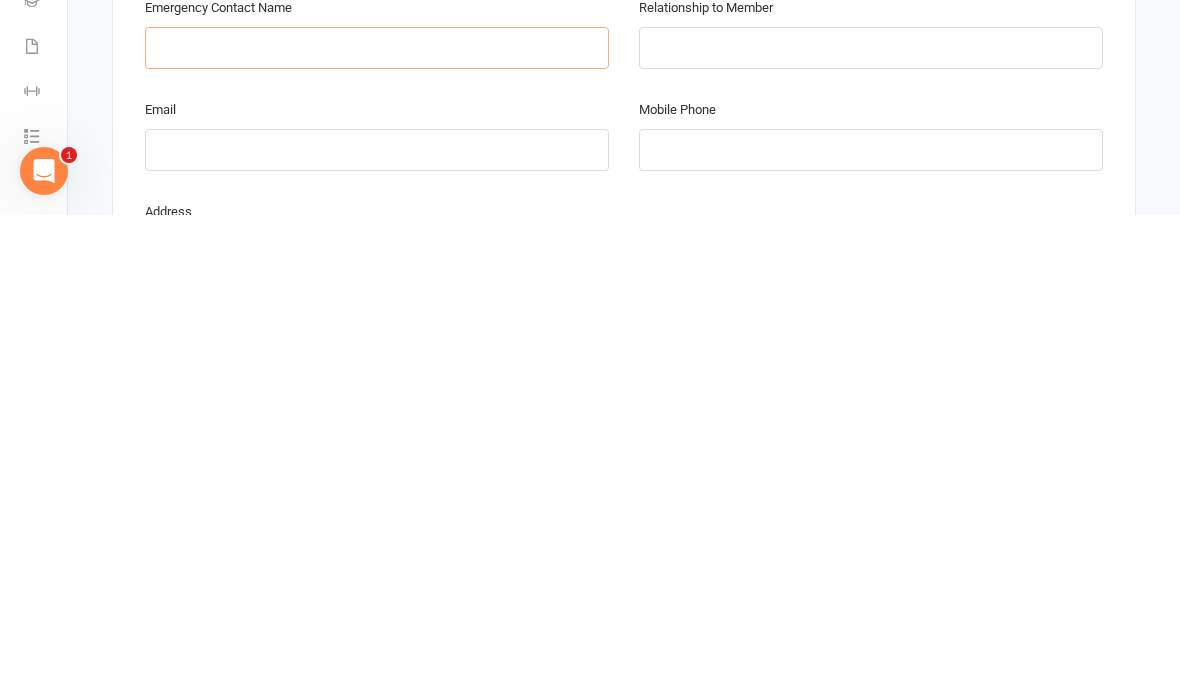 scroll, scrollTop: 2537, scrollLeft: 0, axis: vertical 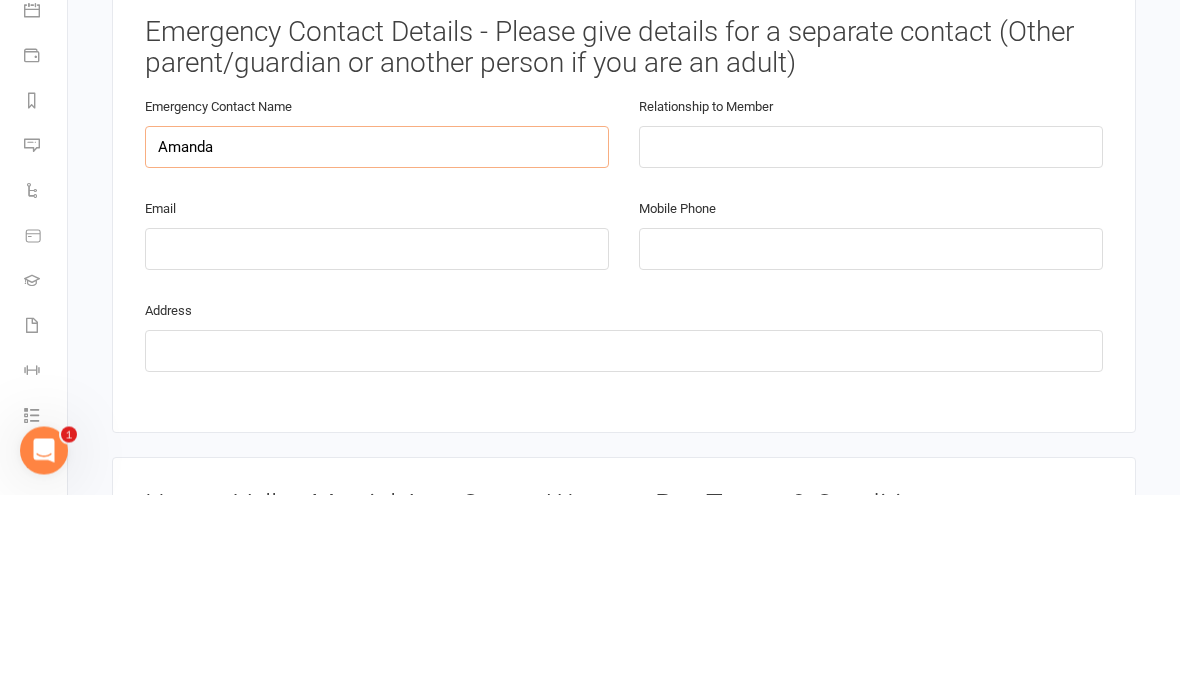 type on "Amanda" 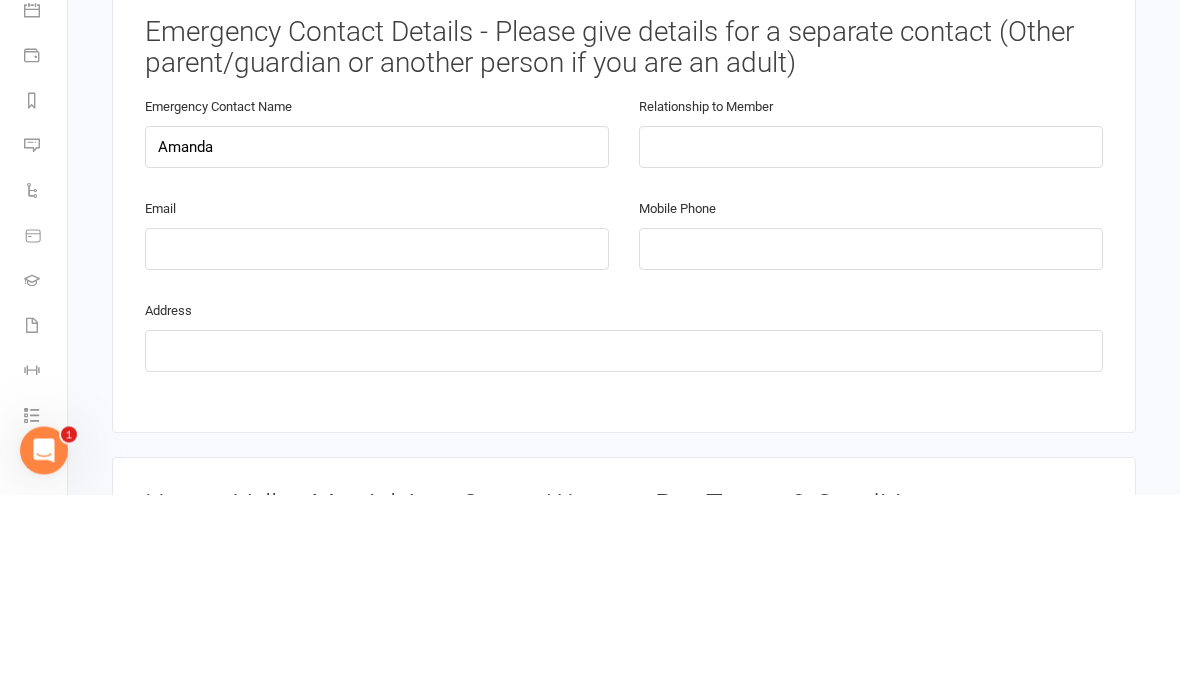 click at bounding box center (871, 349) 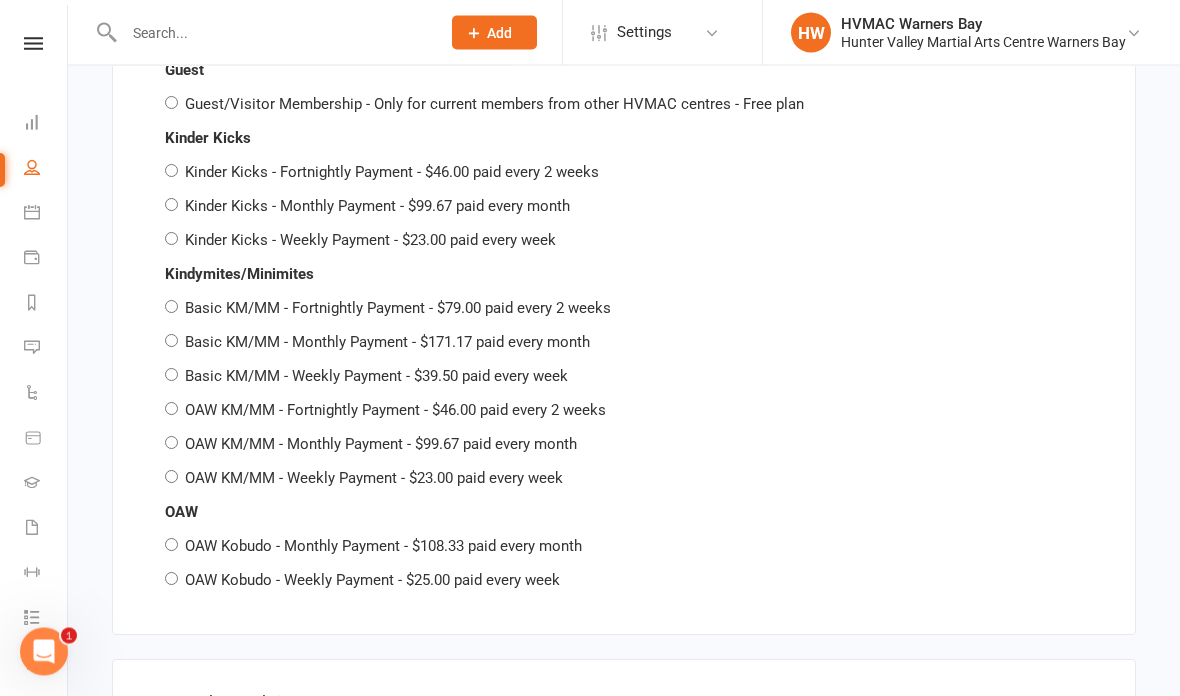 scroll, scrollTop: 5729, scrollLeft: 0, axis: vertical 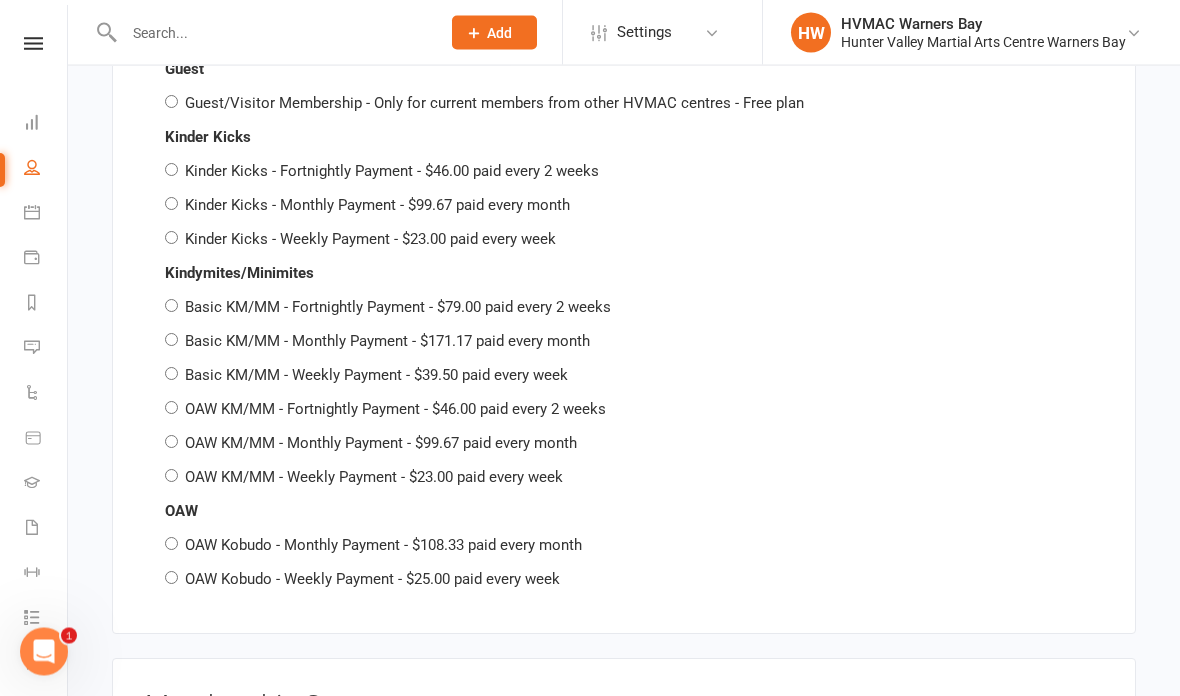 type on "Mother" 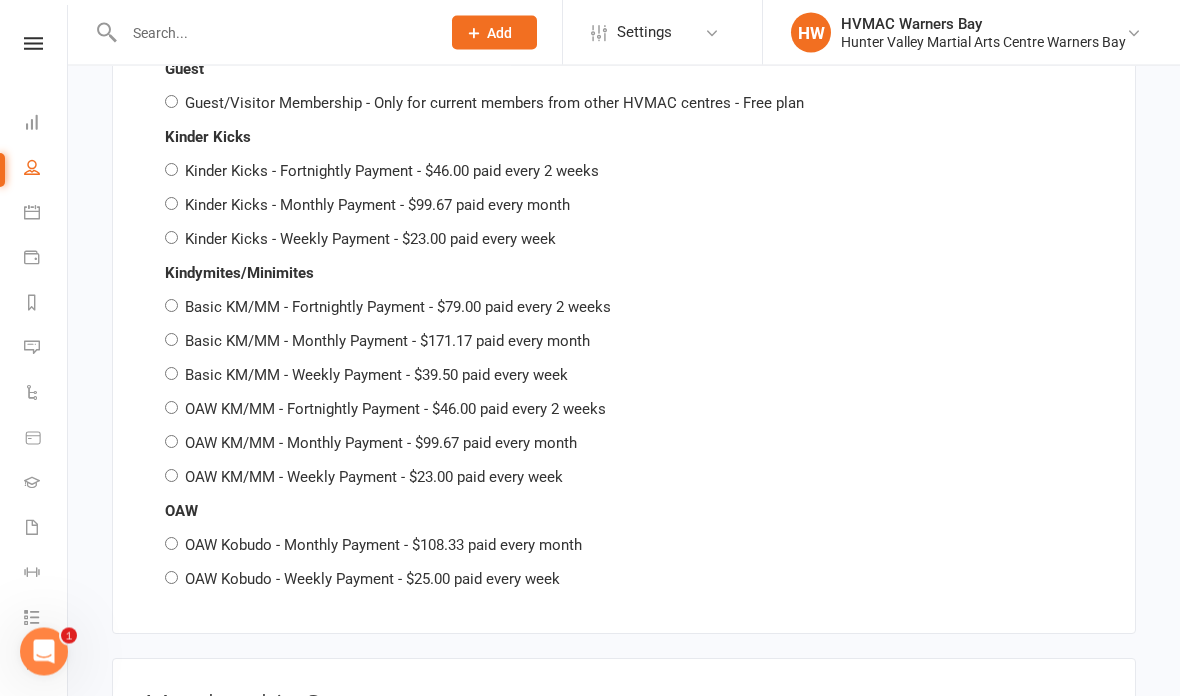 radio on "true" 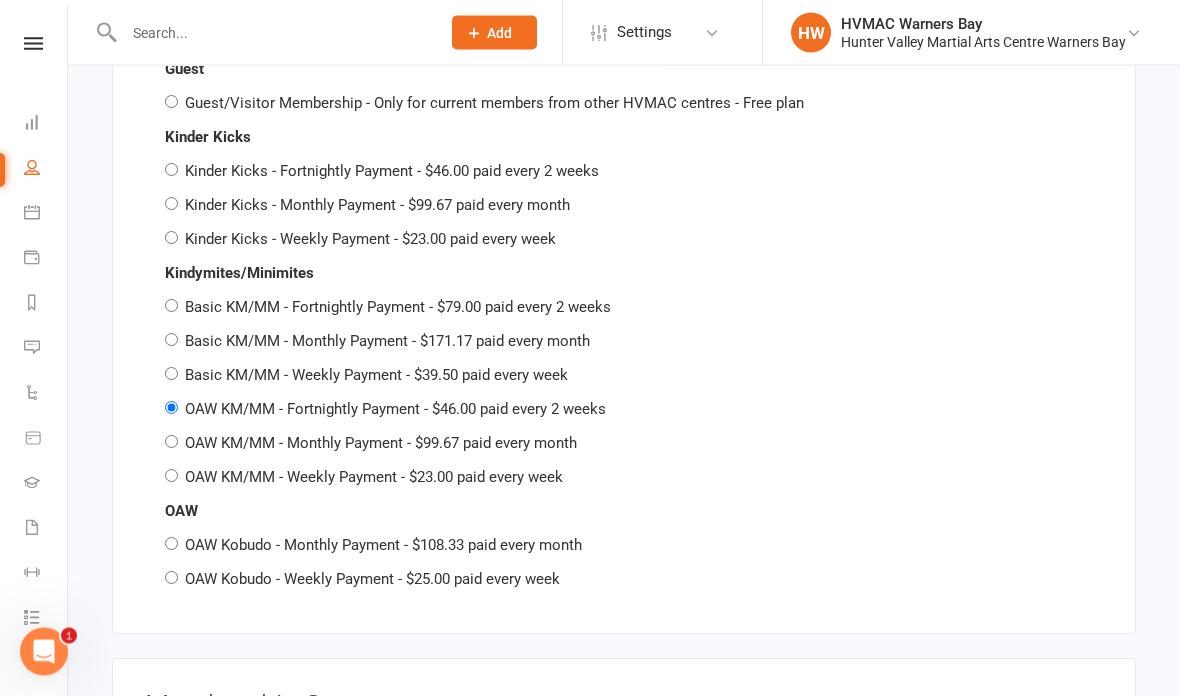 radio on "false" 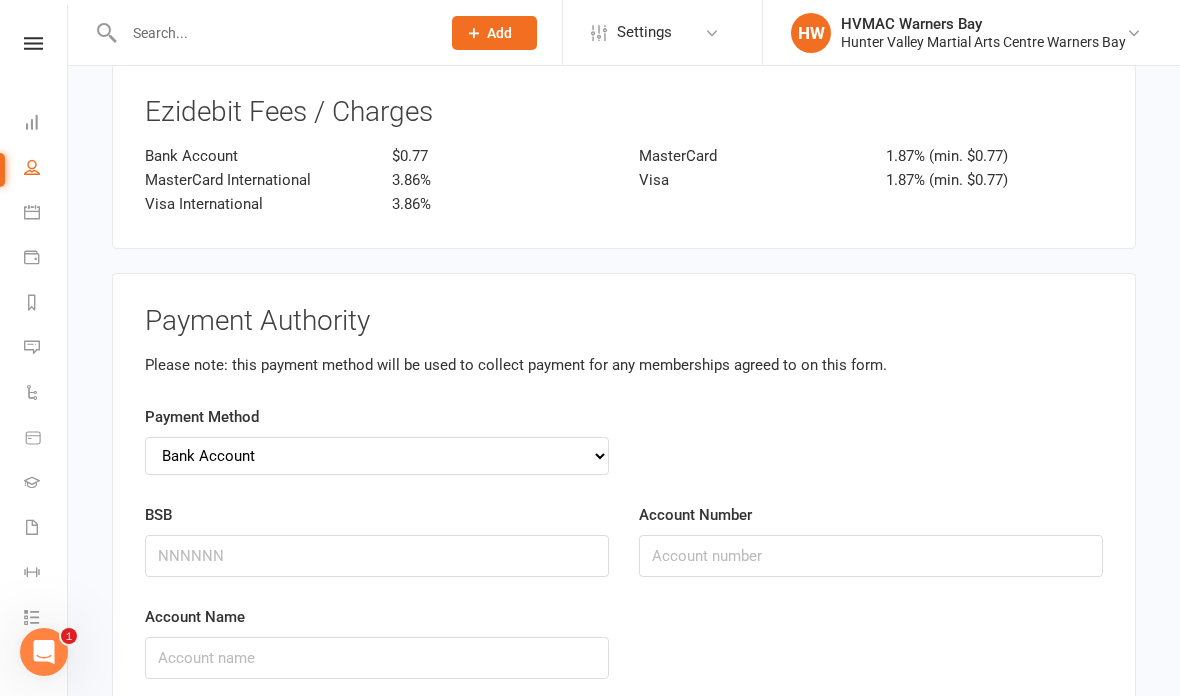 scroll, scrollTop: 6725, scrollLeft: 0, axis: vertical 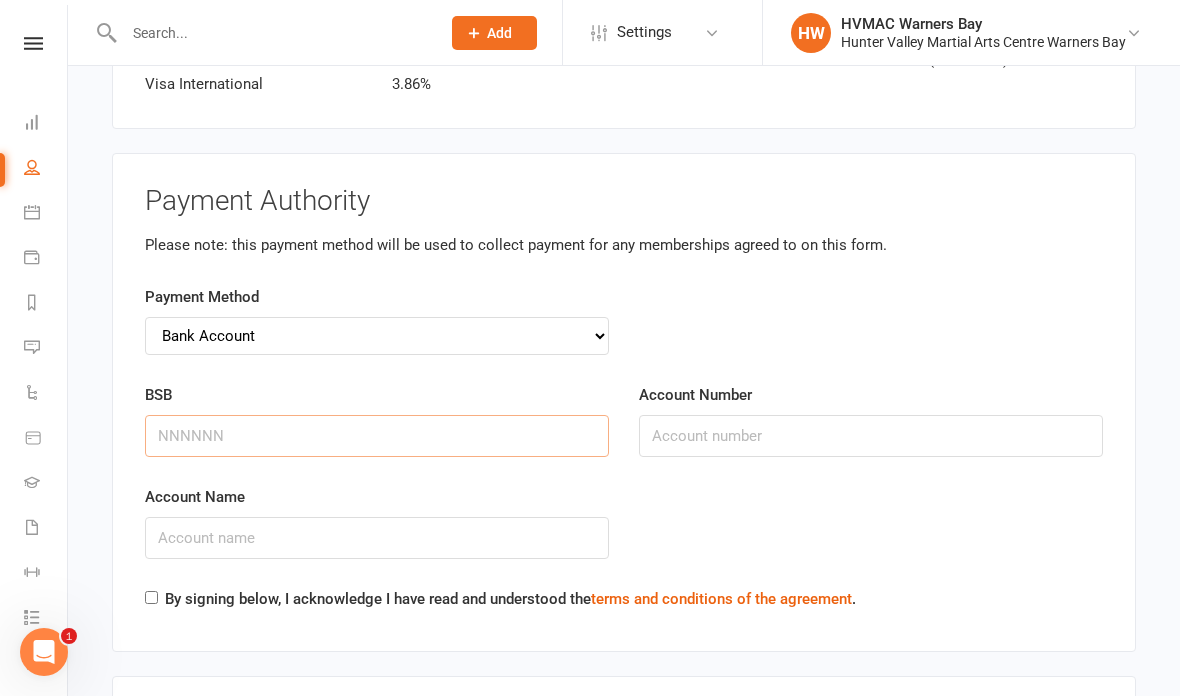 click on "BSB" at bounding box center (377, 436) 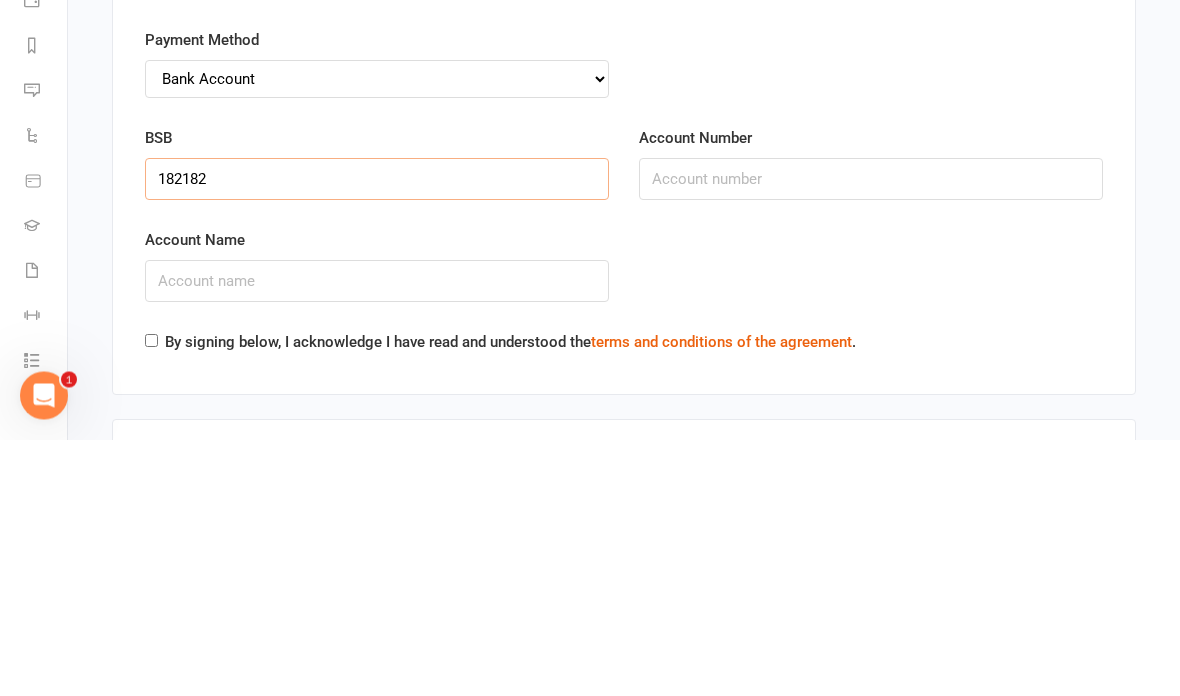 type on "182182" 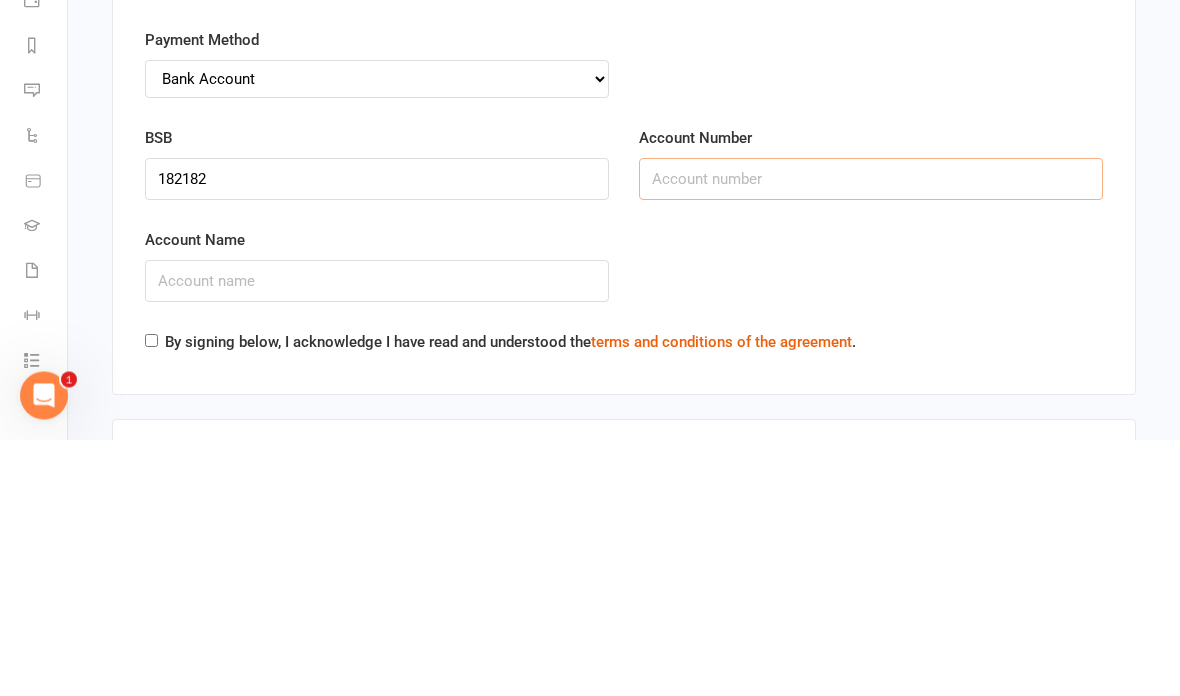 click on "Account Number" at bounding box center [871, 436] 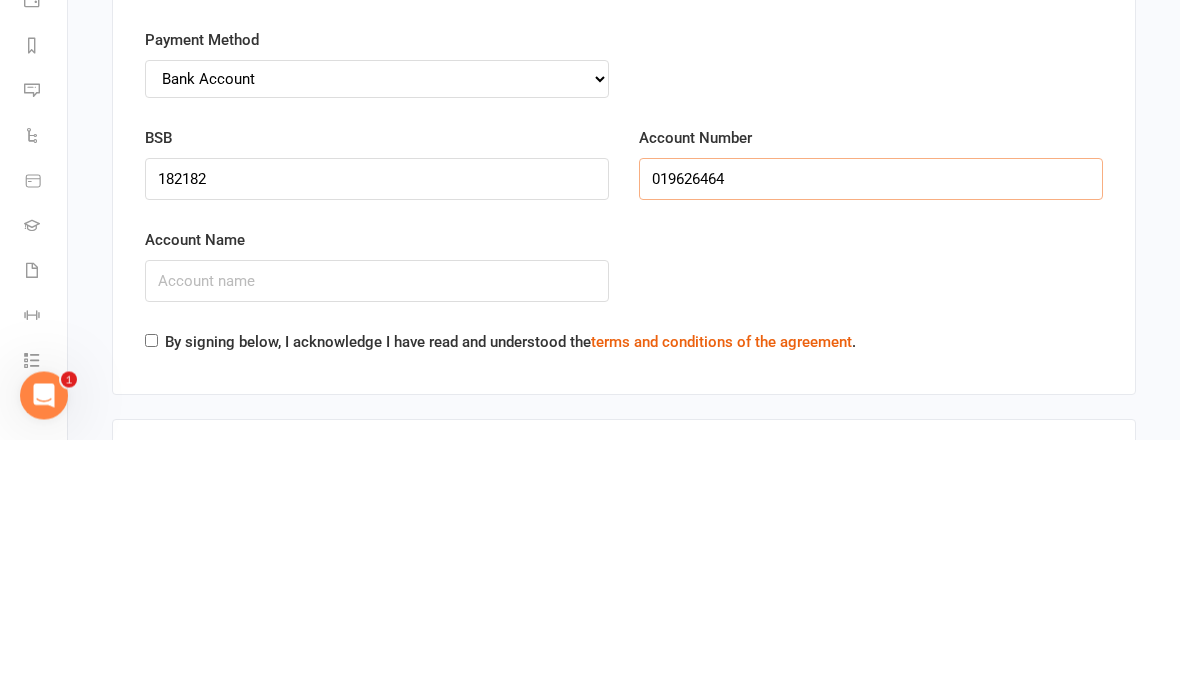 type on "019626464" 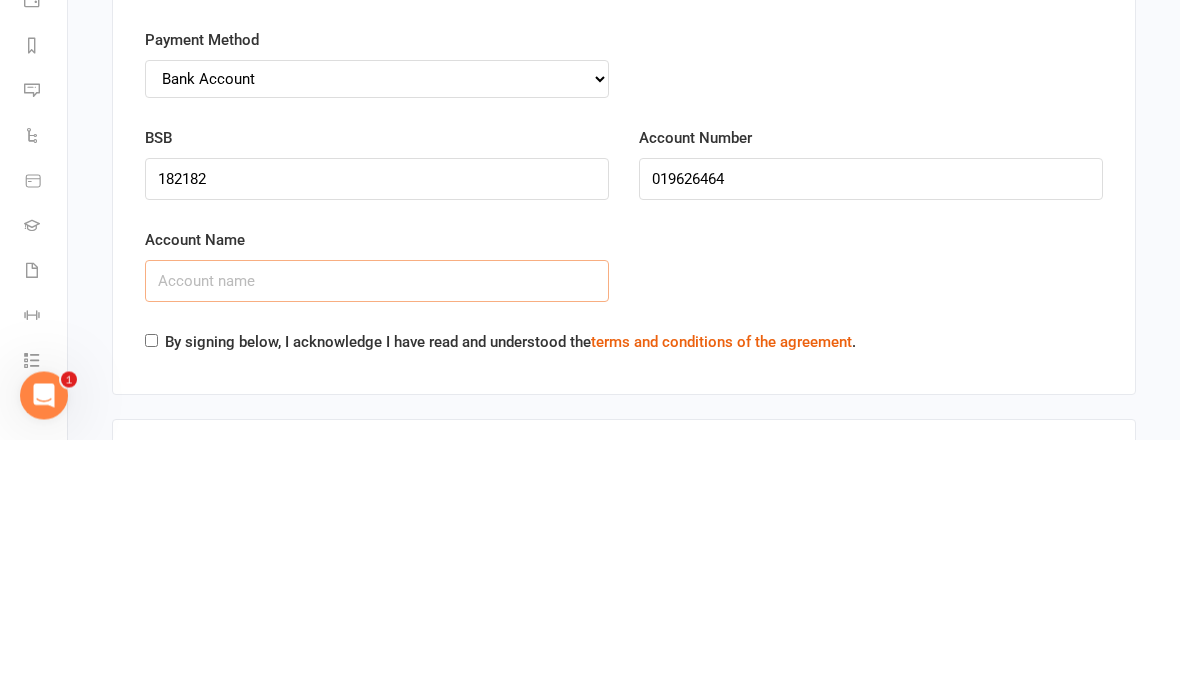 click on "Account Name" at bounding box center (377, 538) 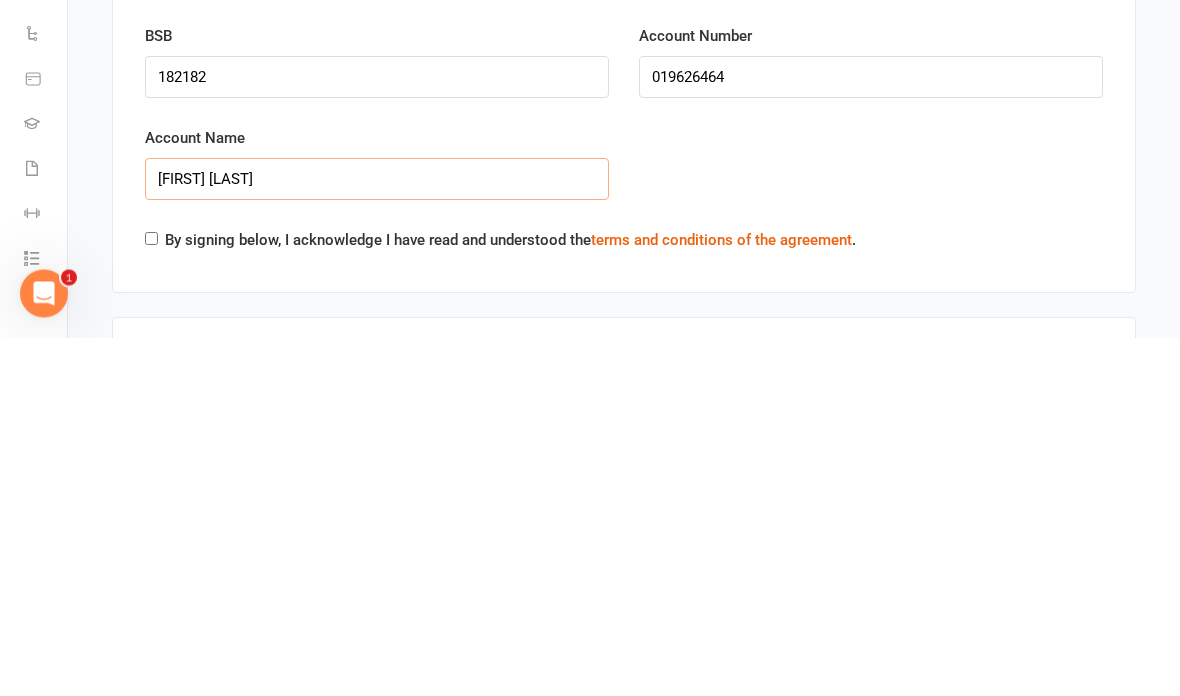 type on "Amanda Moon" 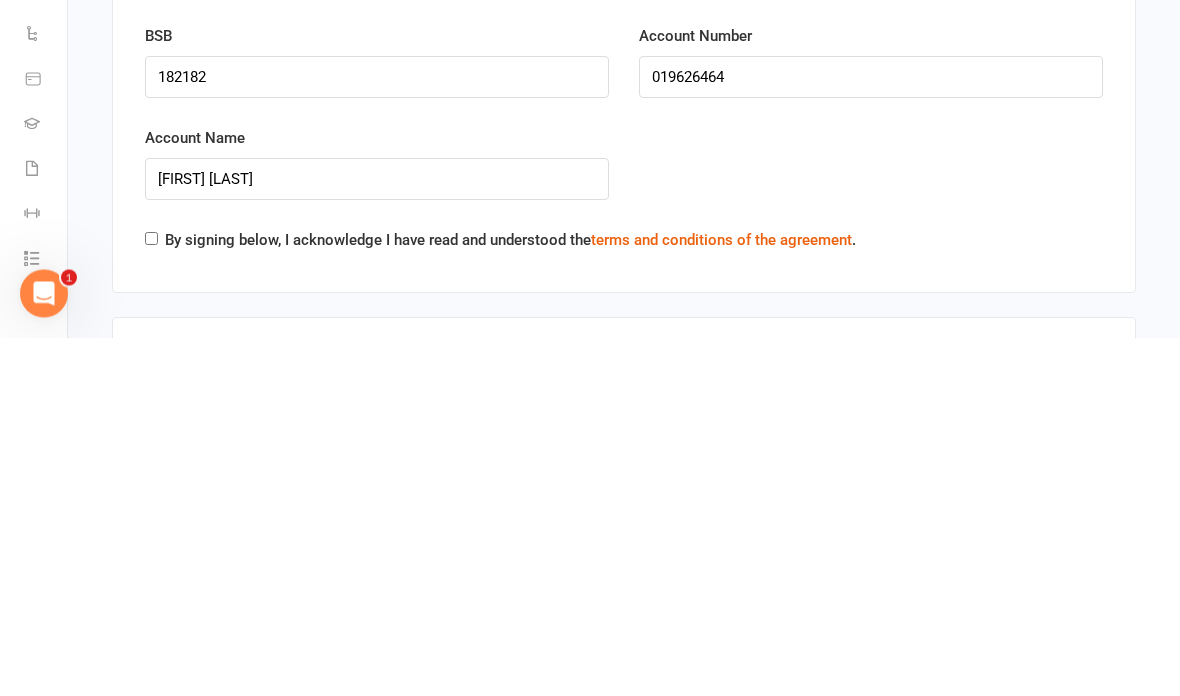click on "Payment Authority Please note: this payment method will be used to collect payment for any memberships agreed to on this form. Payment Method Credit Card Bank Account BSB 182182 Account Number 019626464 Account Name Amanda Moon Amanda Moon 4890-SW-2767904-1754289766-3863274760
By signing below, I acknowledge I have read and understood the  terms and conditions of the agreement ." at bounding box center (624, 402) 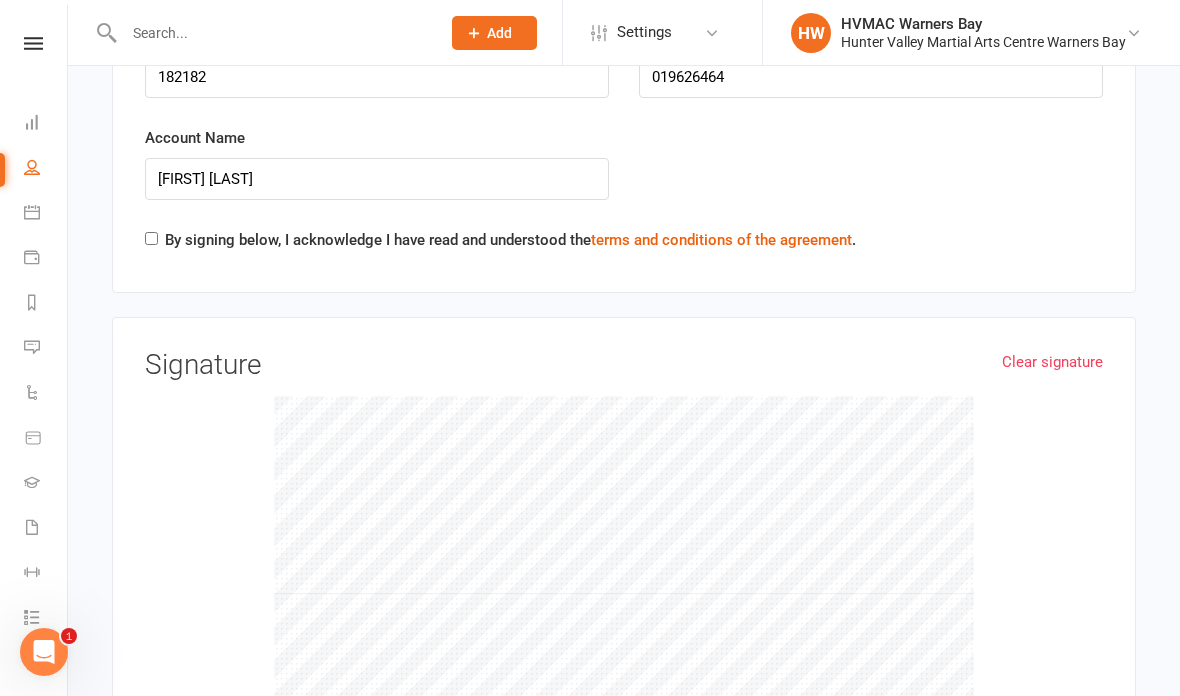 click on "Account Name Amanda Moon" at bounding box center (377, 177) 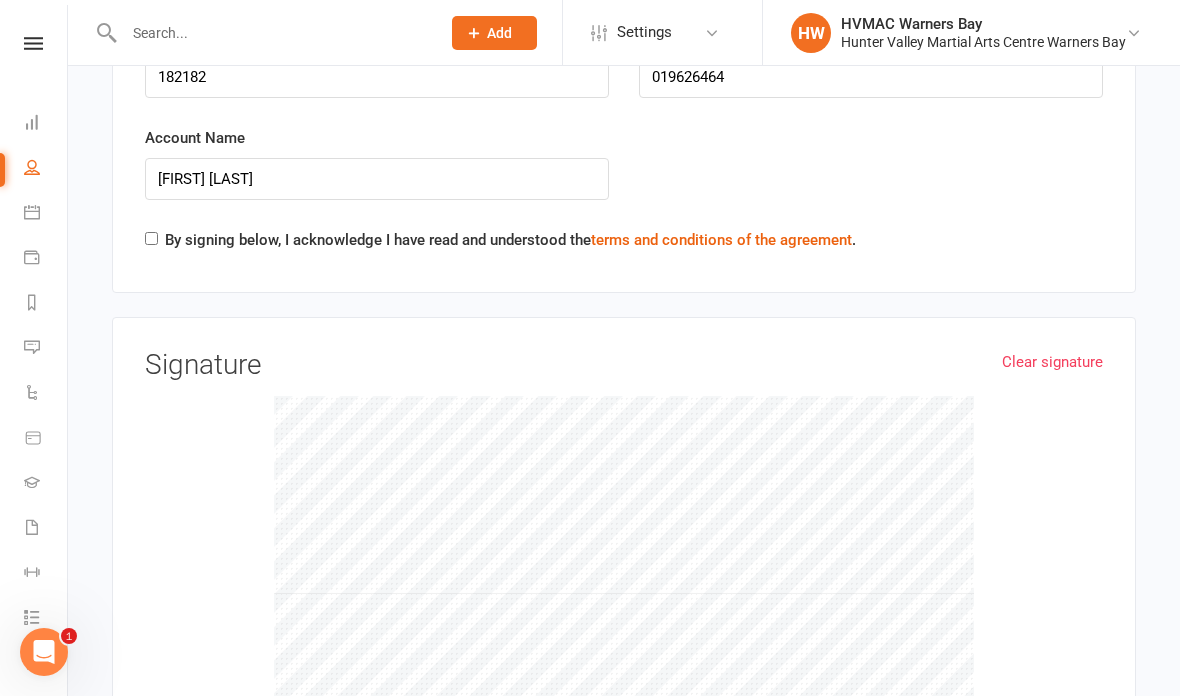 click on "By signing below, I acknowledge I have read and understood the  terms and conditions of the agreement ." at bounding box center [151, 238] 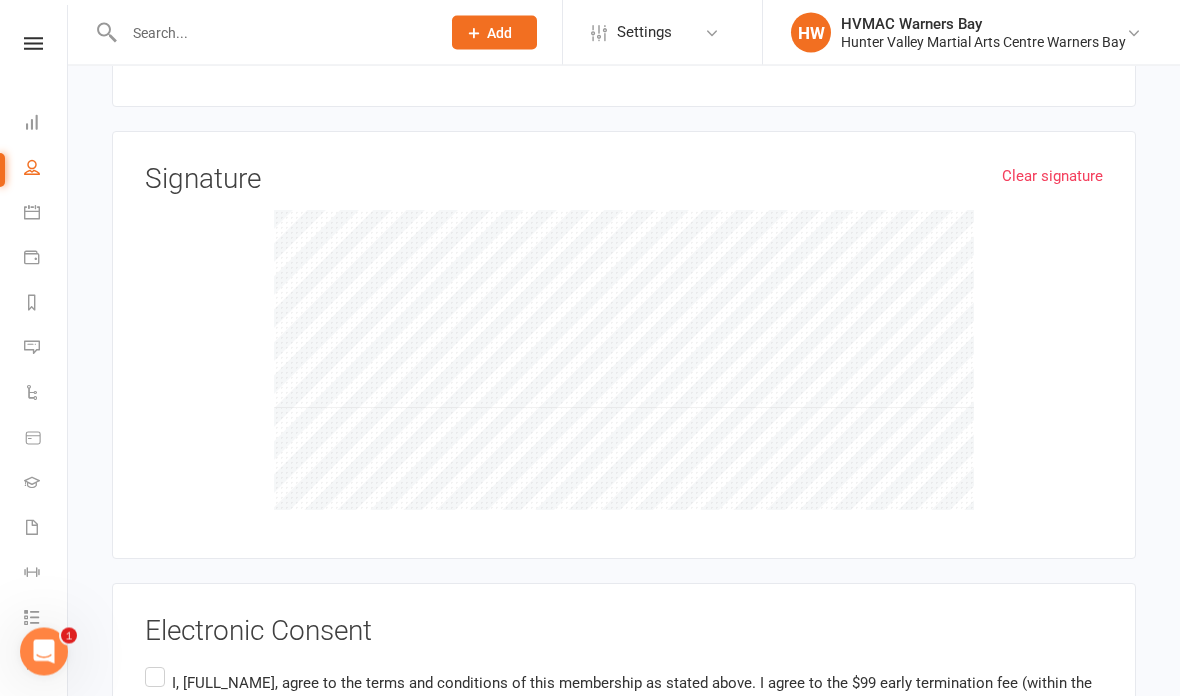 scroll, scrollTop: 7270, scrollLeft: 0, axis: vertical 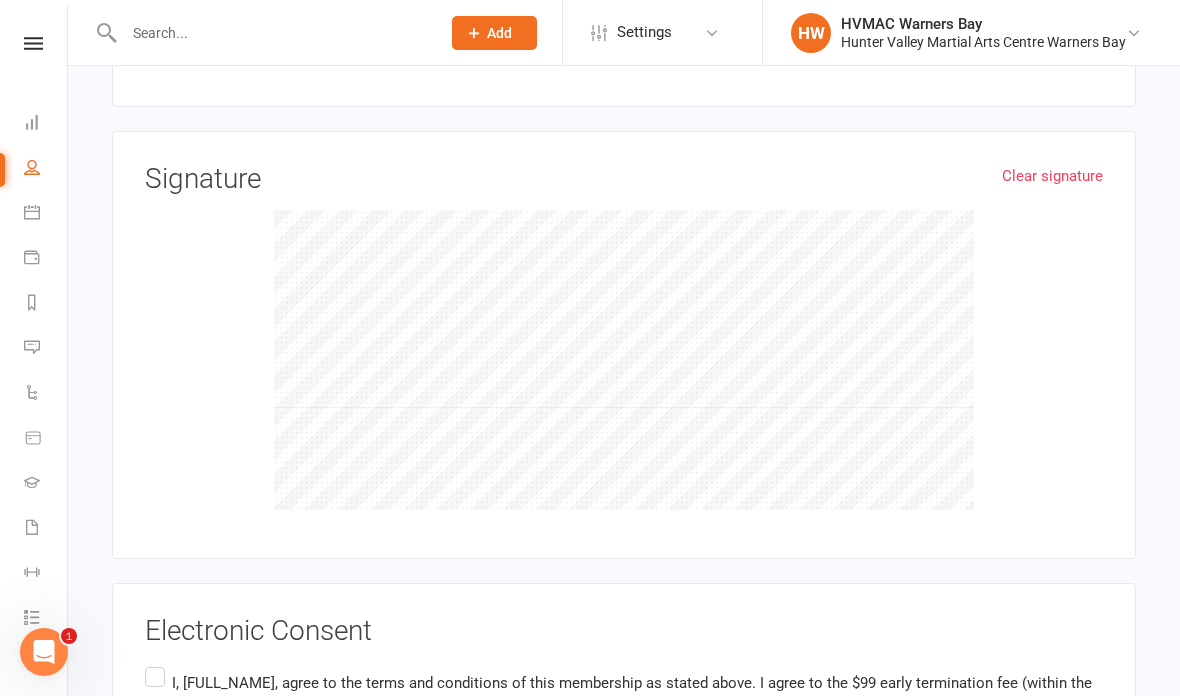 click on "Electronic Consent I,Amanda Moon, agree to the terms and conditions of this membership as stated above. I agree to the $99 early termination fee (within the first 6 months of enrolment), that payments continue through the 30 days notice of a cancellation or hold. I consent to Hunter Valley Martial Arts Centre using my personal information to contact me regarding any aspects of this membership." at bounding box center [624, 697] 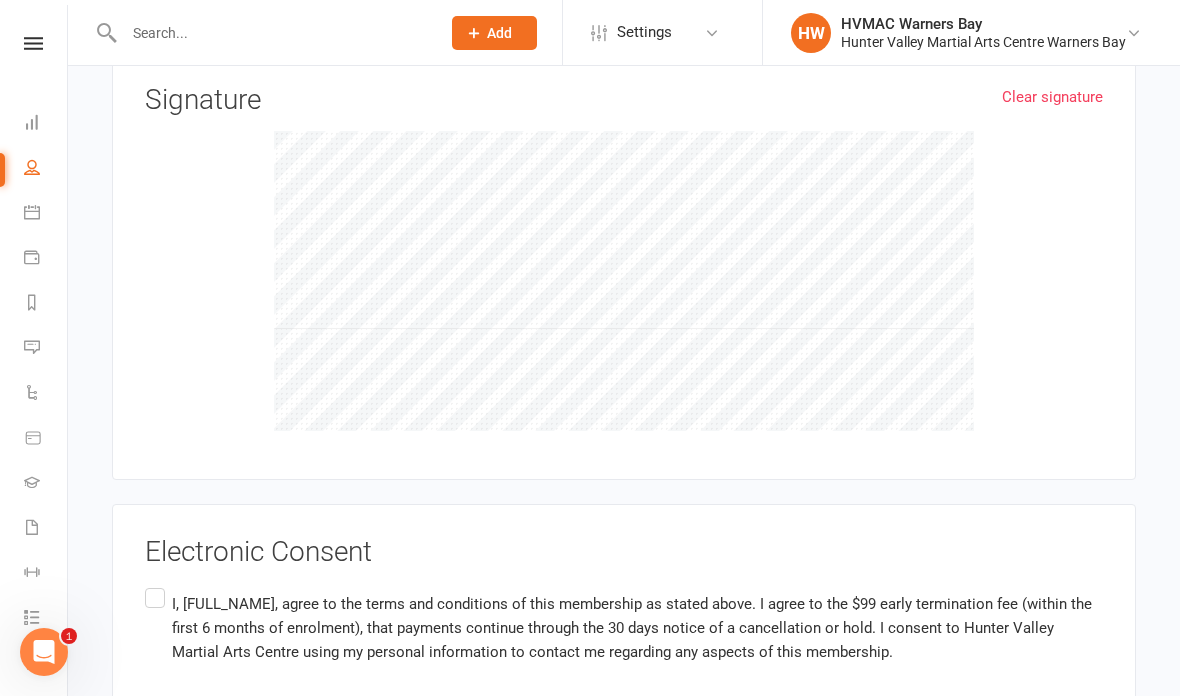 scroll, scrollTop: 7351, scrollLeft: 0, axis: vertical 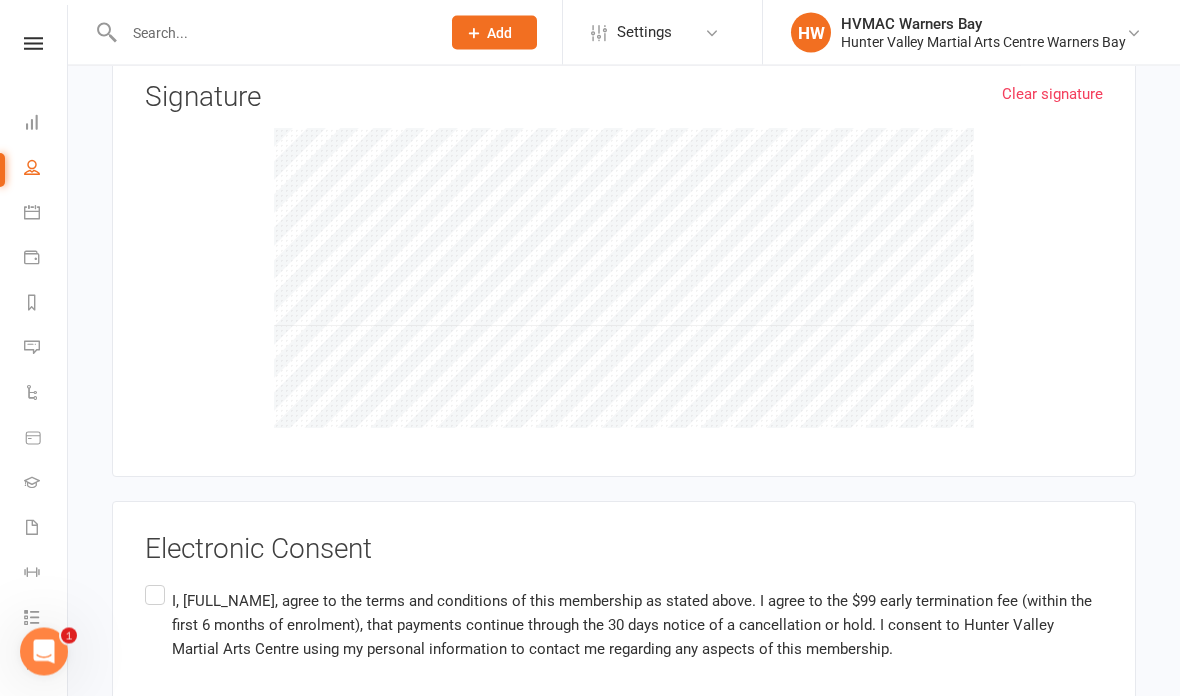 click on "Electronic Consent I,Amanda Moon, agree to the terms and conditions of this membership as stated above. I agree to the $99 early termination fee (within the first 6 months of enrolment), that payments continue through the 30 days notice of a cancellation or hold. I consent to Hunter Valley Martial Arts Centre using my personal information to contact me regarding any aspects of this membership." at bounding box center [624, 616] 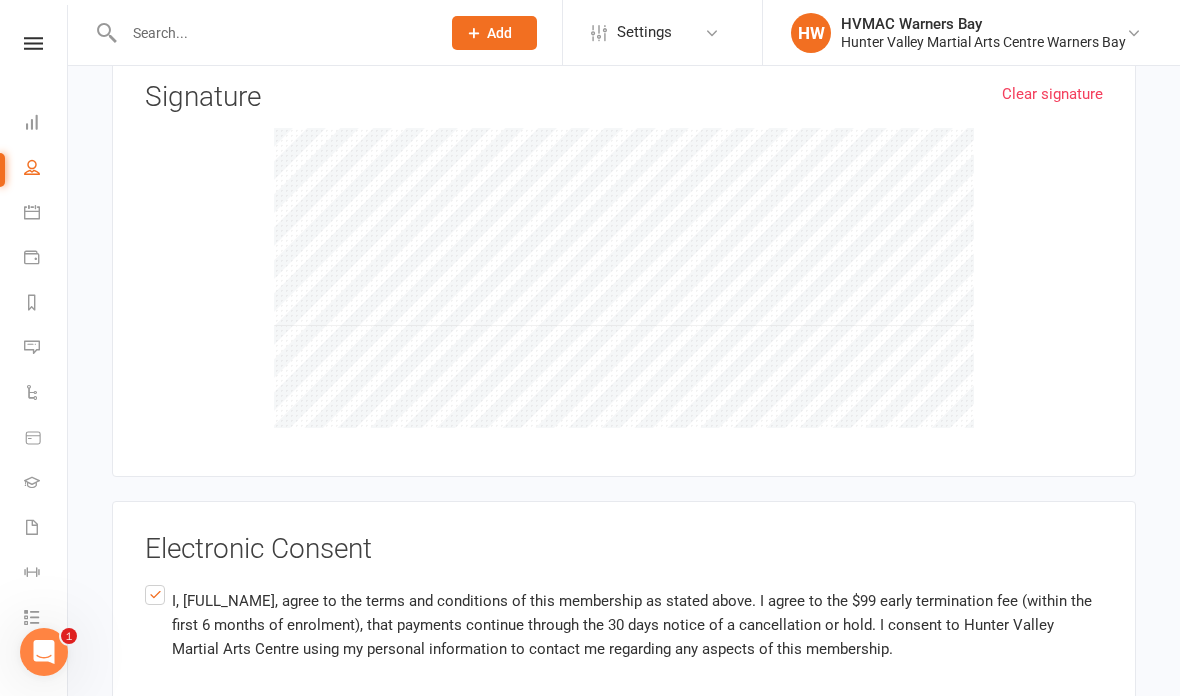 scroll, scrollTop: 7416, scrollLeft: 0, axis: vertical 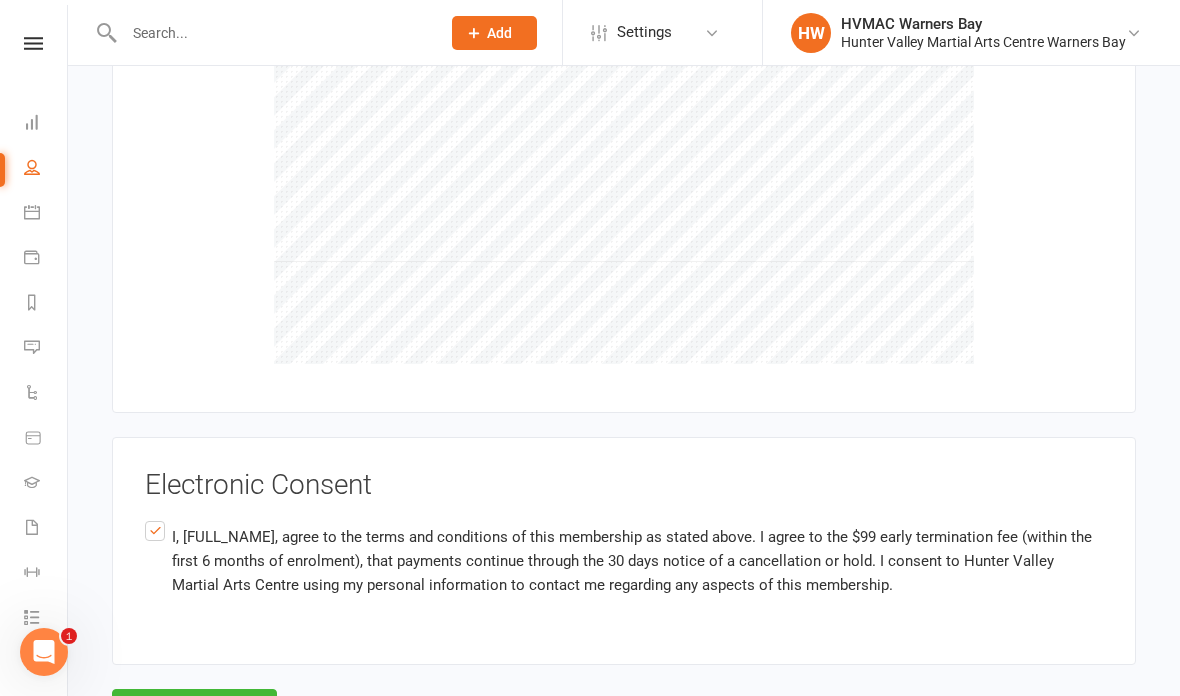 click on "Agree & Submit" at bounding box center (194, 710) 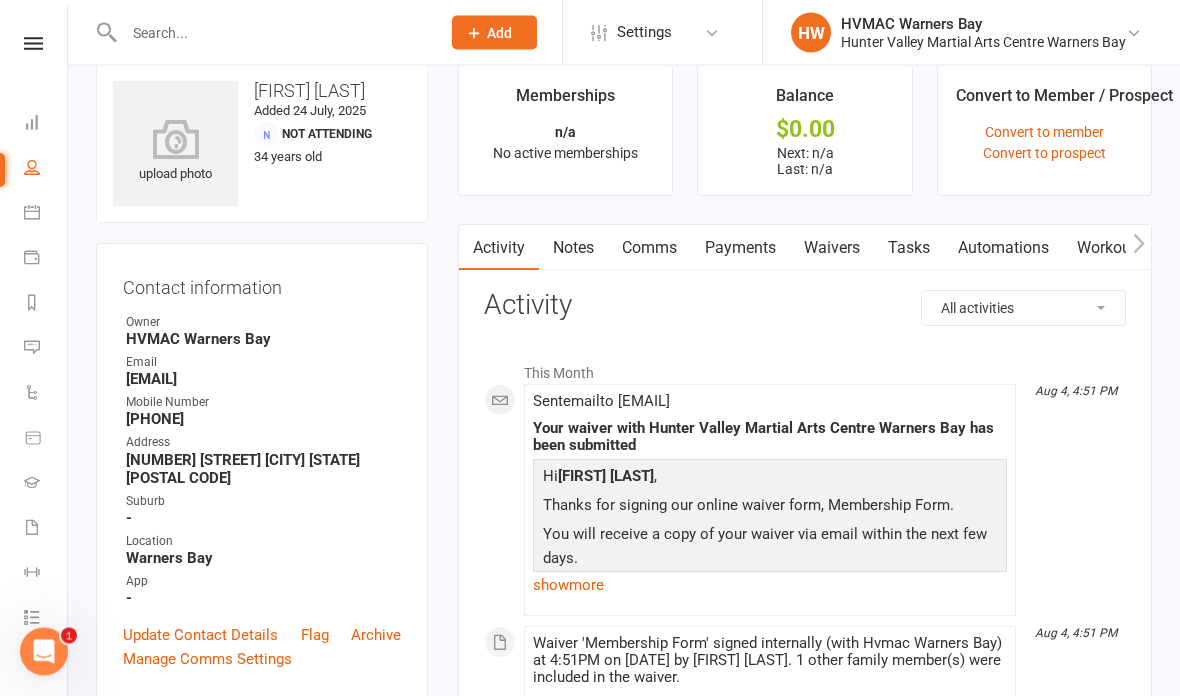 scroll, scrollTop: 0, scrollLeft: 0, axis: both 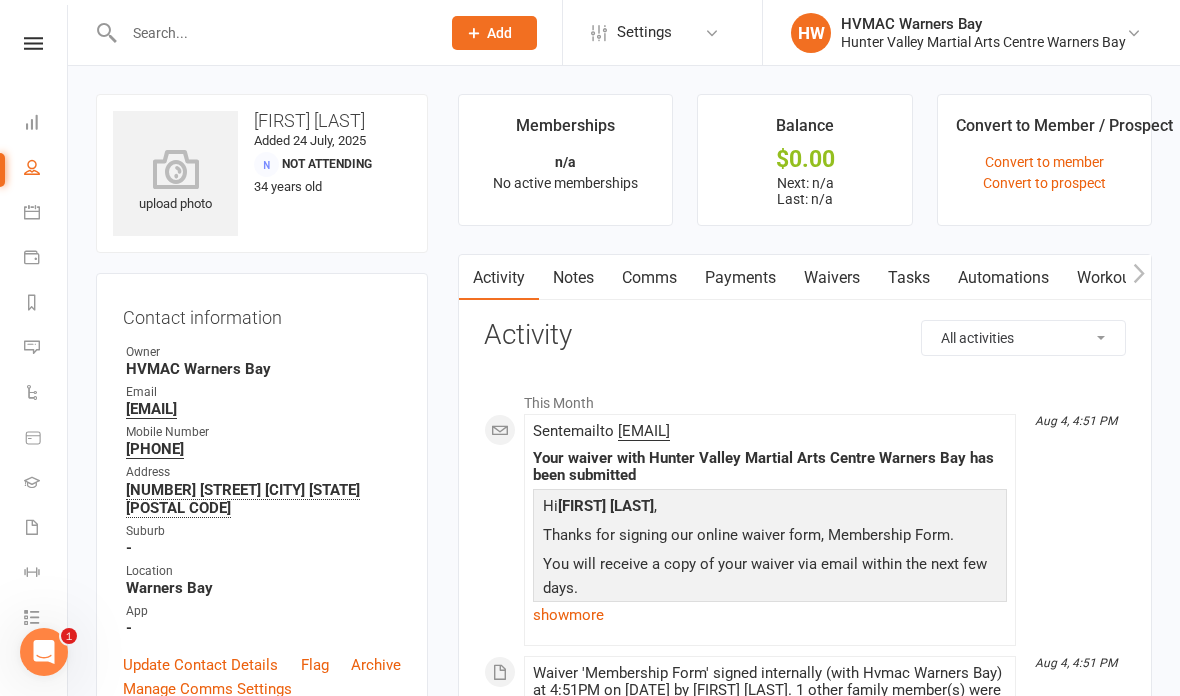 click at bounding box center (32, 212) 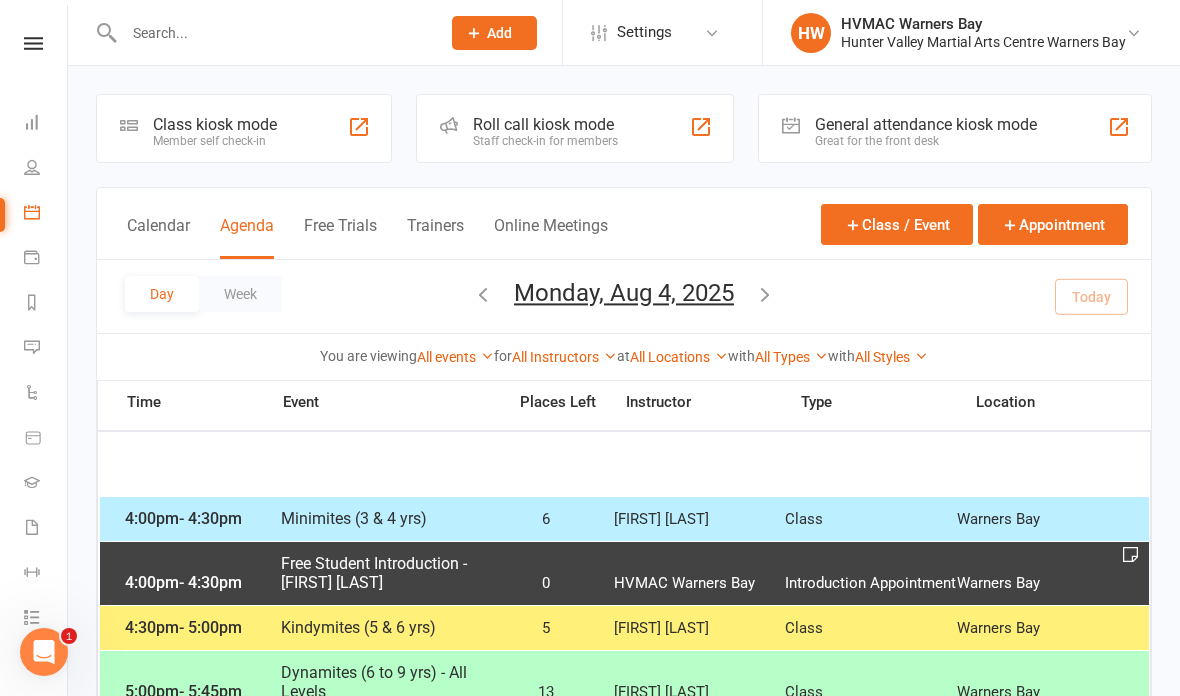 click on "Calendar Agenda Free Trials Trainers Online Meetings
Class / Event  Appointment" at bounding box center (624, 224) 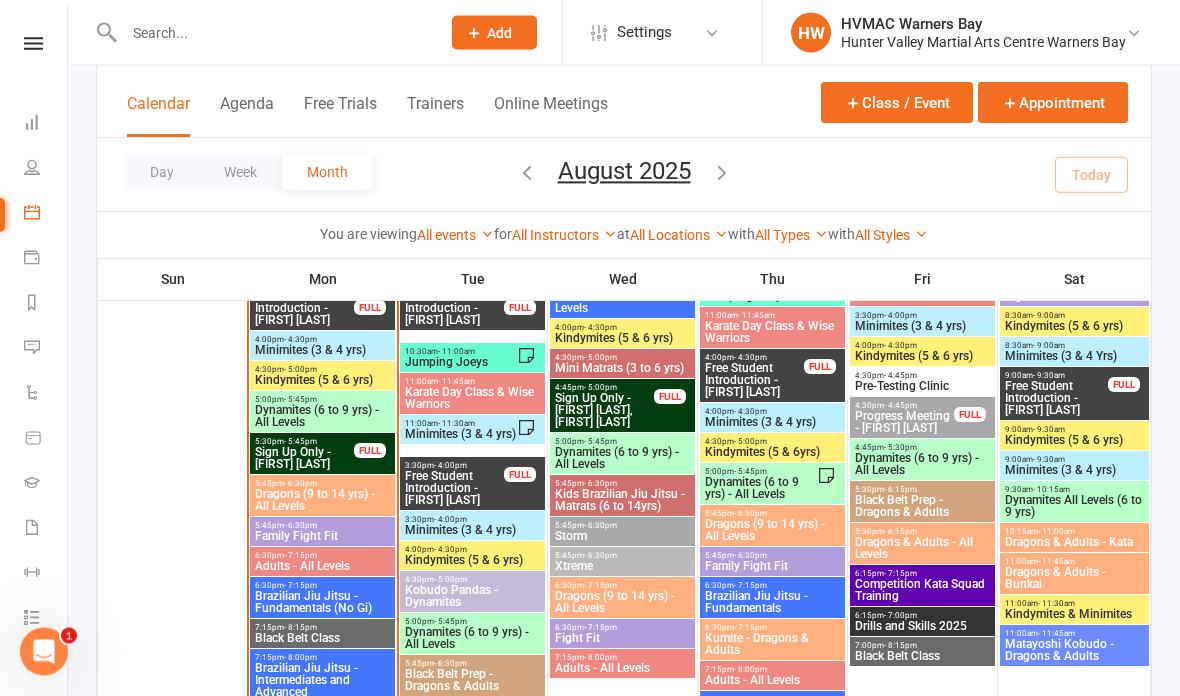 scroll, scrollTop: 1179, scrollLeft: 0, axis: vertical 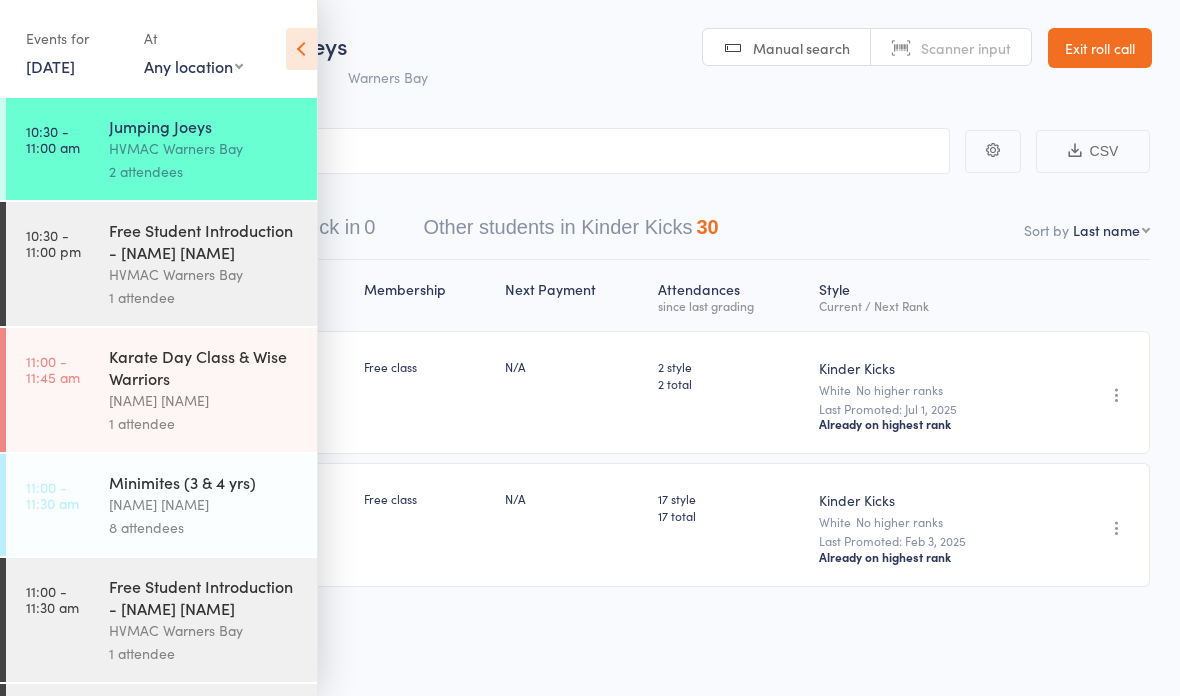 click on "Exit roll call" at bounding box center [1100, 48] 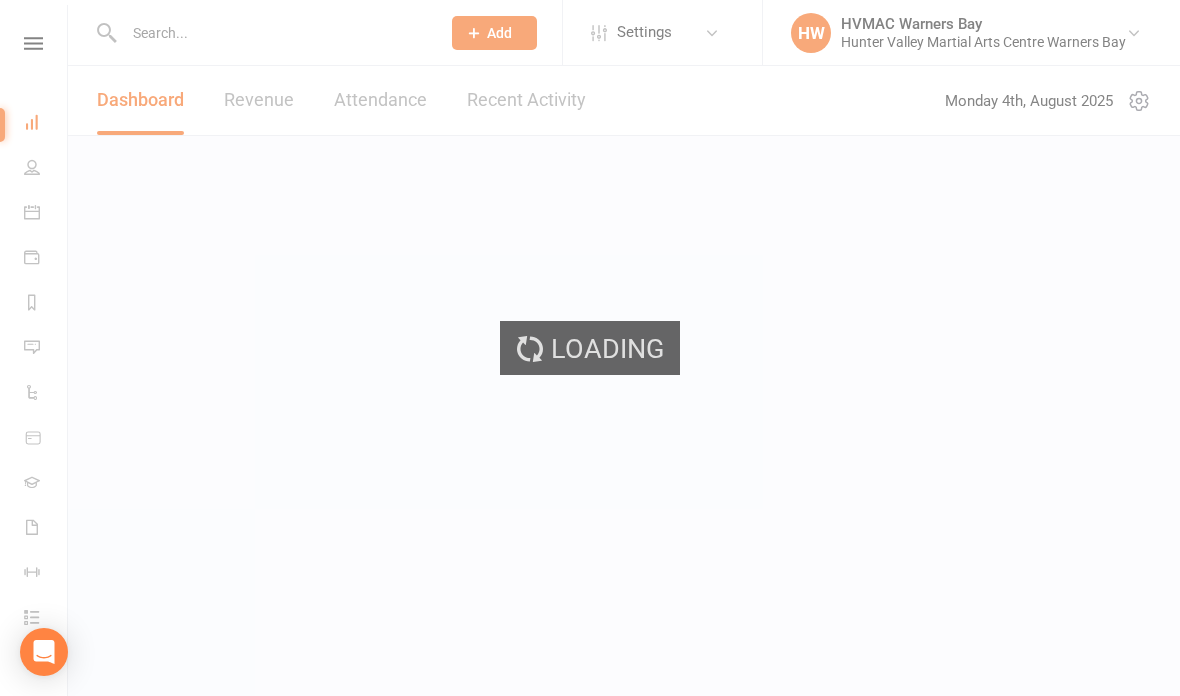 scroll, scrollTop: 0, scrollLeft: 0, axis: both 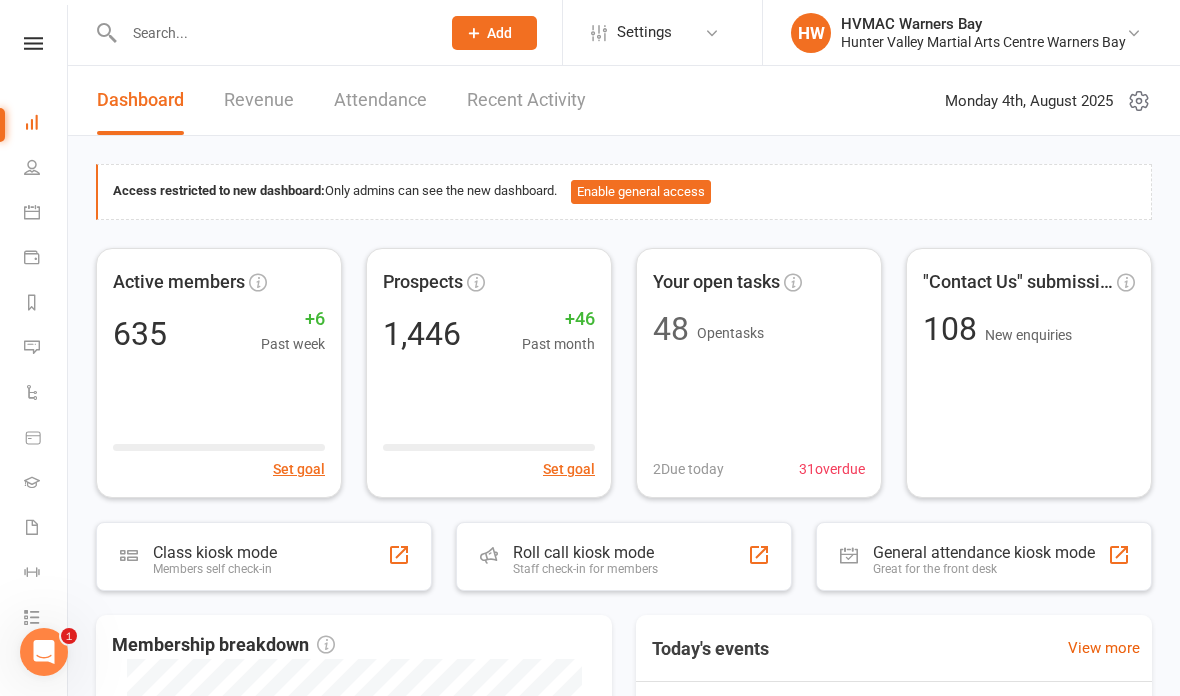 click at bounding box center (32, 212) 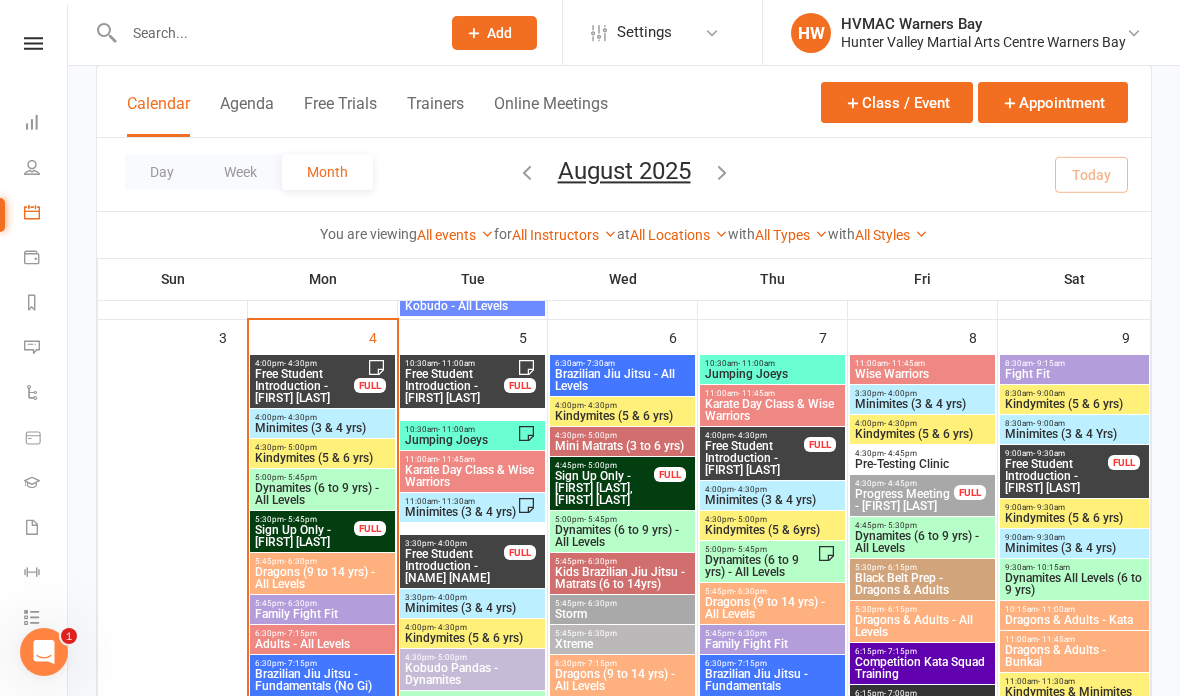 scroll, scrollTop: 1099, scrollLeft: 0, axis: vertical 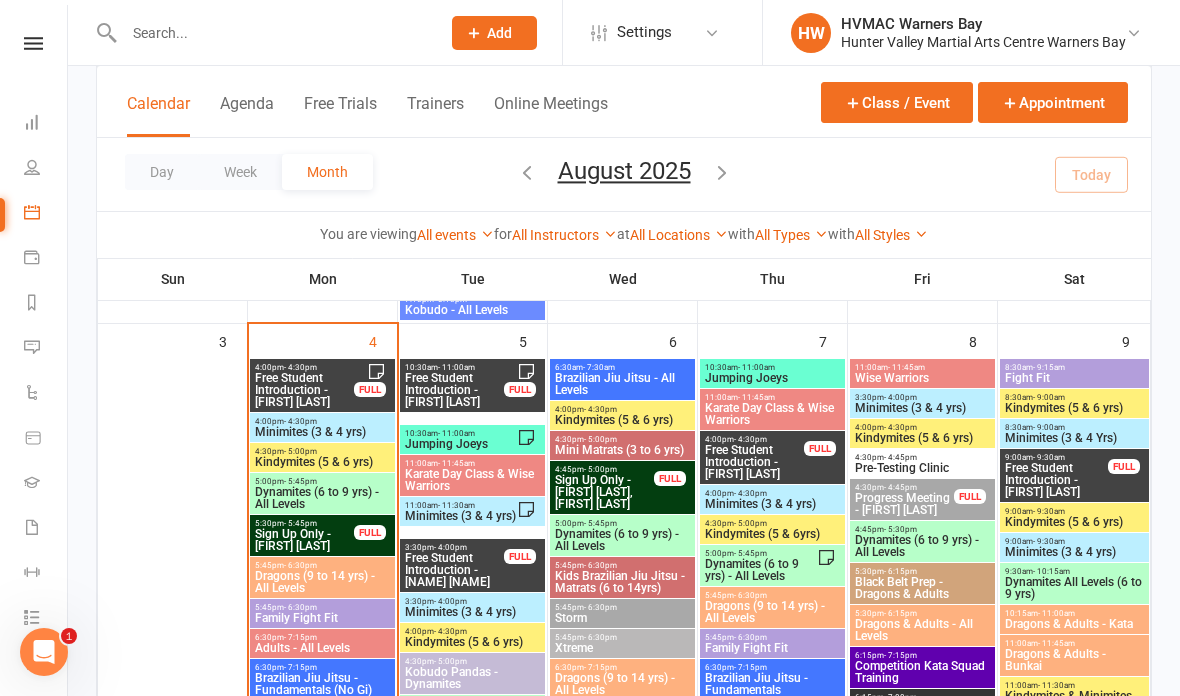 click on "Minimites (3 & 4 Yrs)" at bounding box center (1074, 438) 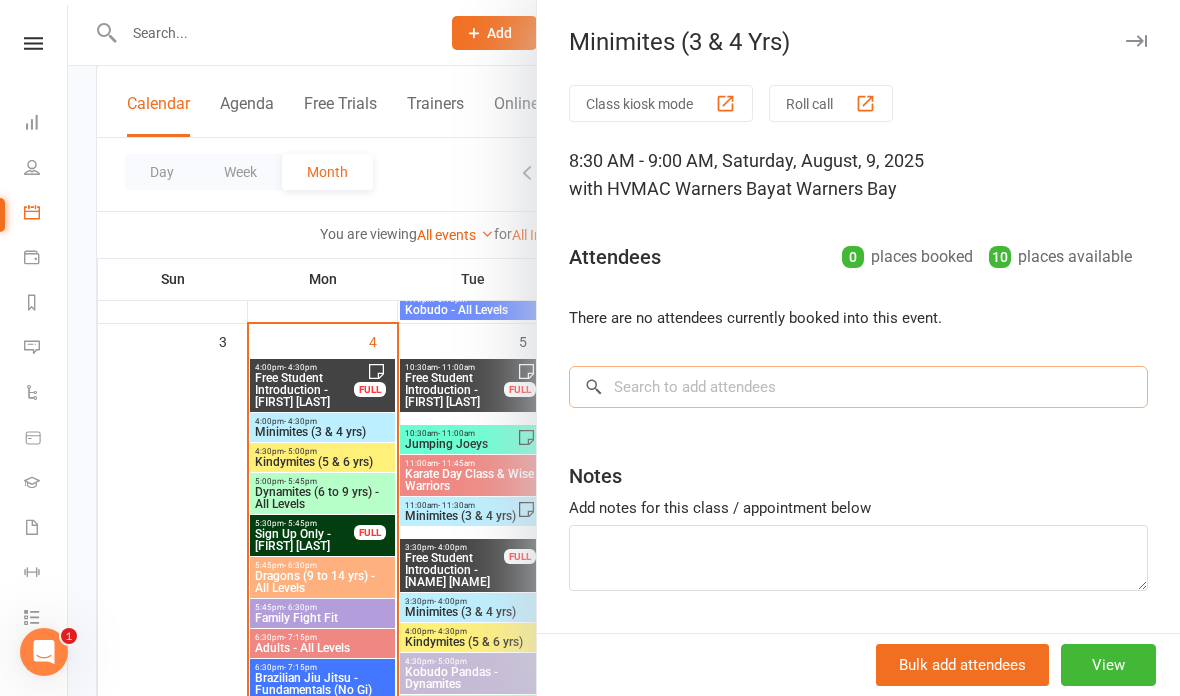 click at bounding box center [858, 387] 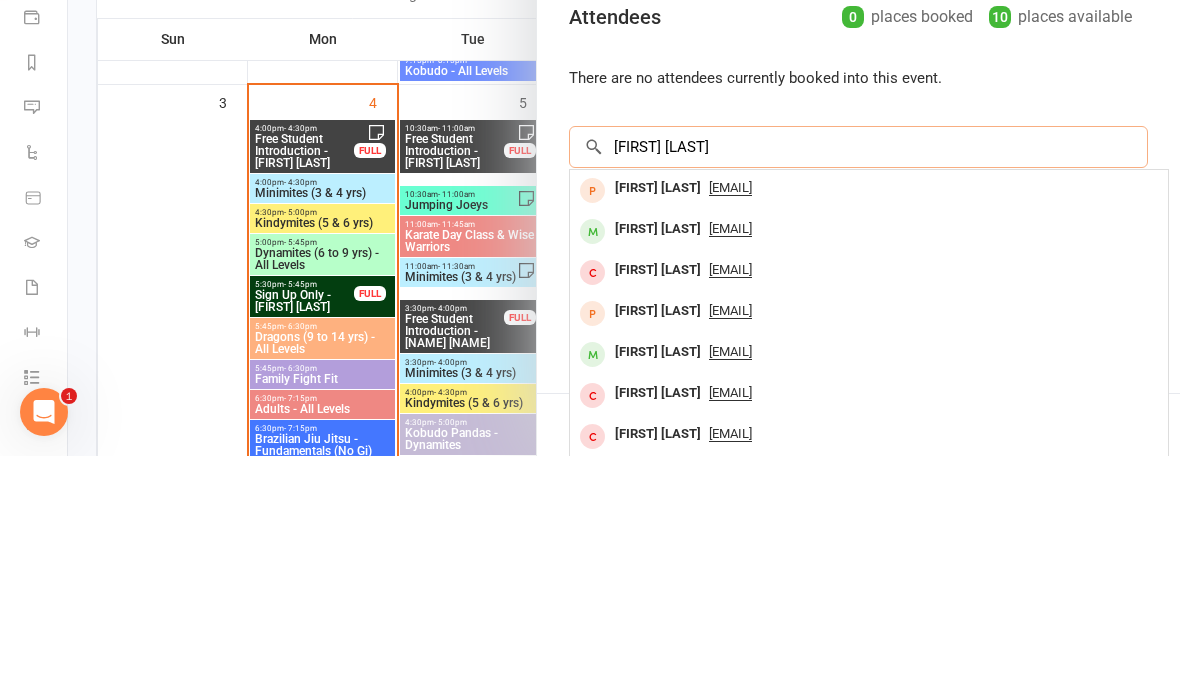type on "[FIRST] [LAST]" 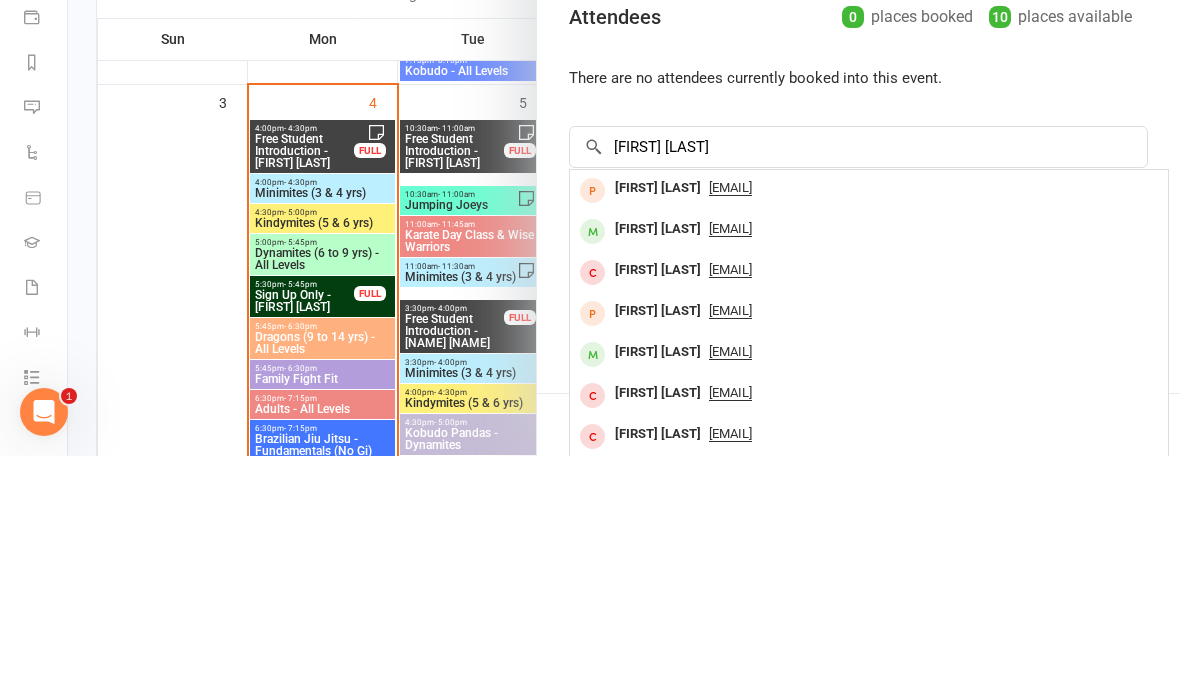 click on "[EMAIL]" at bounding box center (869, 428) 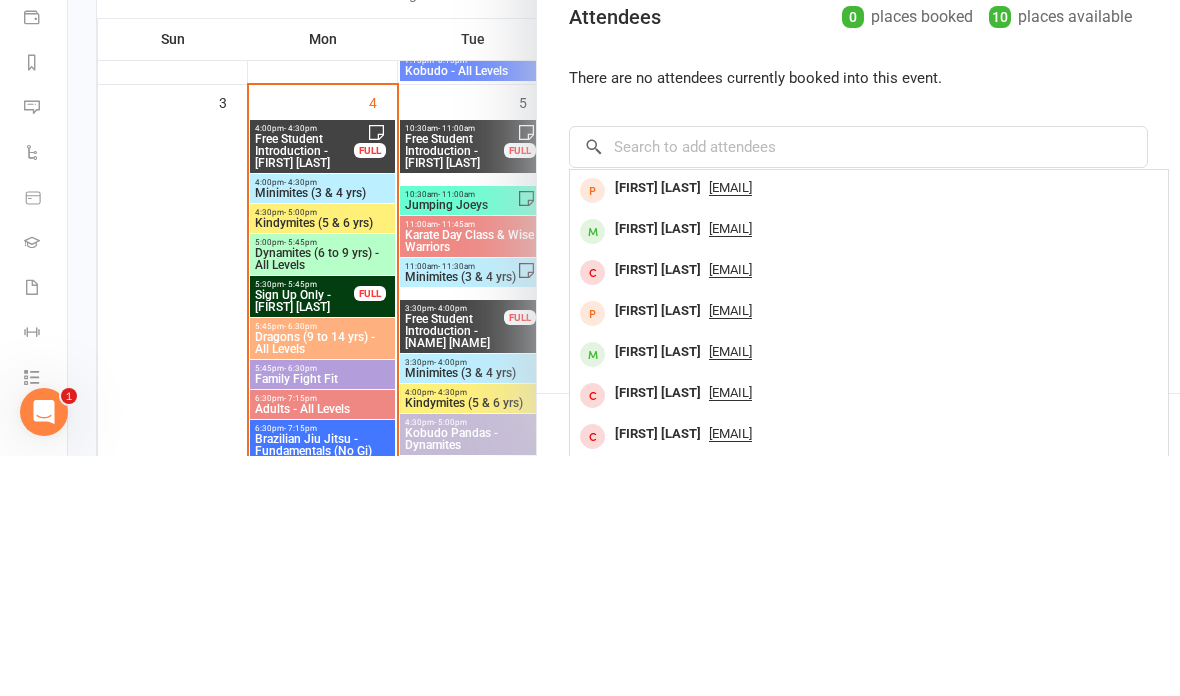 scroll, scrollTop: 1339, scrollLeft: 0, axis: vertical 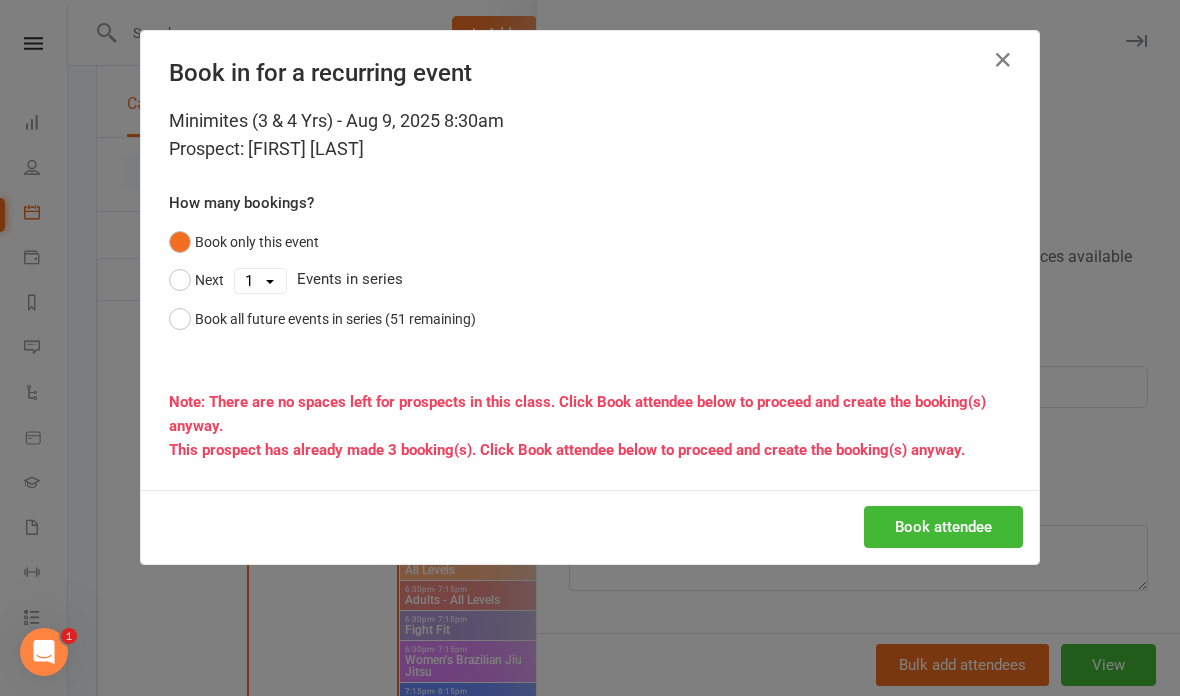 click on "Book attendee" at bounding box center [943, 527] 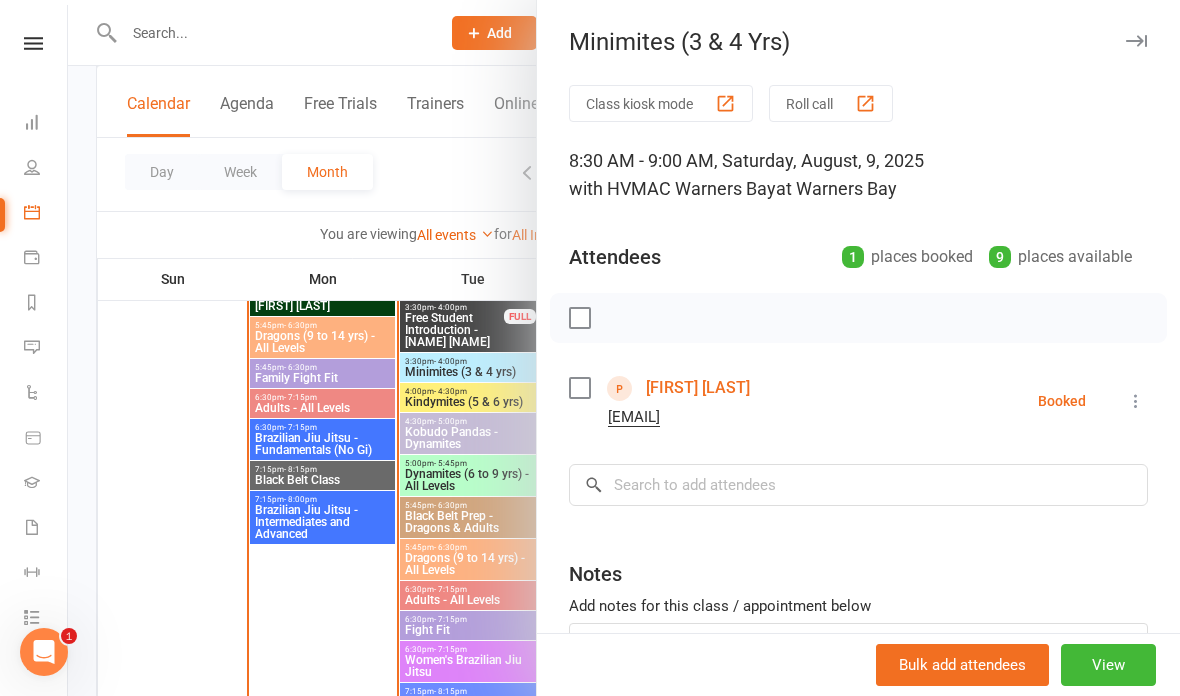 click at bounding box center [624, 348] 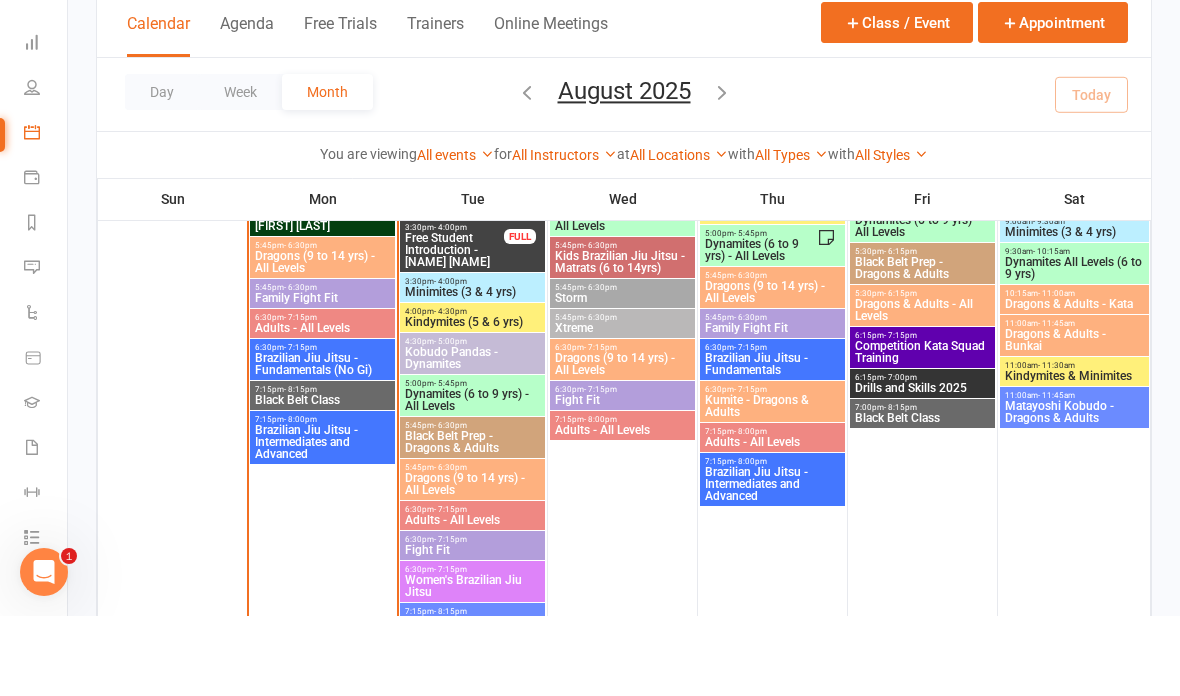 click on "Agenda" at bounding box center [247, 115] 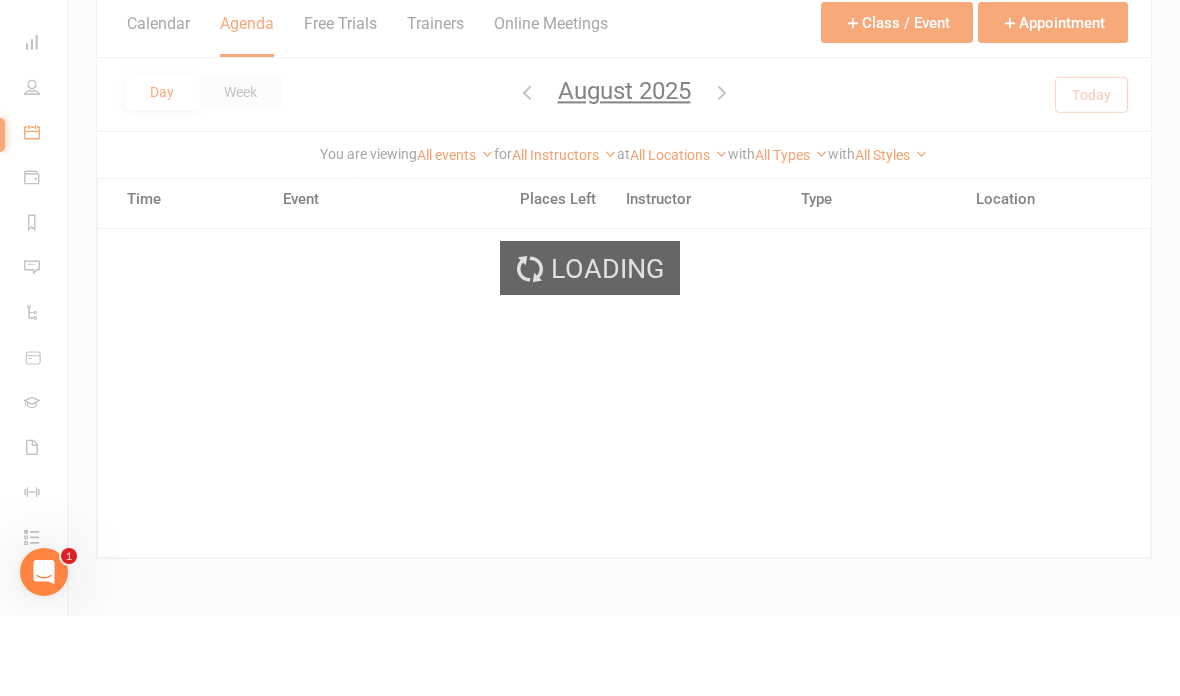 scroll, scrollTop: 550, scrollLeft: 0, axis: vertical 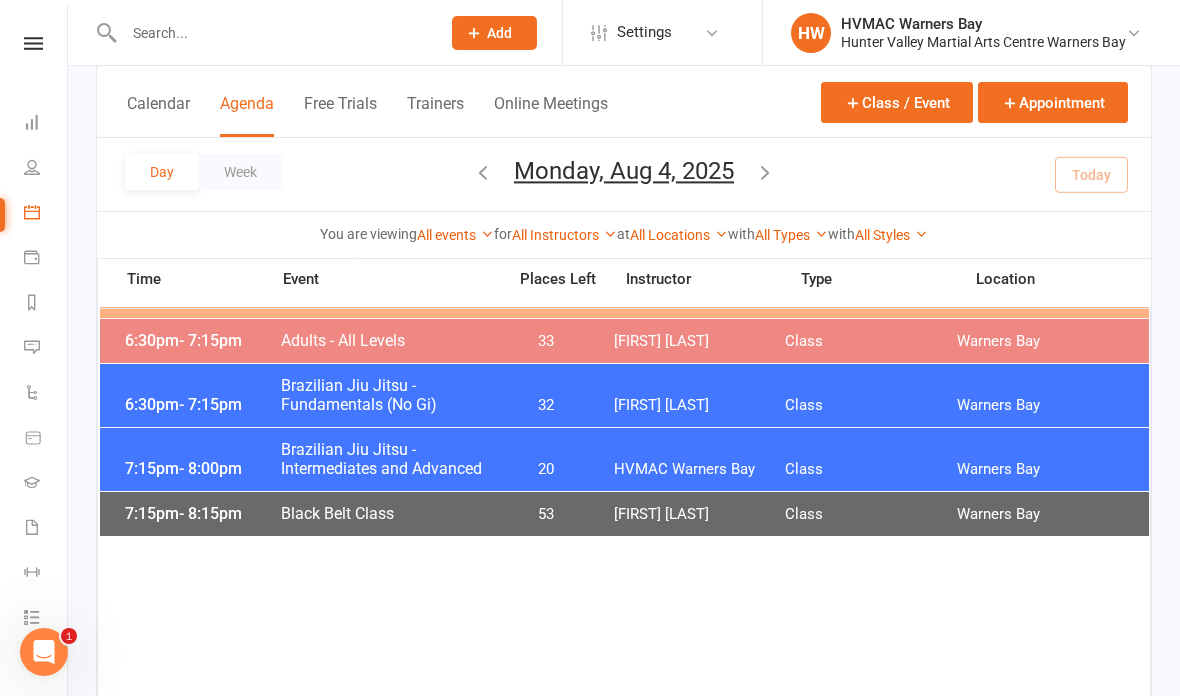 click at bounding box center [272, 33] 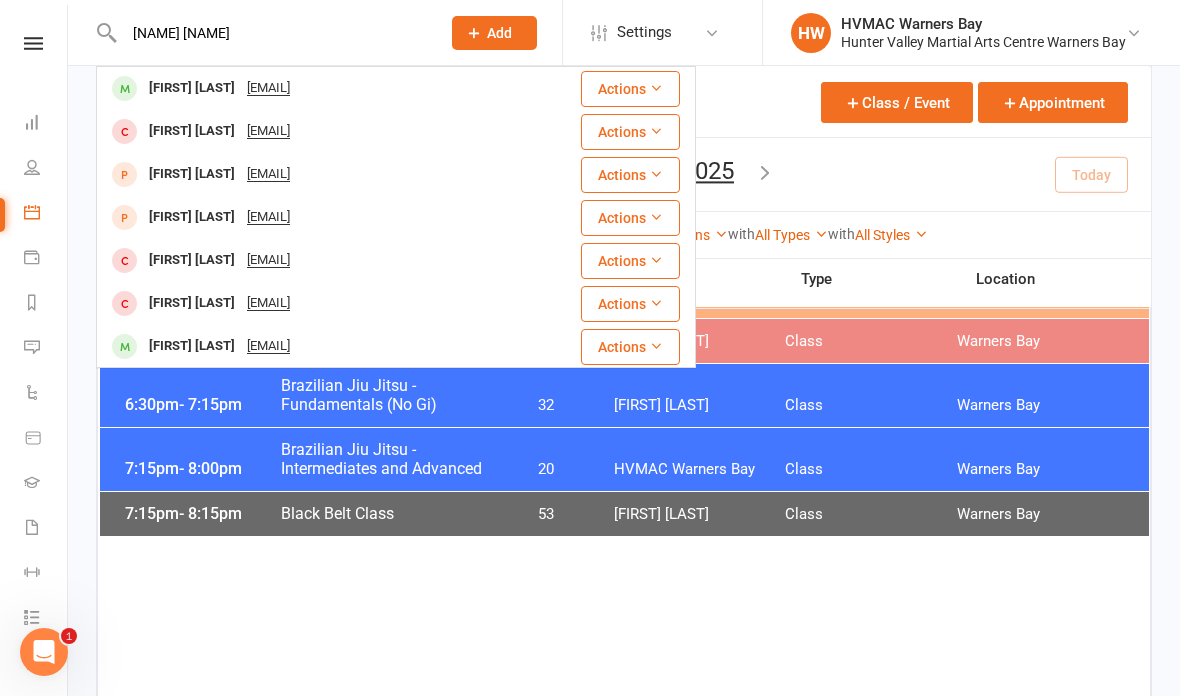 type on "[NAME] [NAME]" 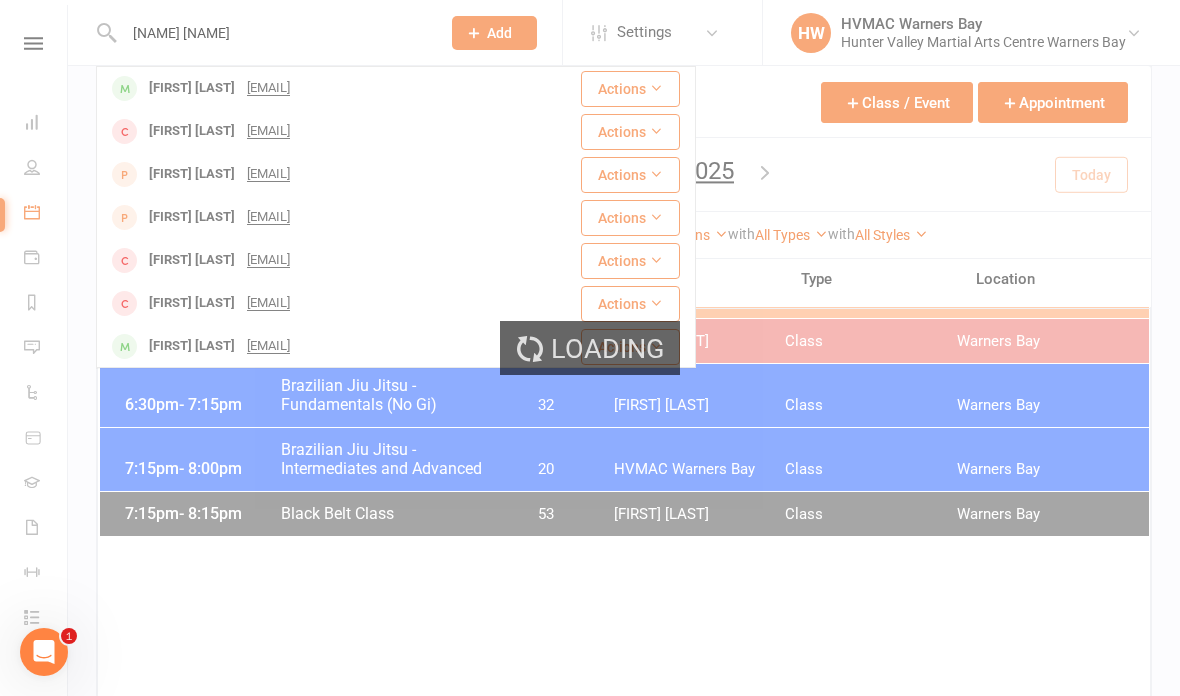 type 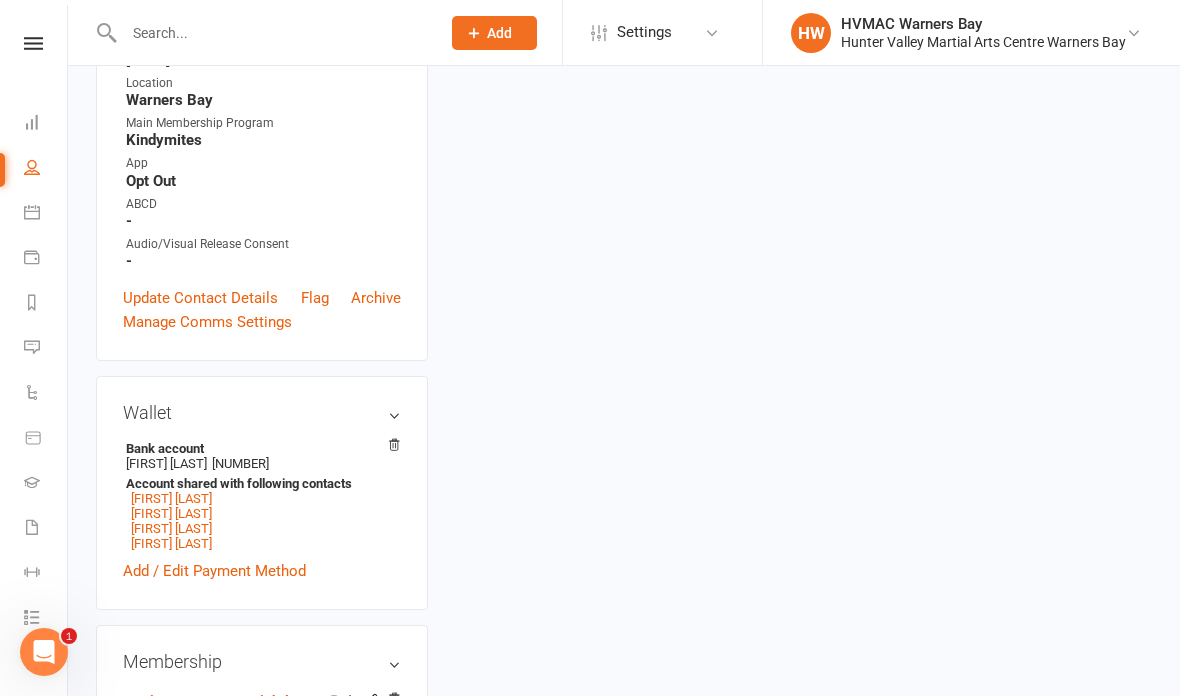 scroll, scrollTop: 0, scrollLeft: 0, axis: both 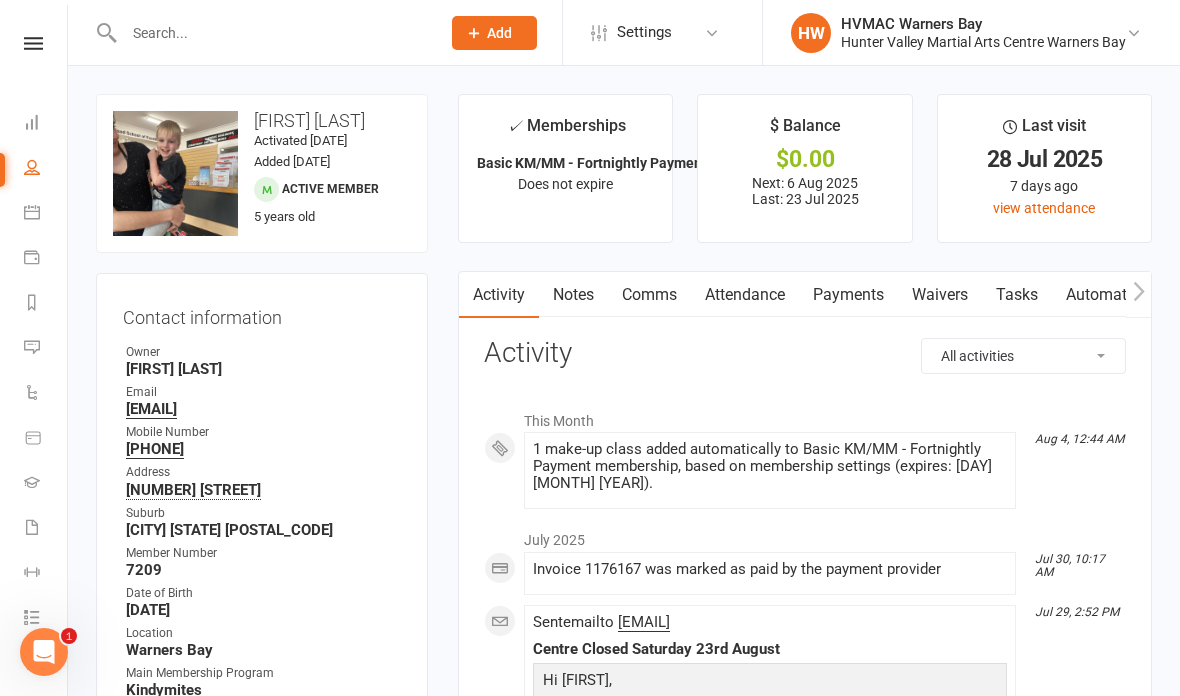 click on "Waivers" at bounding box center [940, 295] 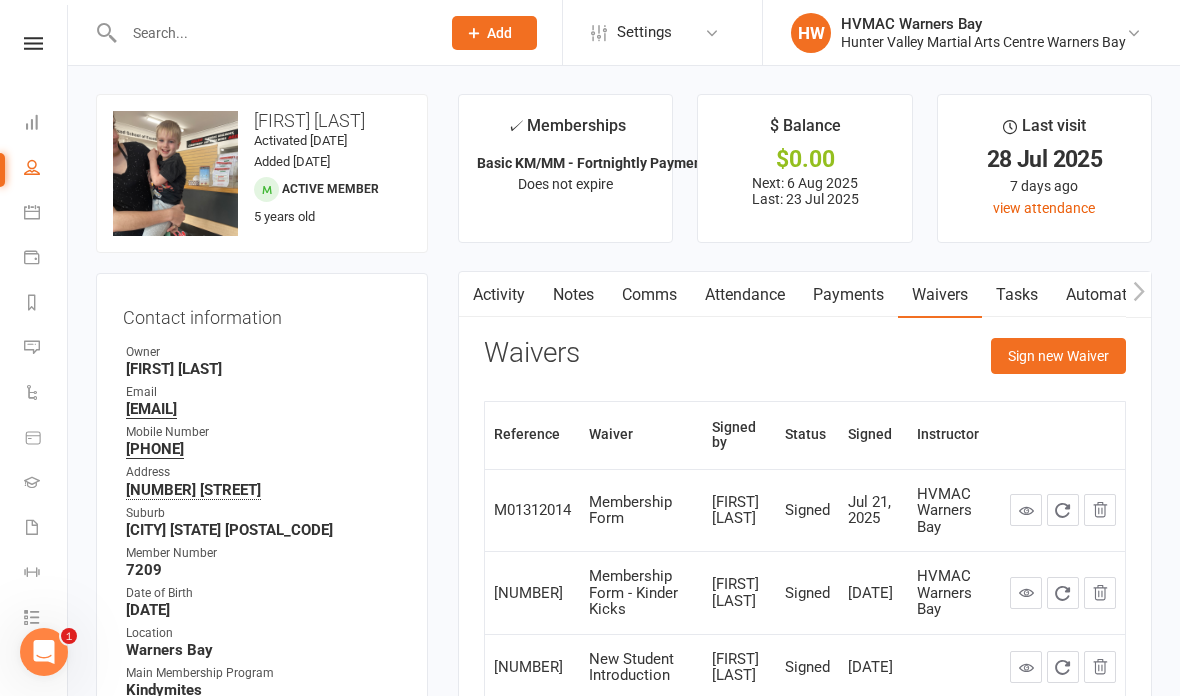 click on "Sign new Waiver" at bounding box center [1058, 356] 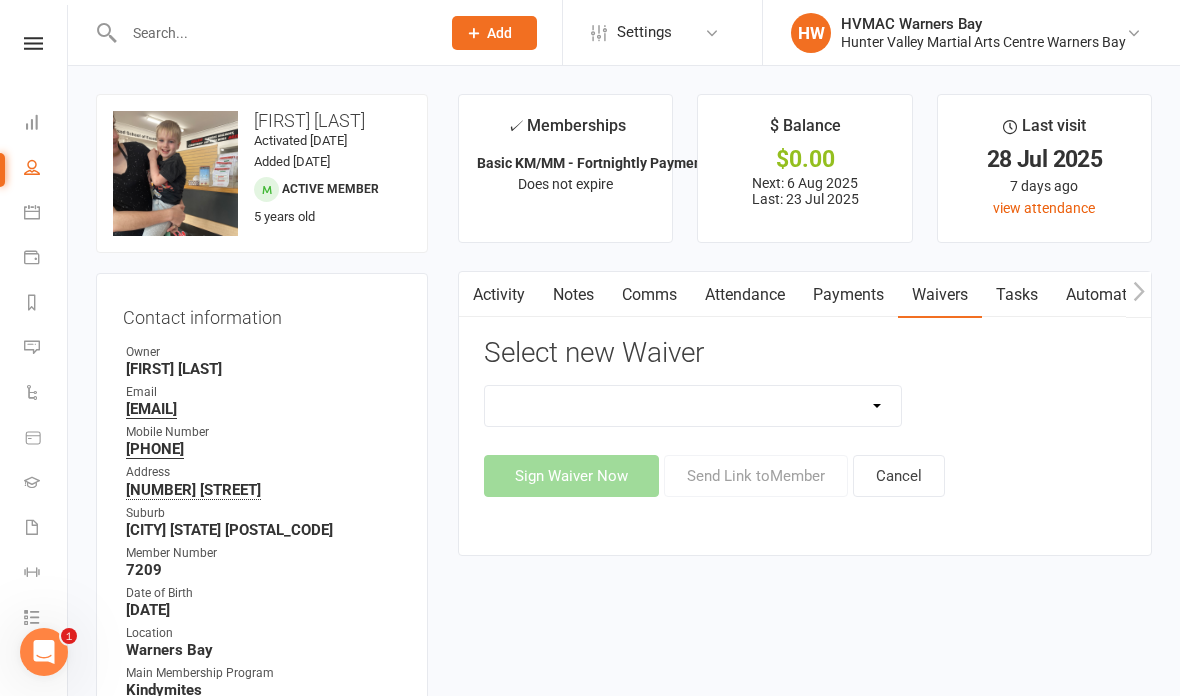 click on "Cancellation Form Cancellation Form - Kinder Kicks Fitness Challenge Goals Assessment Hold Form Membership Downgrade Form Membership Form Membership Form - Black Belt Membership Form - Brazilian Jiu Jitsu Membership Form - Family Membership Form - Fight Fit Membership Form - Kinder Kicks Membership Form - Kinder Kicks (PIF) Membership Form - Kindymites/Minimites Membership Form - Kobudo Membership Form - parent part payment Membership Upgrade Form 2023 New Student Introduction PIF & Lesson Block Memberships Program Goals Assessment - 1st Kyu Program Goals Assessment - Coloured Belts Special Events Update Of Payment Details" at bounding box center (693, 406) 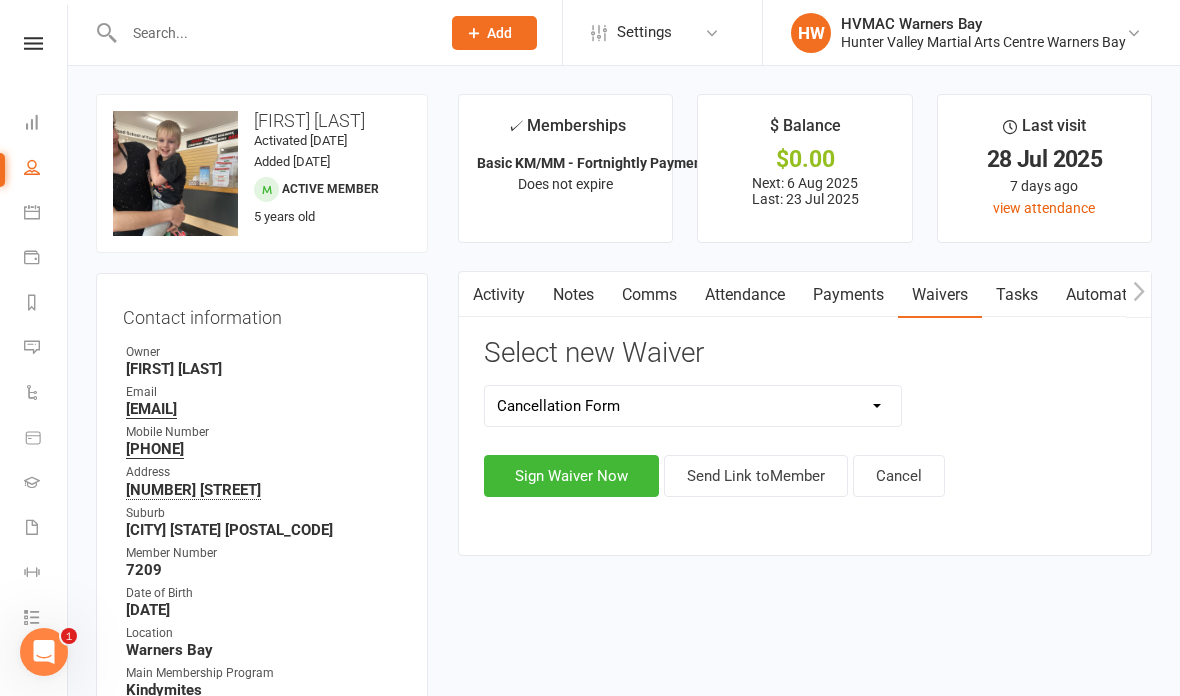 click on "Sign Waiver Now" at bounding box center [571, 476] 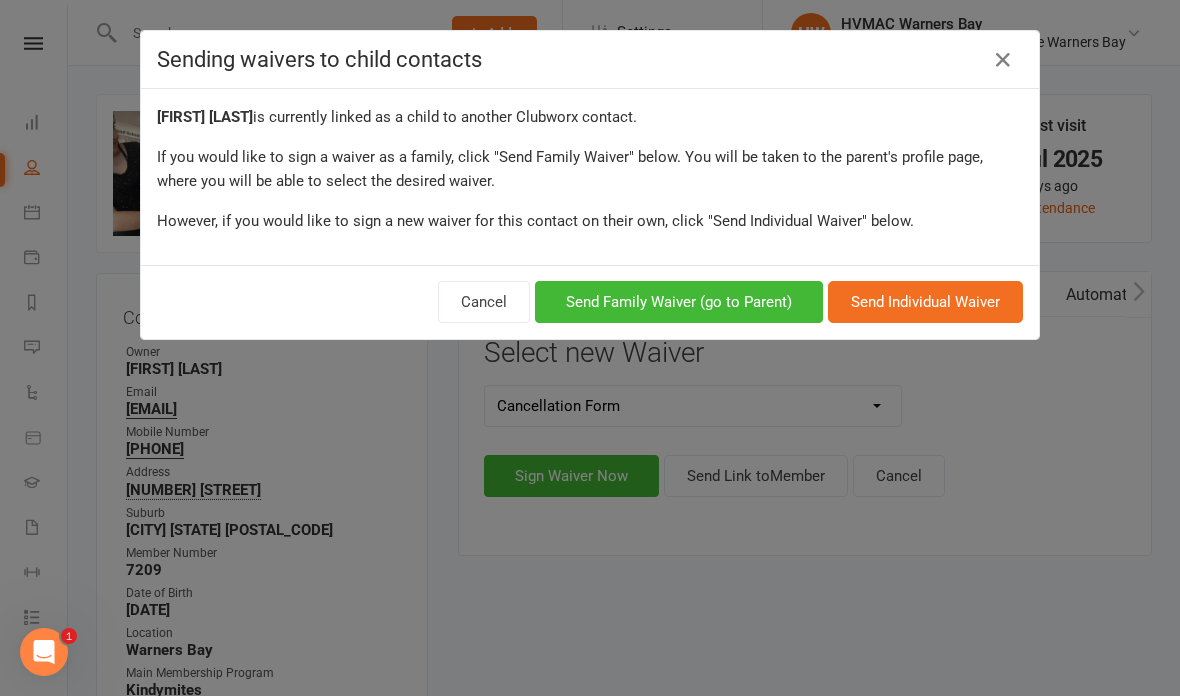 click on "Send Family Waiver (go to Parent)" at bounding box center [679, 302] 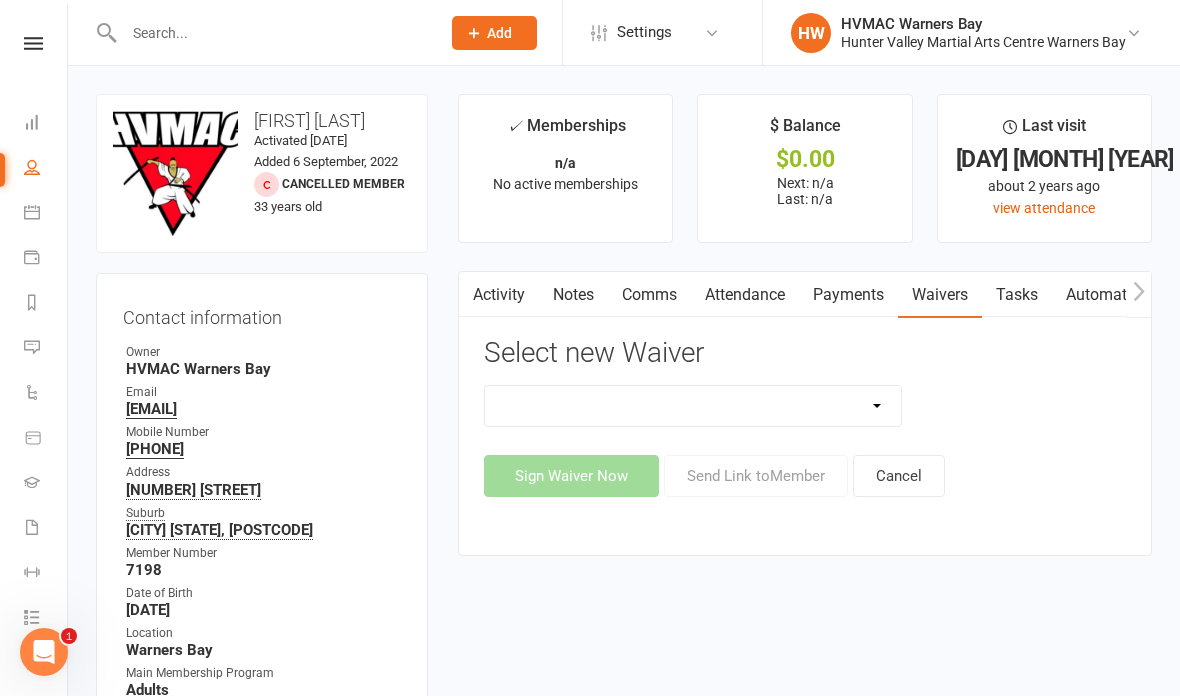click on "Cancellation Form Cancellation Form - Kinder Kicks Fitness Challenge Goals Assessment Hold Form Membership Downgrade Form Membership Form Membership Form - Black Belt Membership Form - Brazilian Jiu Jitsu Membership Form - Family Membership Form - Fight Fit Membership Form - Kinder Kicks Membership Form - Kinder Kicks (PIF) Membership Form - Kindymites/Minimites Membership Form - Kobudo Membership Form - parent part payment Membership Upgrade Form 2023 New Student Introduction PIF & Lesson Block Memberships Program Goals Assessment - 1st Kyu Program Goals Assessment - Coloured Belts Special Events Update Of Payment Details" at bounding box center [693, 406] 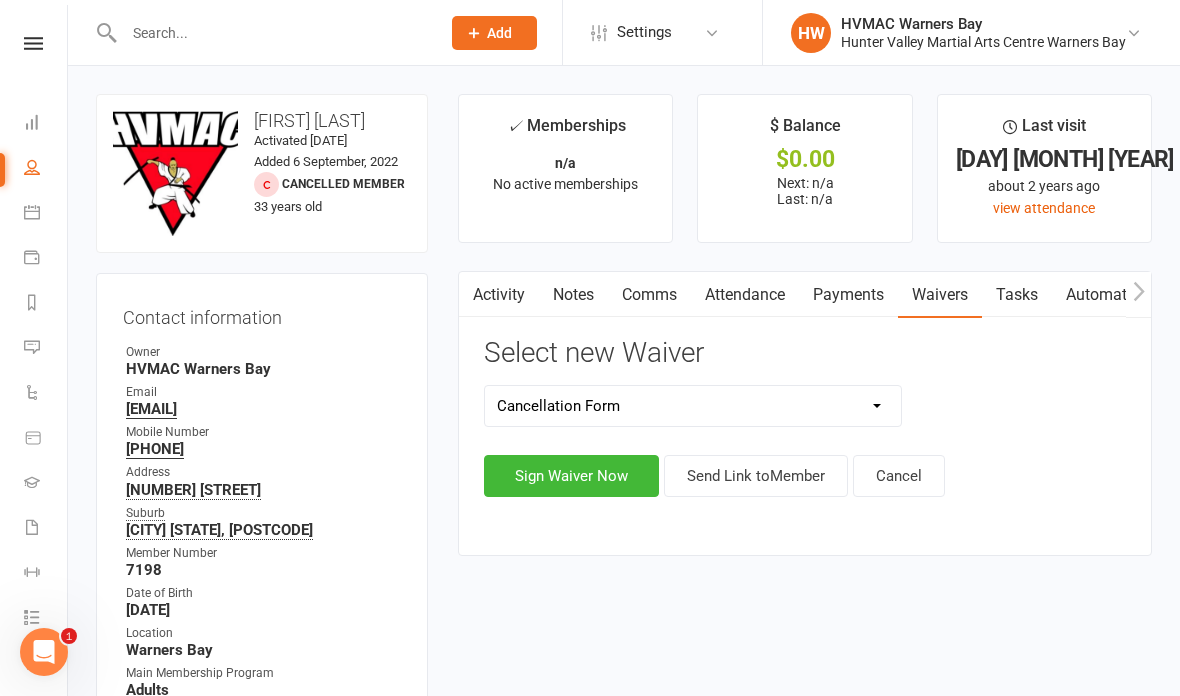 click on "Sign Waiver Now" at bounding box center (571, 476) 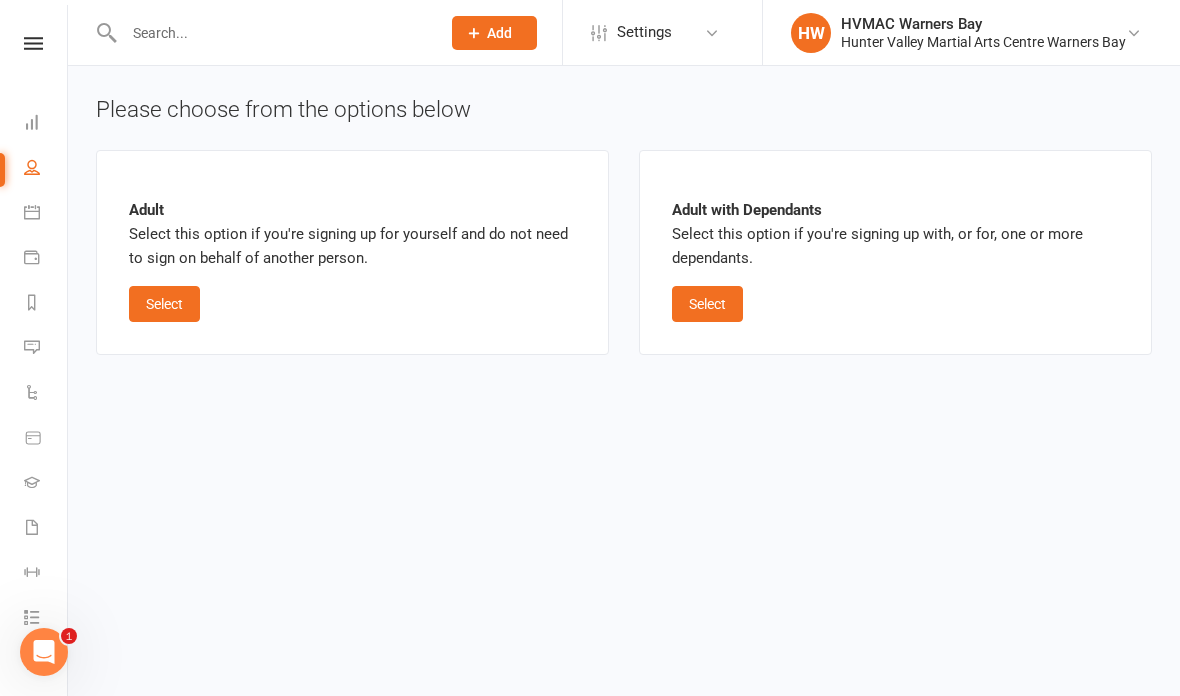 click on "Select" at bounding box center [707, 304] 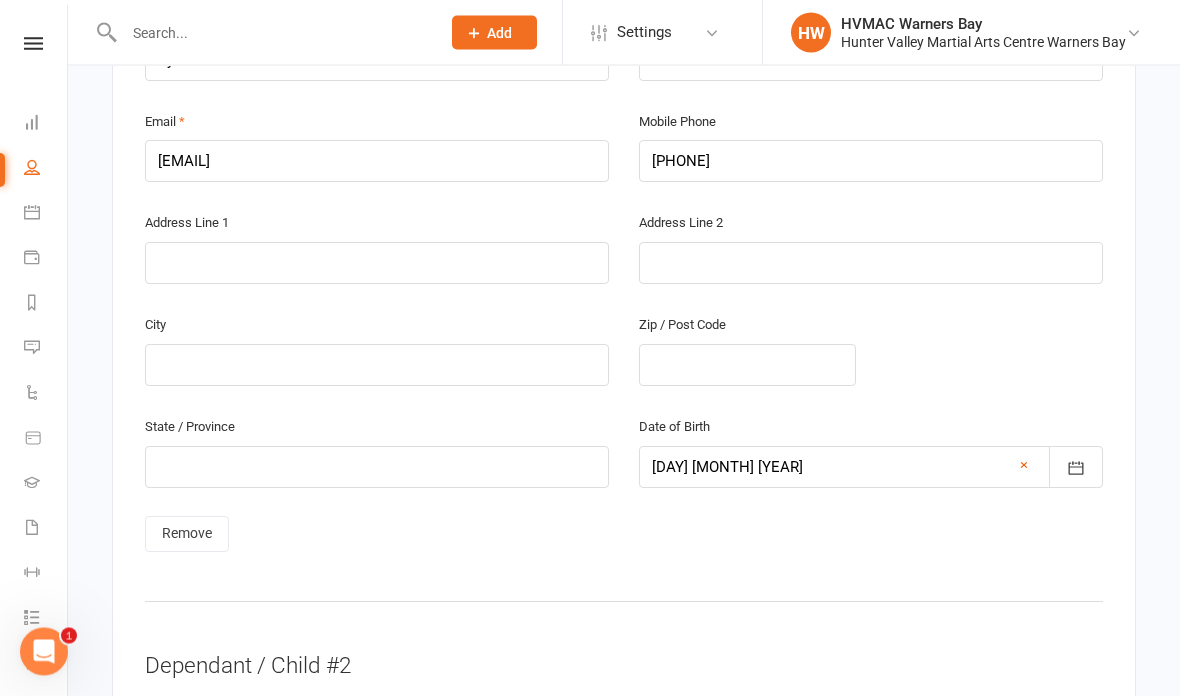 scroll, scrollTop: 1517, scrollLeft: 0, axis: vertical 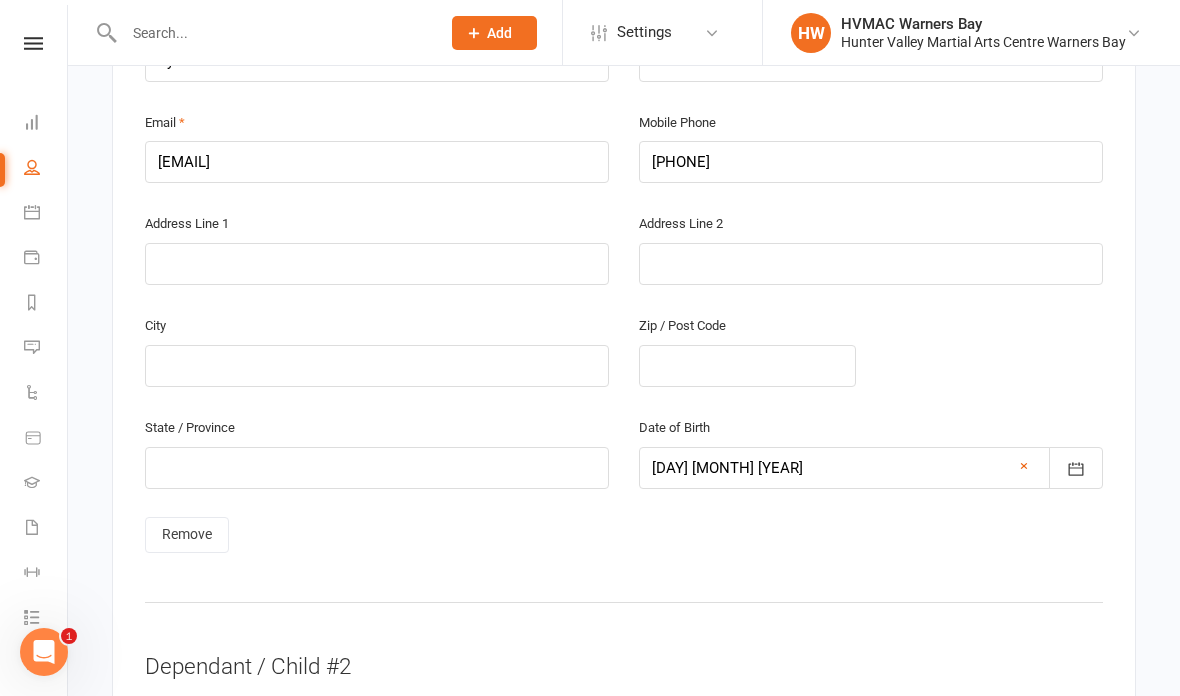 click on "Remove" at bounding box center (187, 535) 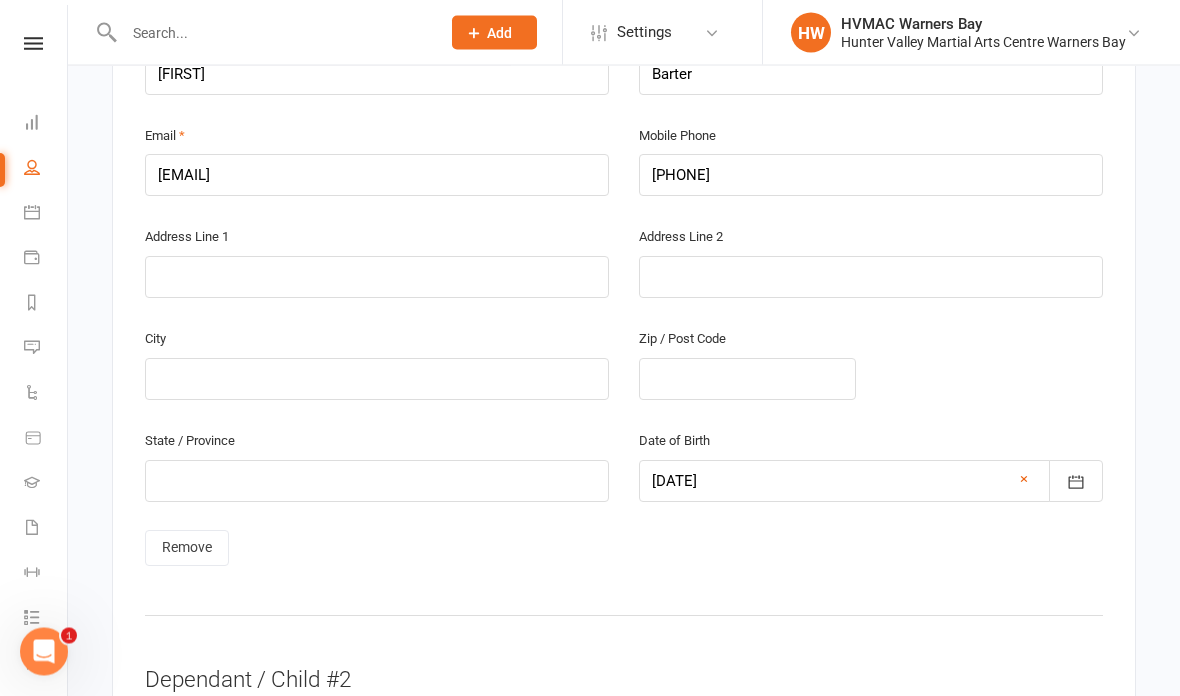 scroll, scrollTop: 1505, scrollLeft: 0, axis: vertical 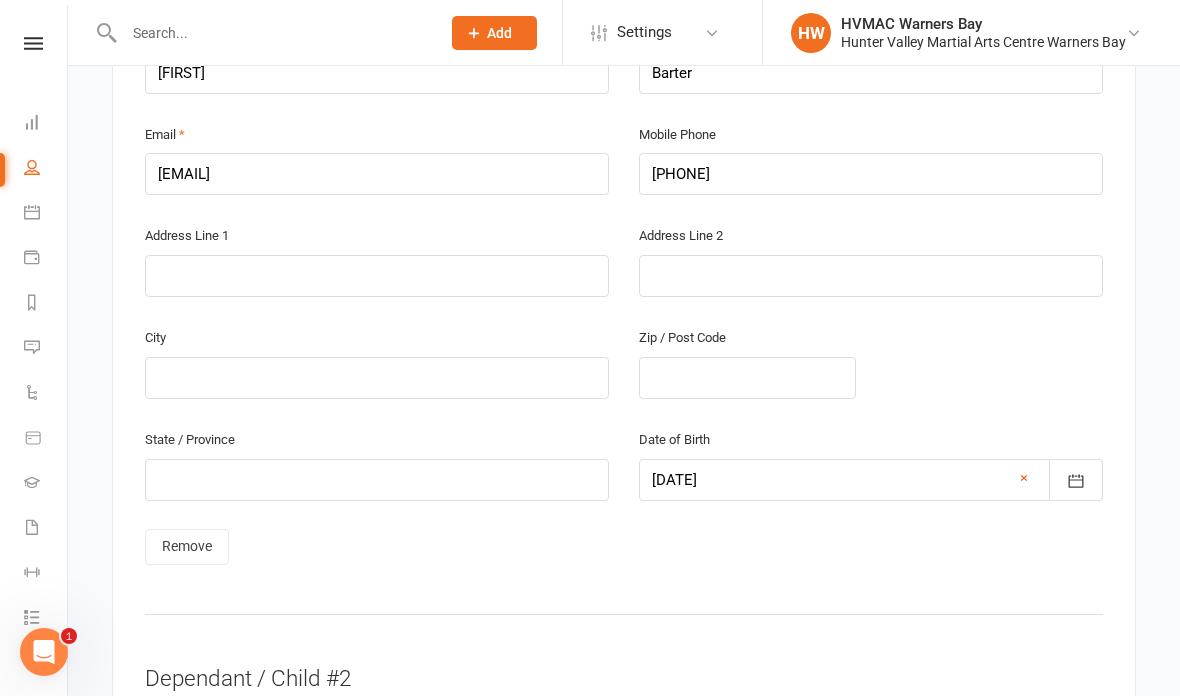 click on "Remove" at bounding box center (187, 547) 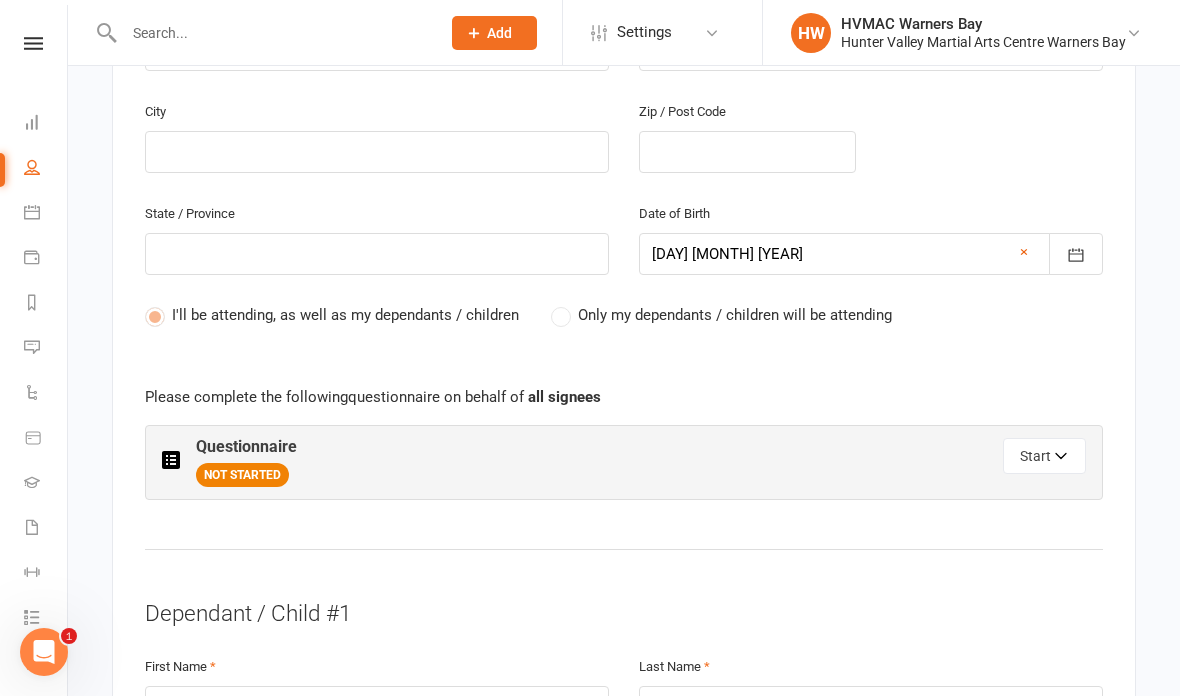 scroll, scrollTop: 883, scrollLeft: 0, axis: vertical 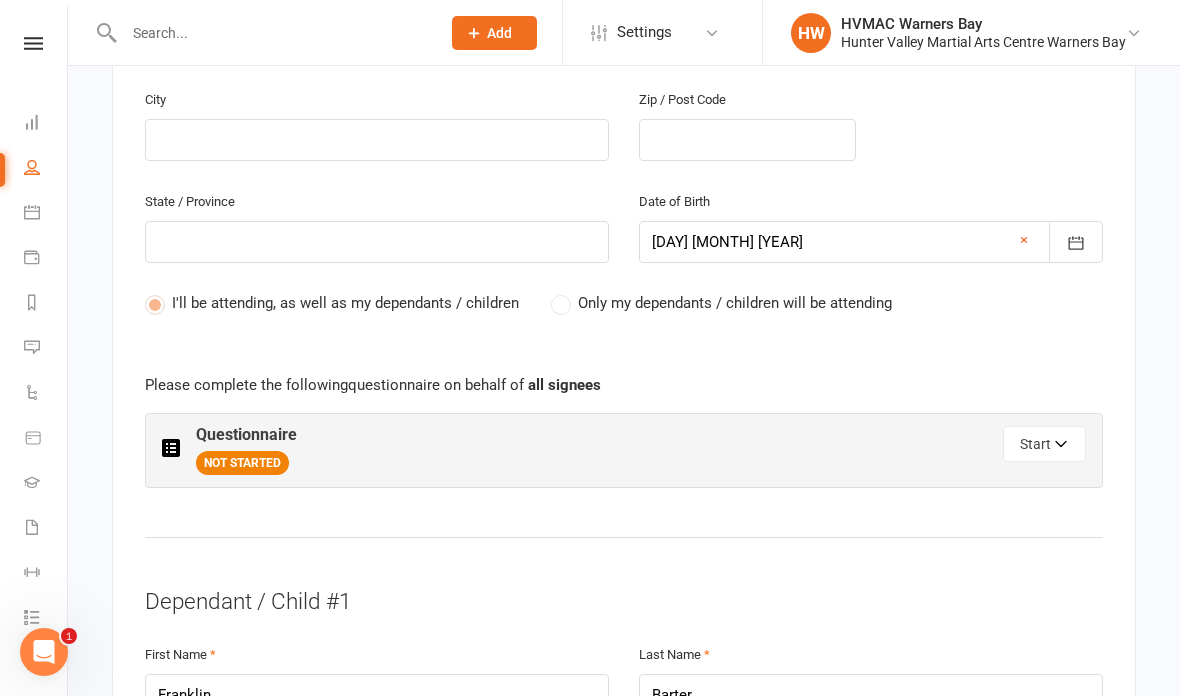 click on "Start" at bounding box center [1044, 444] 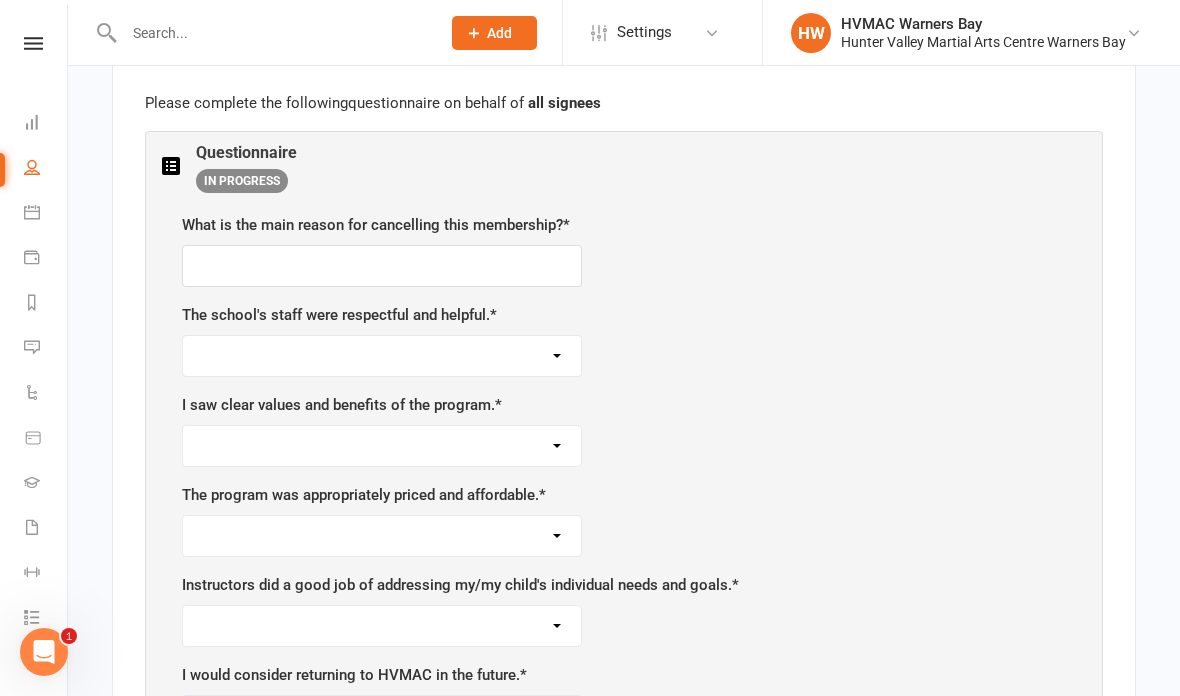 scroll, scrollTop: 1206, scrollLeft: 0, axis: vertical 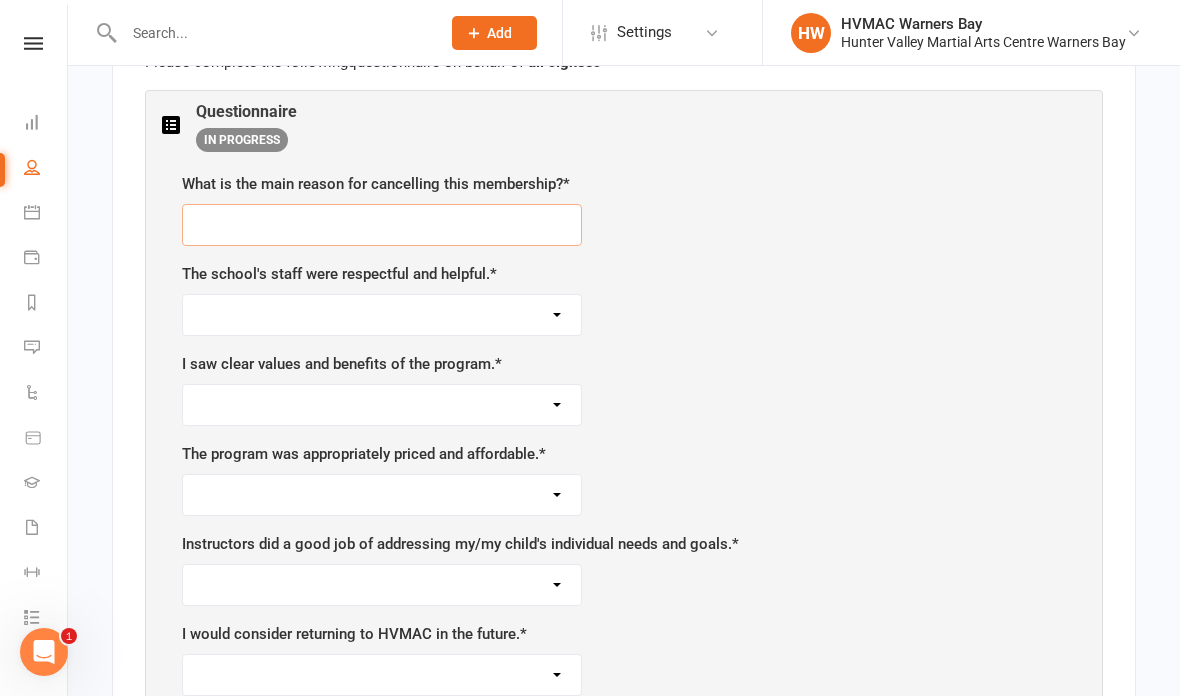 click at bounding box center (382, 225) 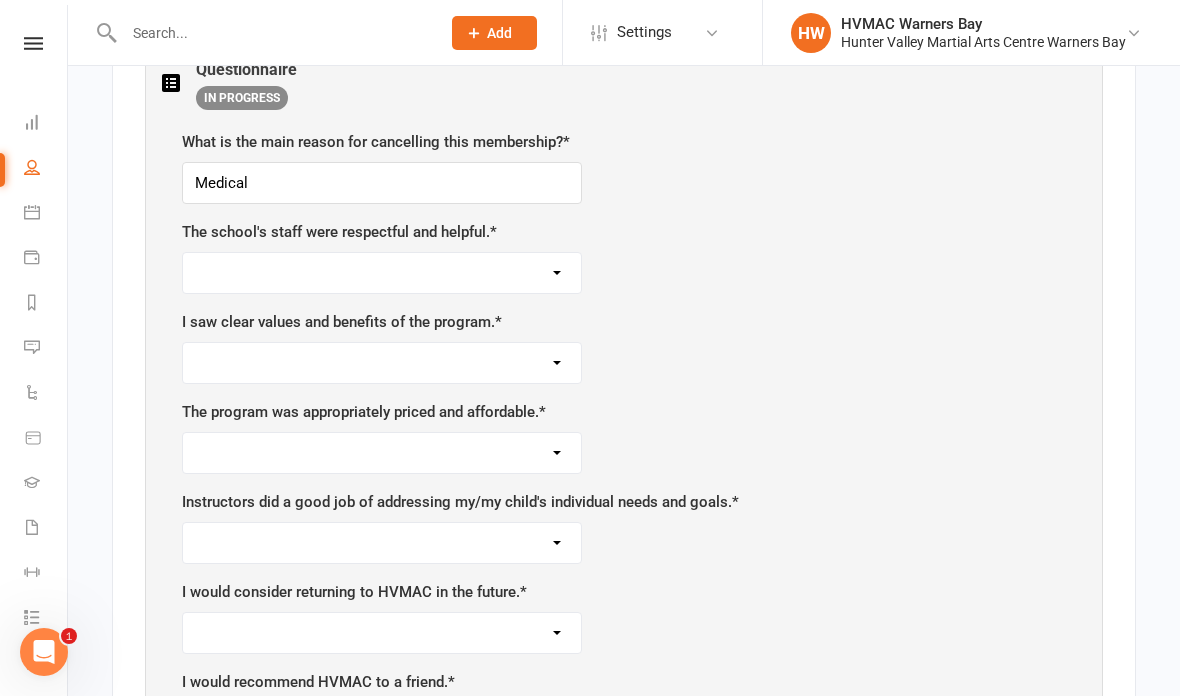scroll, scrollTop: 1249, scrollLeft: 0, axis: vertical 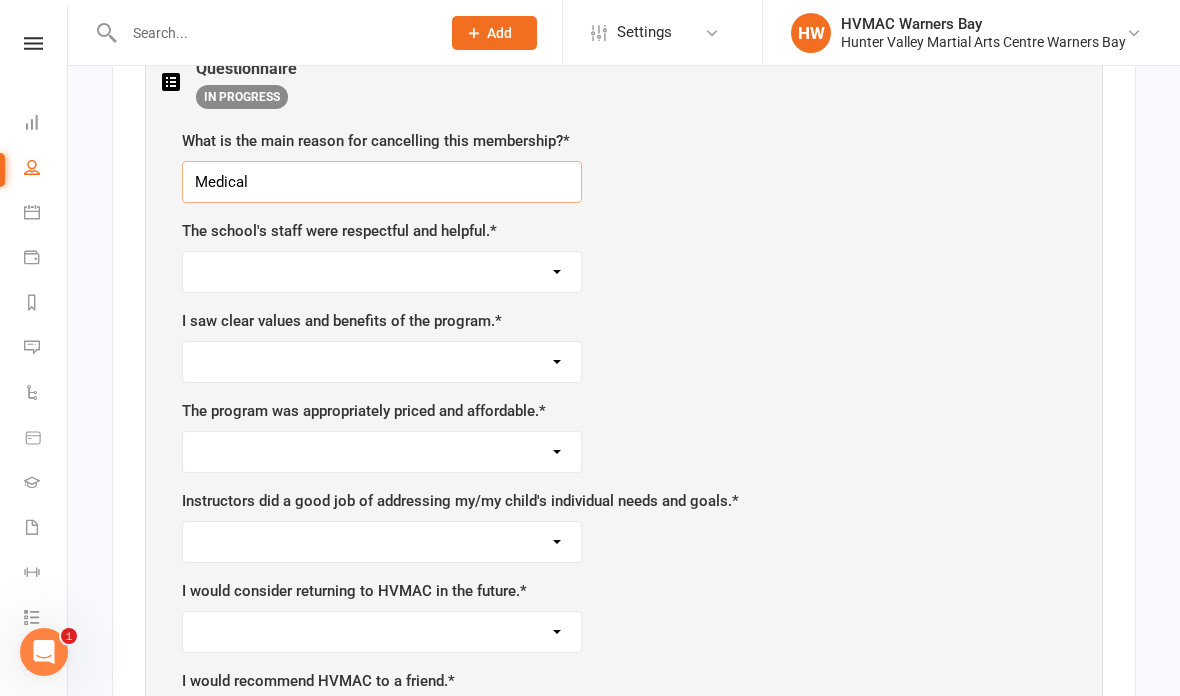 type on "Medical" 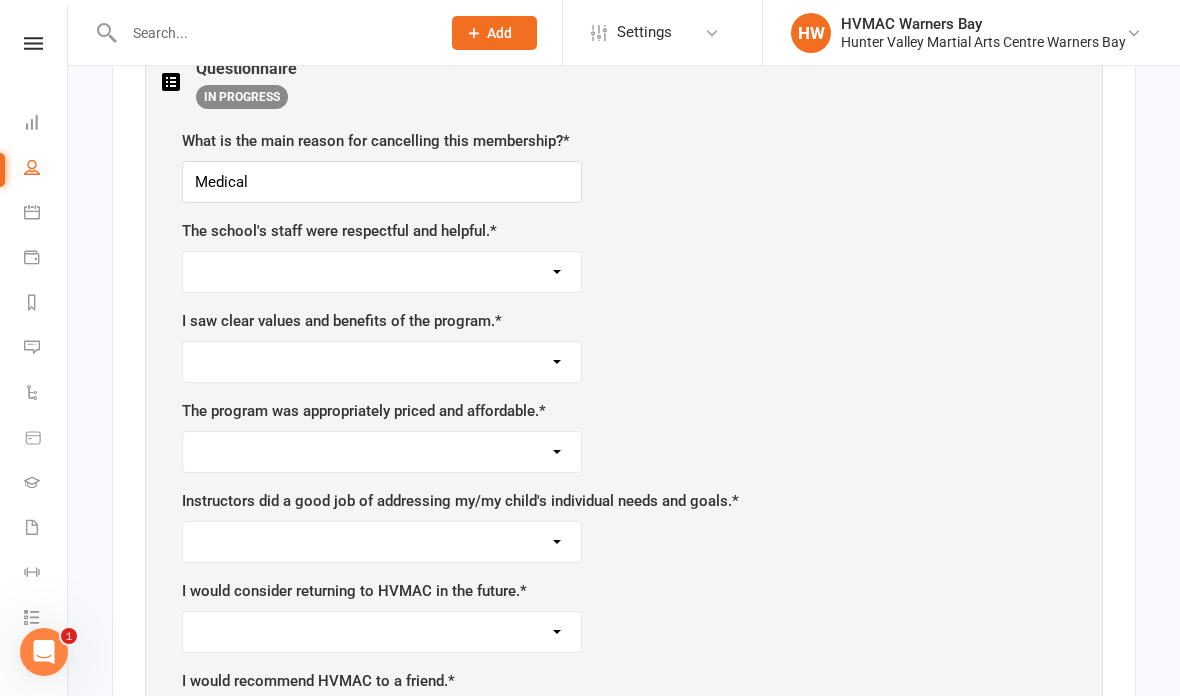 click on "Strongly Agree Agree Neutral Disagree Strongly Disagree" at bounding box center [382, 272] 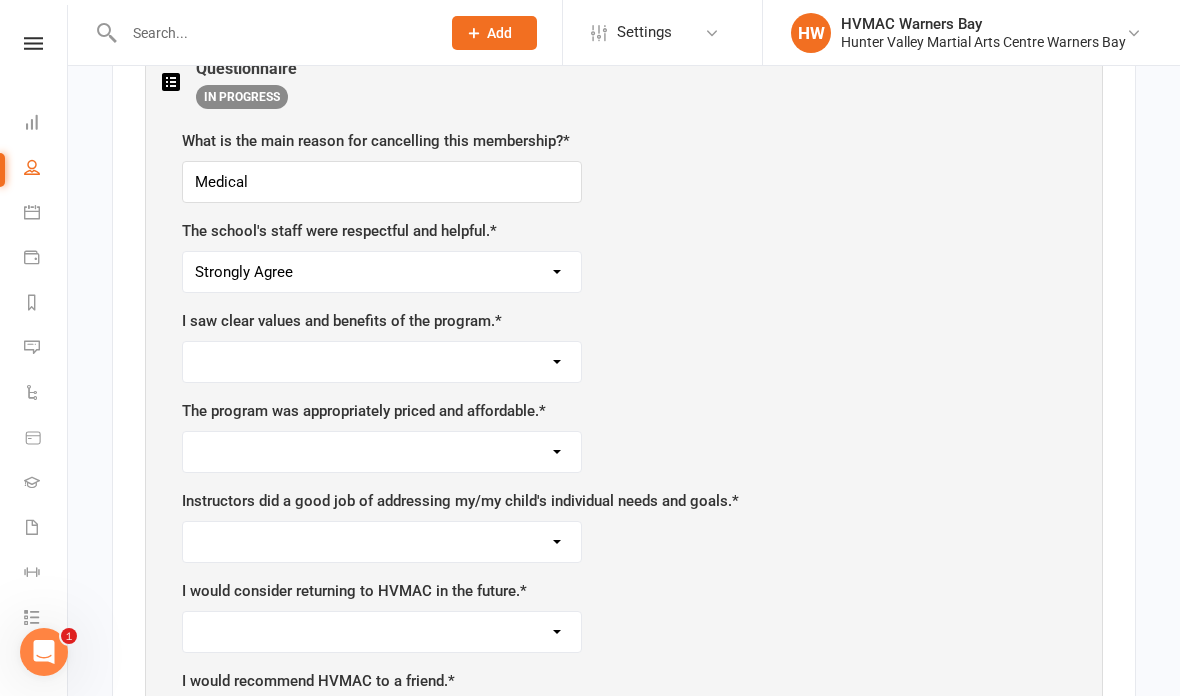 click on "Strongly Agree Agree Neutral Disagree Strongly Disagree" at bounding box center (382, 362) 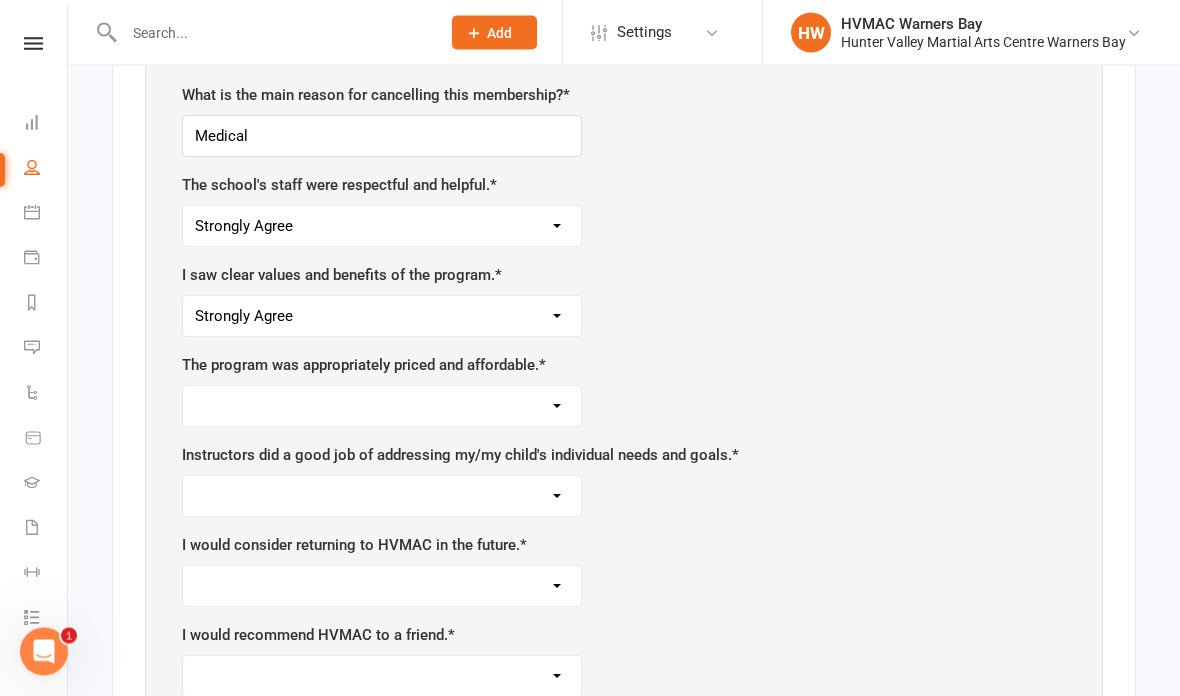 scroll, scrollTop: 1298, scrollLeft: 0, axis: vertical 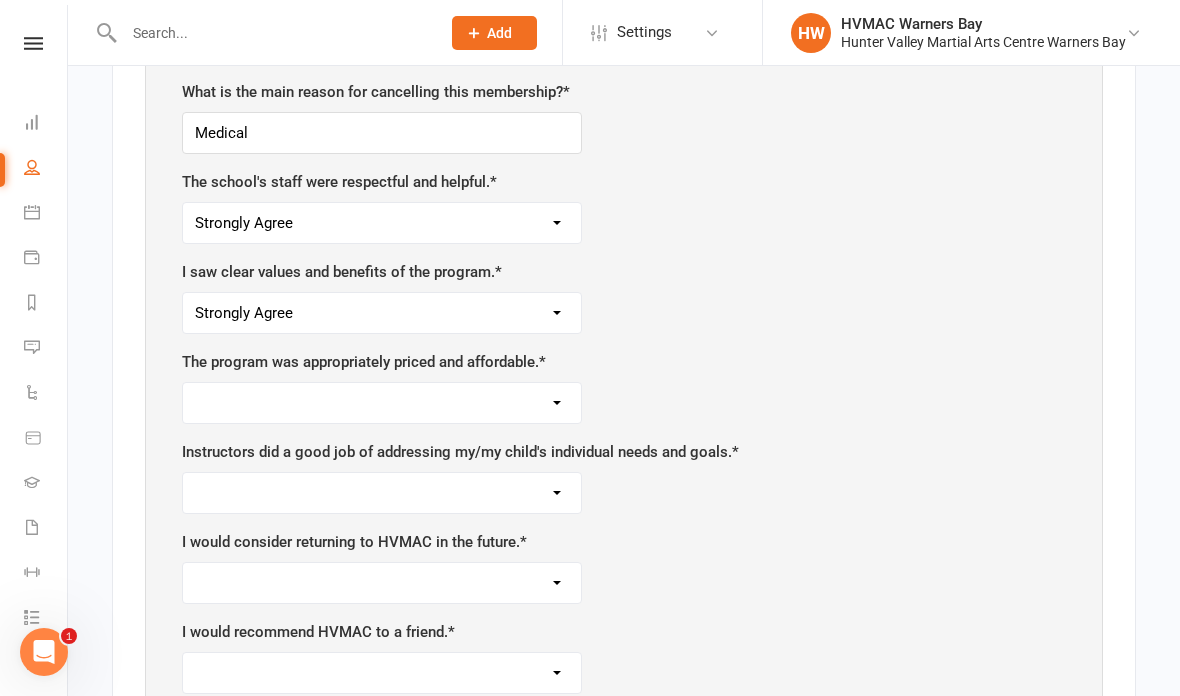 click on "Strongly Agree Agree Neutral Disagree Strongly Disagree" at bounding box center (382, 403) 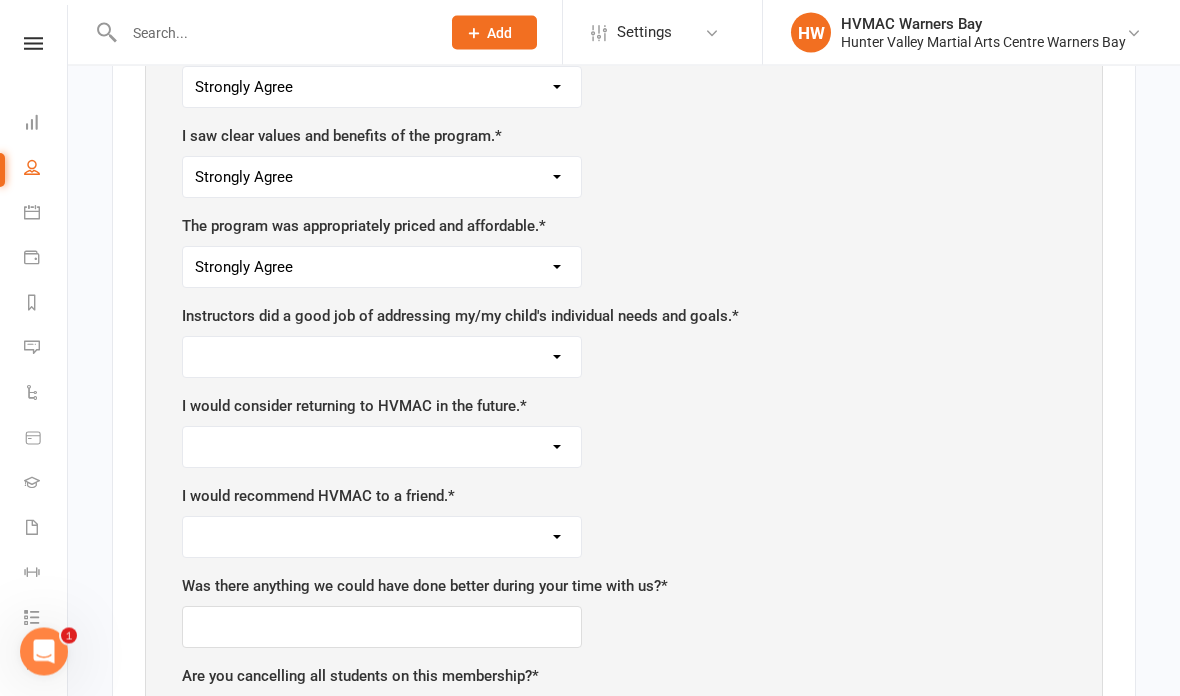 scroll, scrollTop: 1434, scrollLeft: 0, axis: vertical 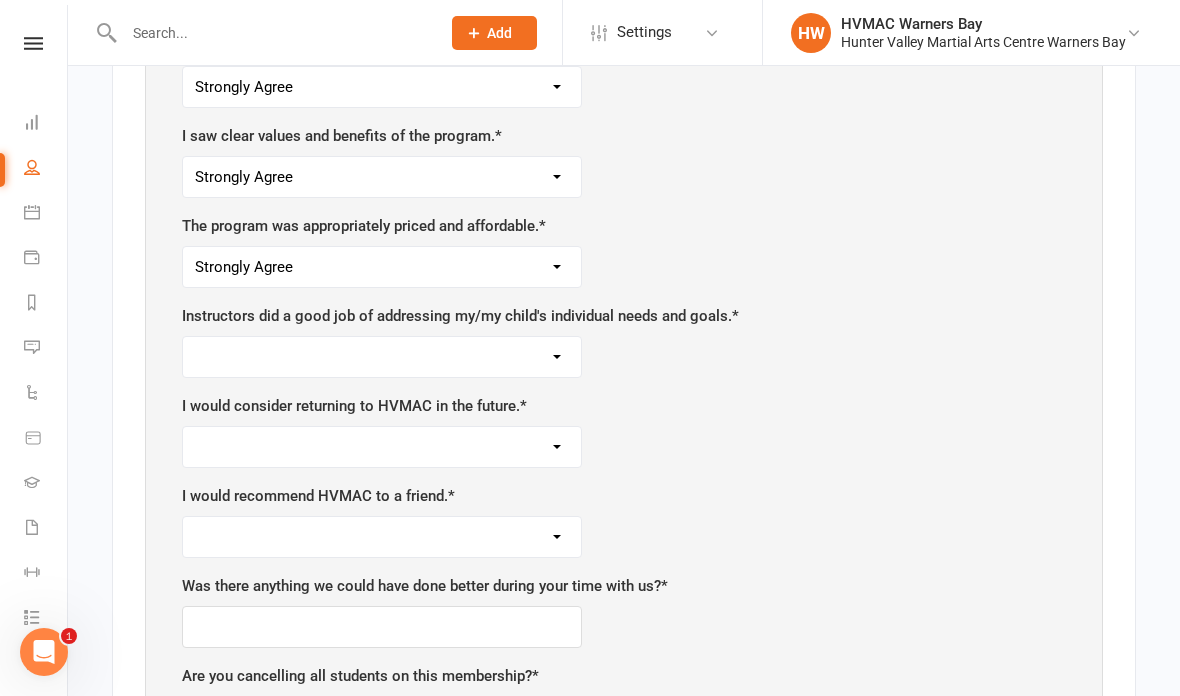 click on "Strongly Agree Agree Neutral Disagree Strongly Disagree" at bounding box center (382, 357) 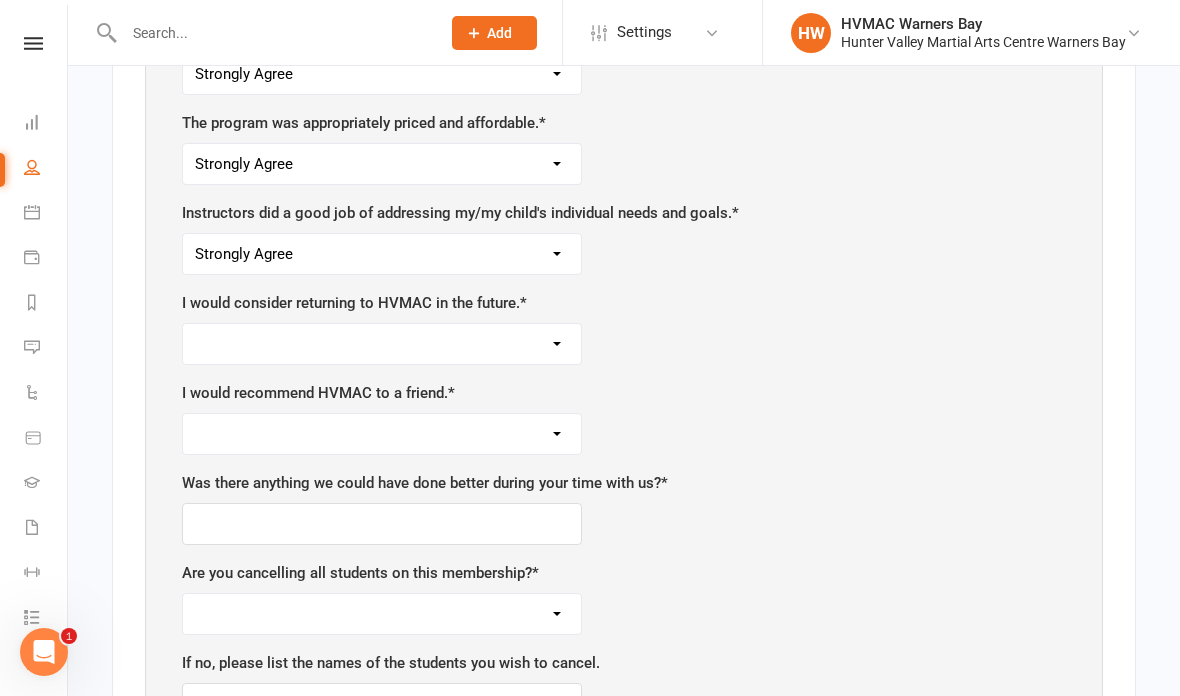 scroll, scrollTop: 1552, scrollLeft: 0, axis: vertical 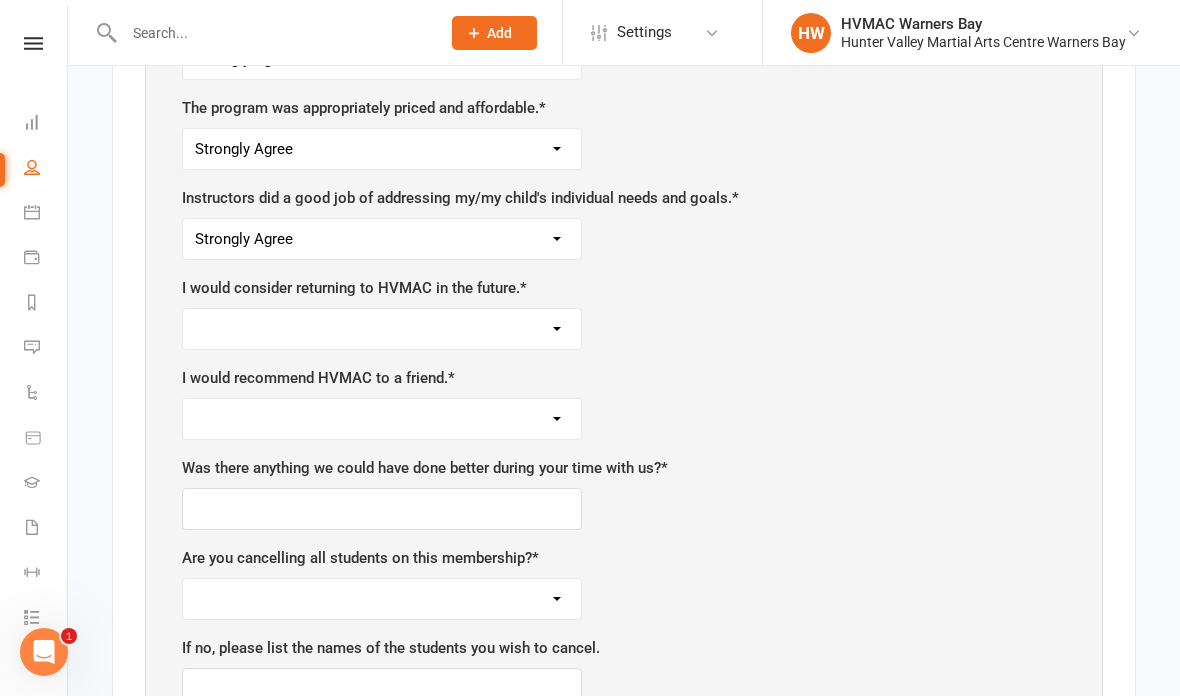 click on "Strongly Agree Agree Neutral Disagree Strongly Disagree" at bounding box center [382, 329] 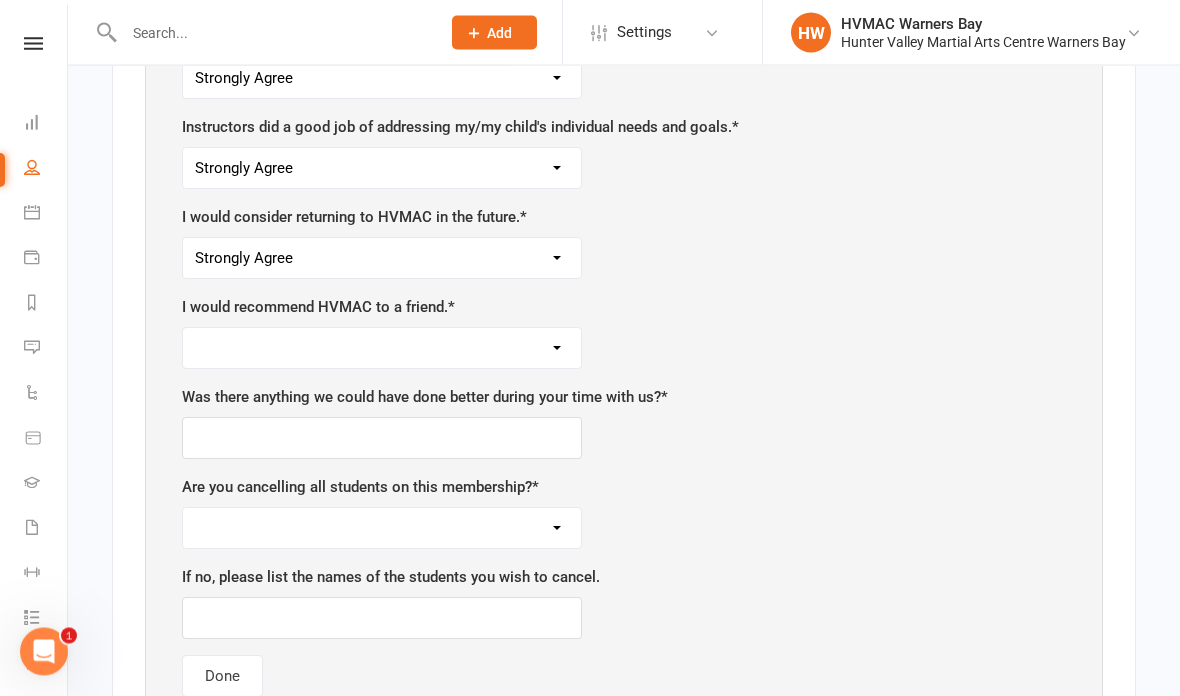 click on "Strongly Agree Agree Neutral Disagree Strongly Disagree" at bounding box center (382, 349) 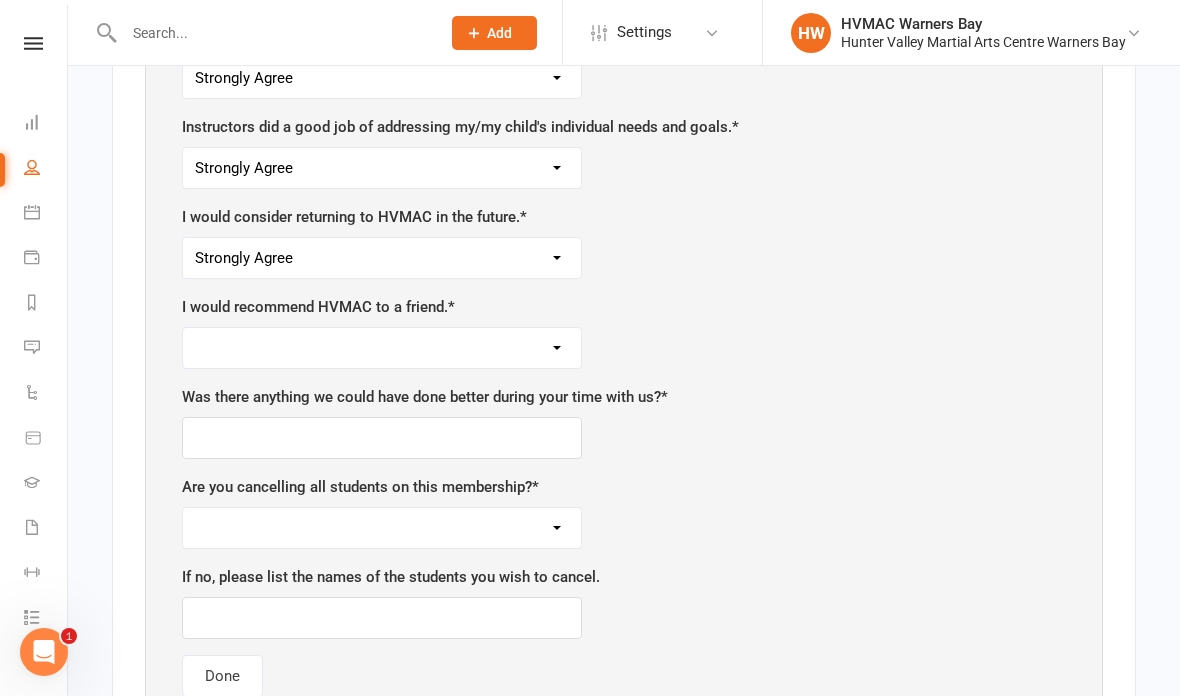 select on "Strongly Agree" 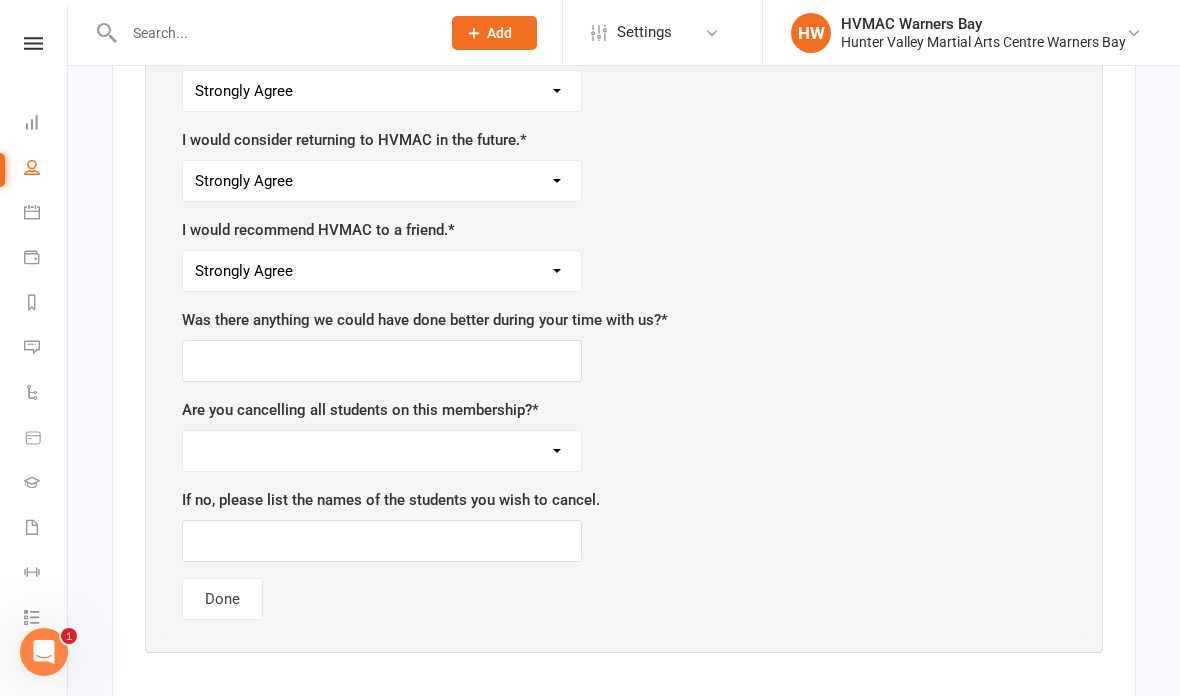 scroll, scrollTop: 1701, scrollLeft: 0, axis: vertical 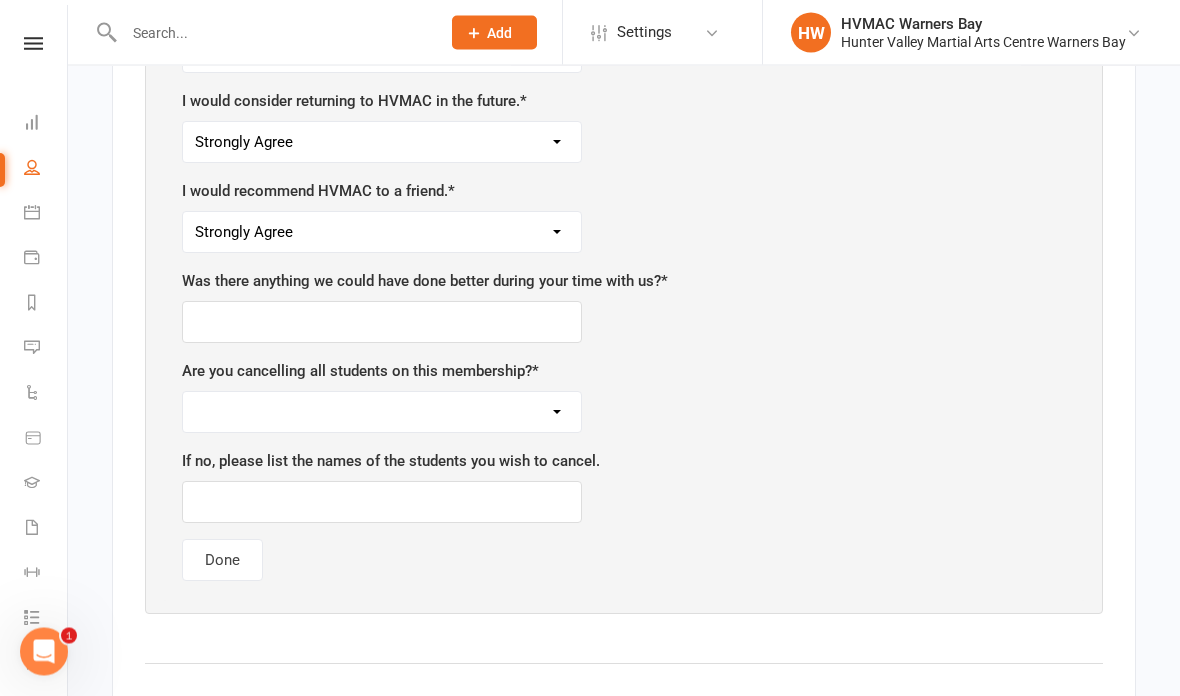 click at bounding box center (382, 323) 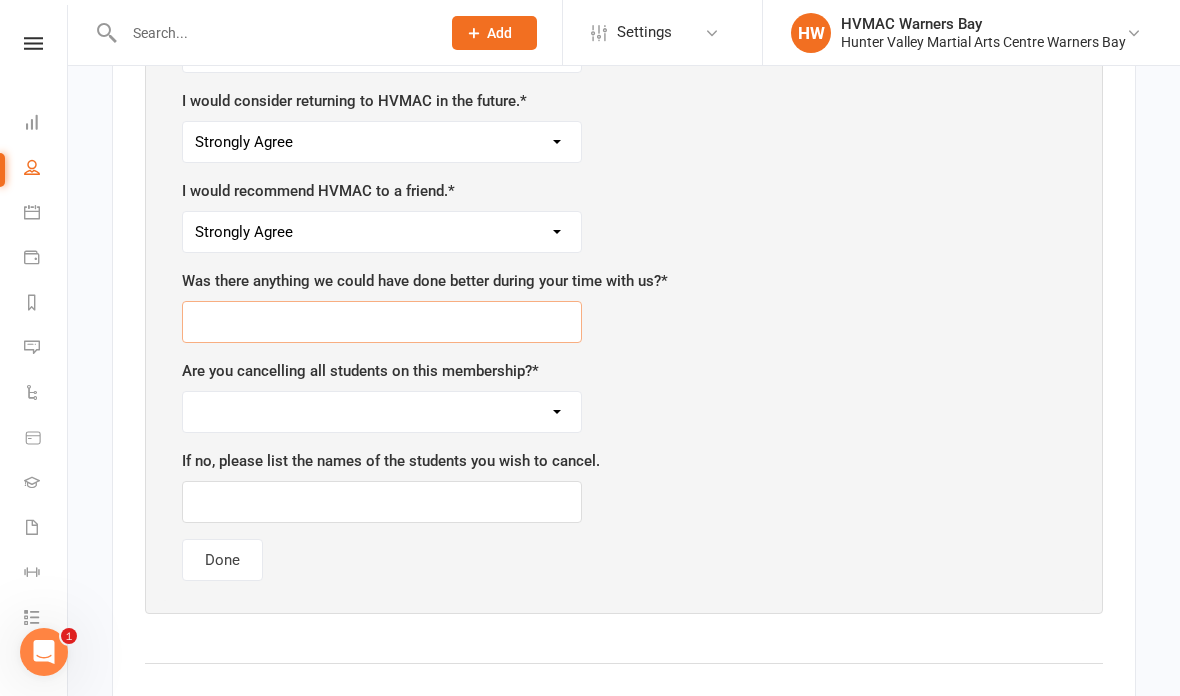 scroll, scrollTop: 1738, scrollLeft: 0, axis: vertical 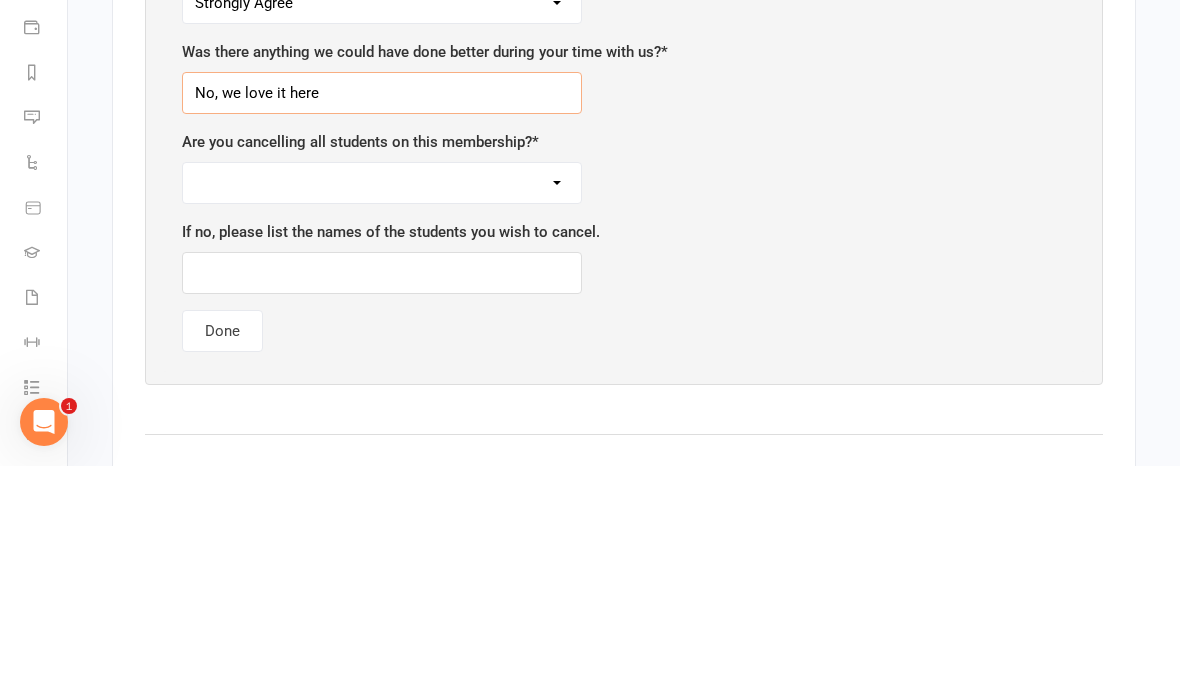 type on "No, we love it here" 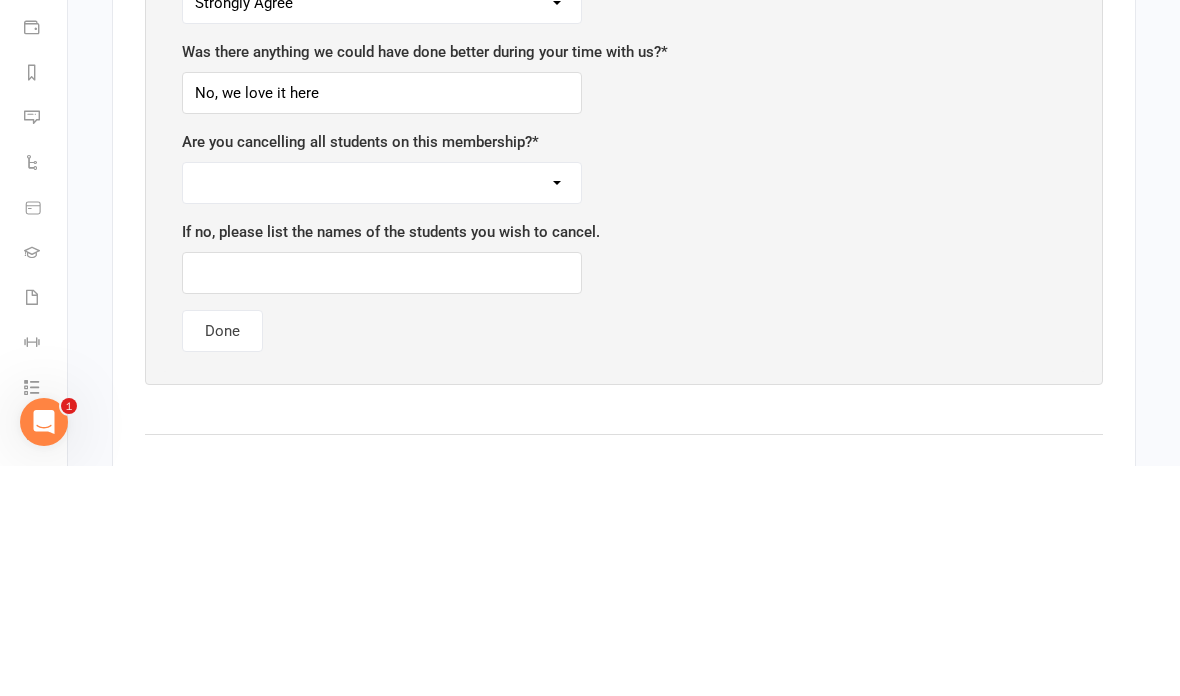 click on "Yes No" at bounding box center (382, 413) 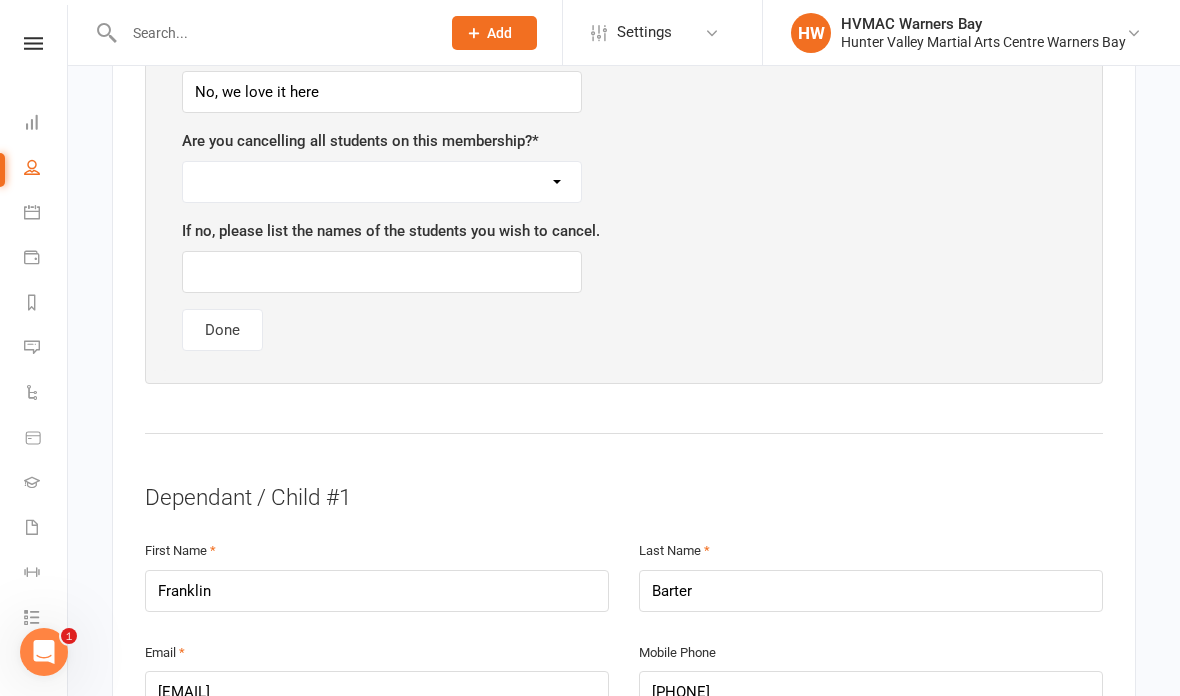 select on "No" 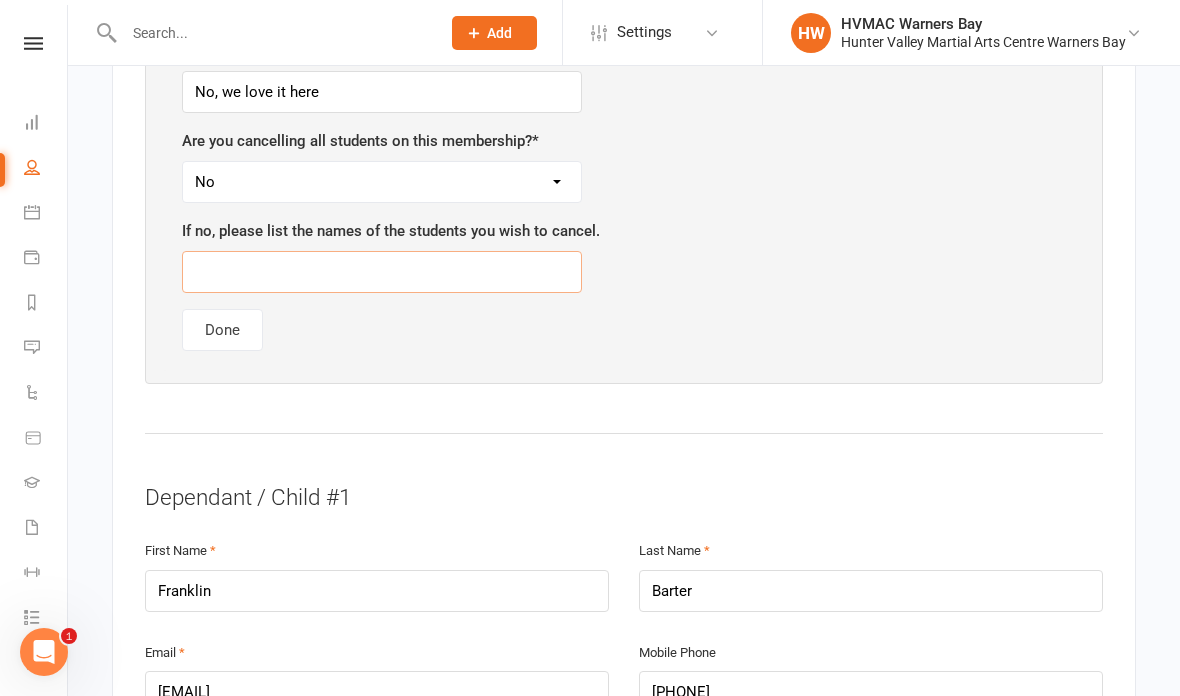 click at bounding box center [382, 272] 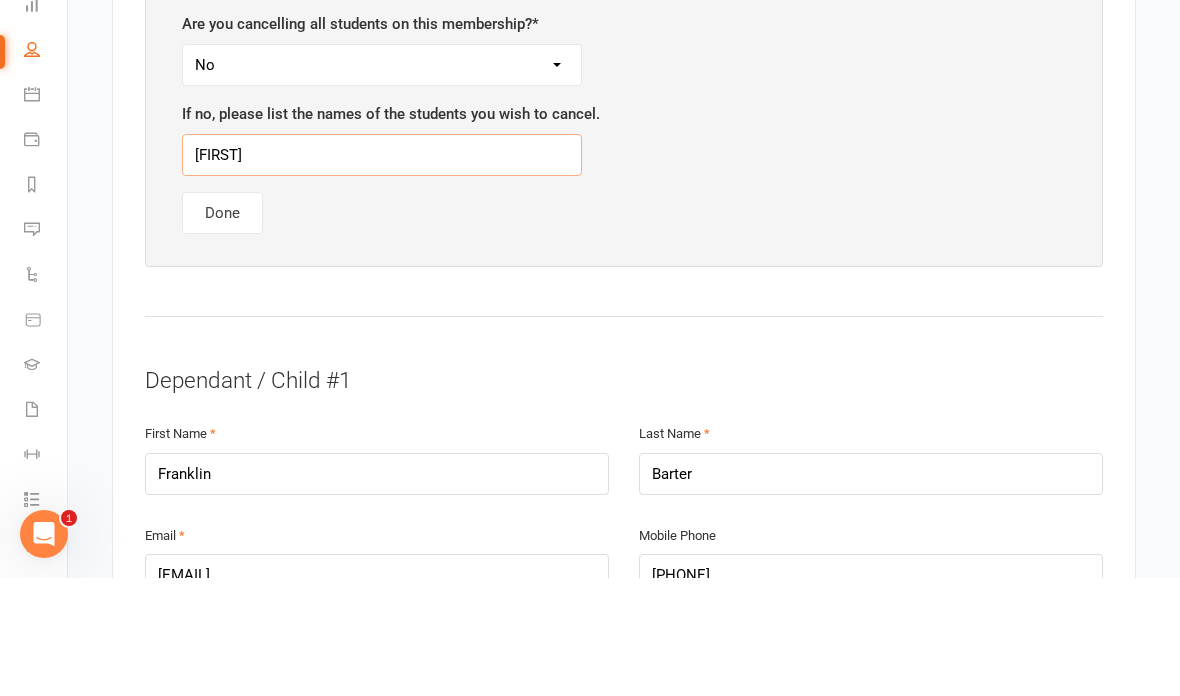 type on "Franklin" 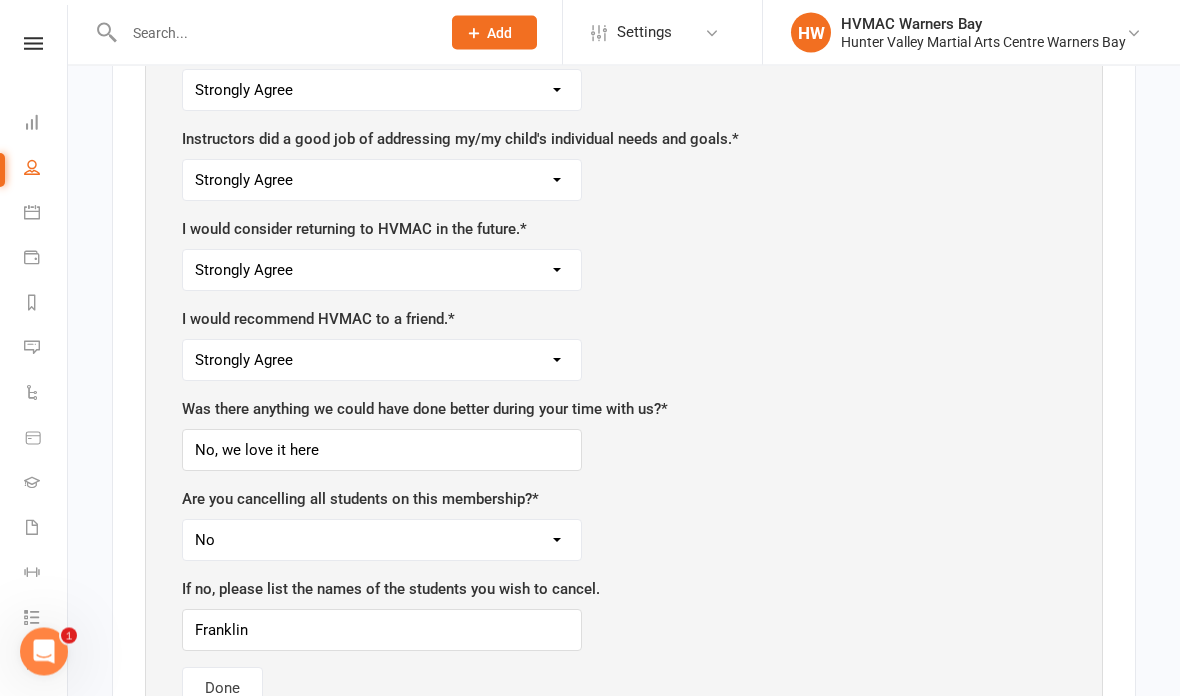 scroll, scrollTop: 1679, scrollLeft: 0, axis: vertical 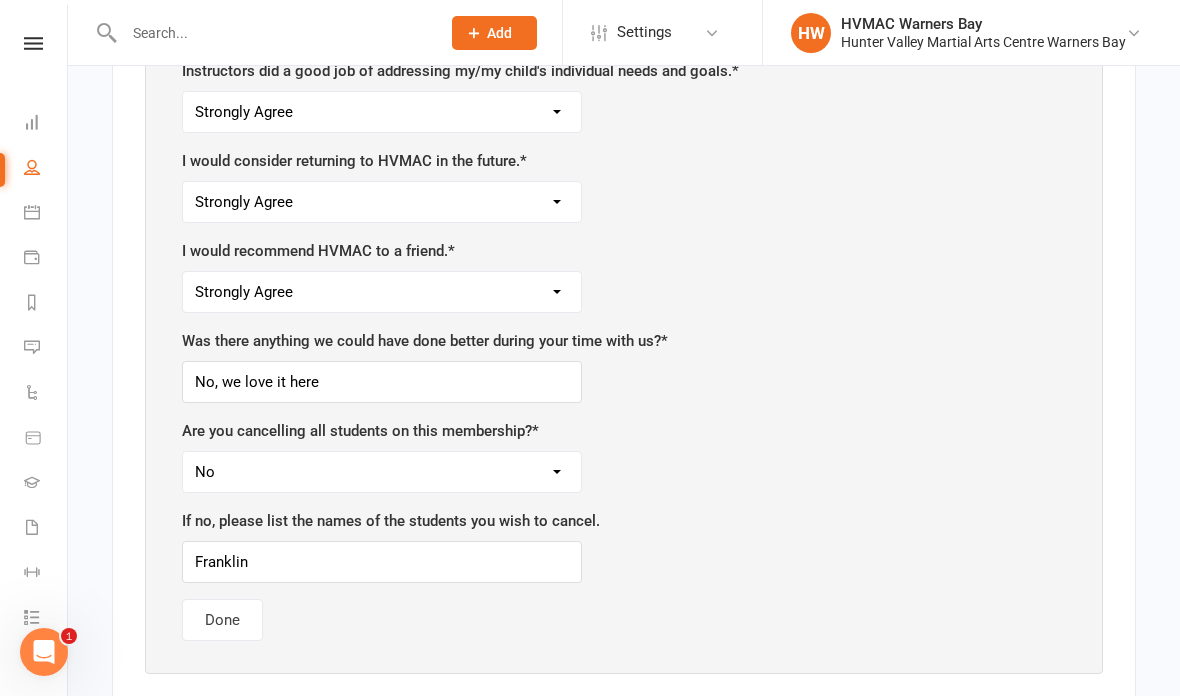 click on "Done" at bounding box center [222, 620] 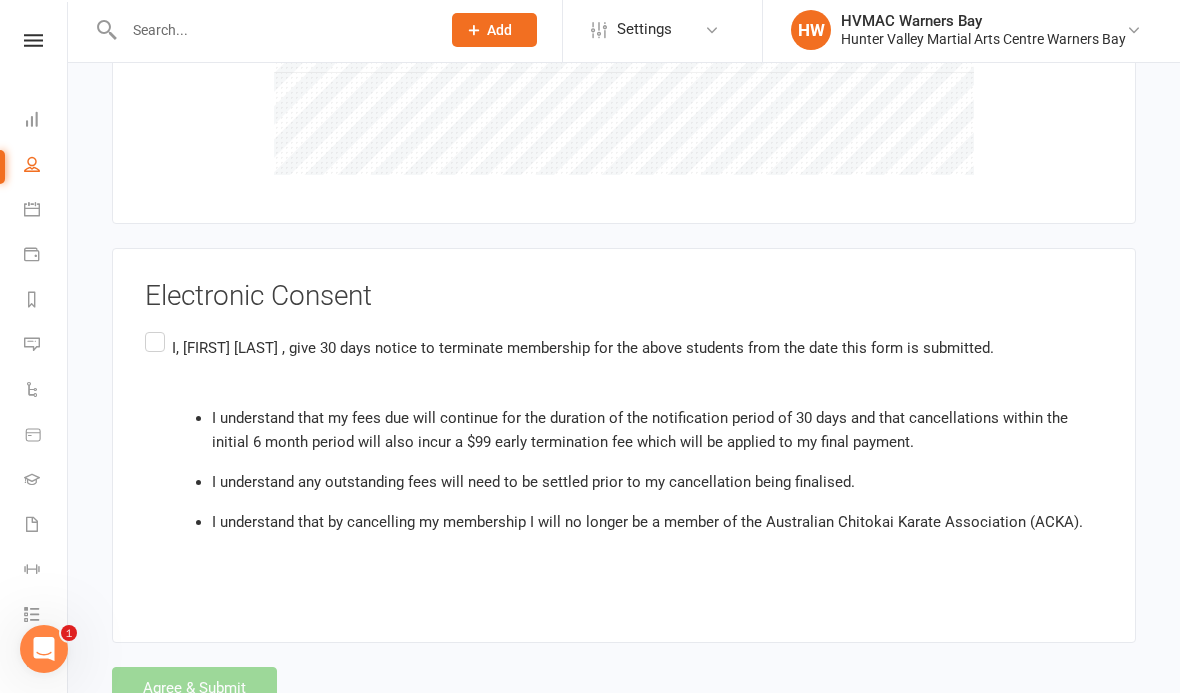 scroll, scrollTop: 2409, scrollLeft: 0, axis: vertical 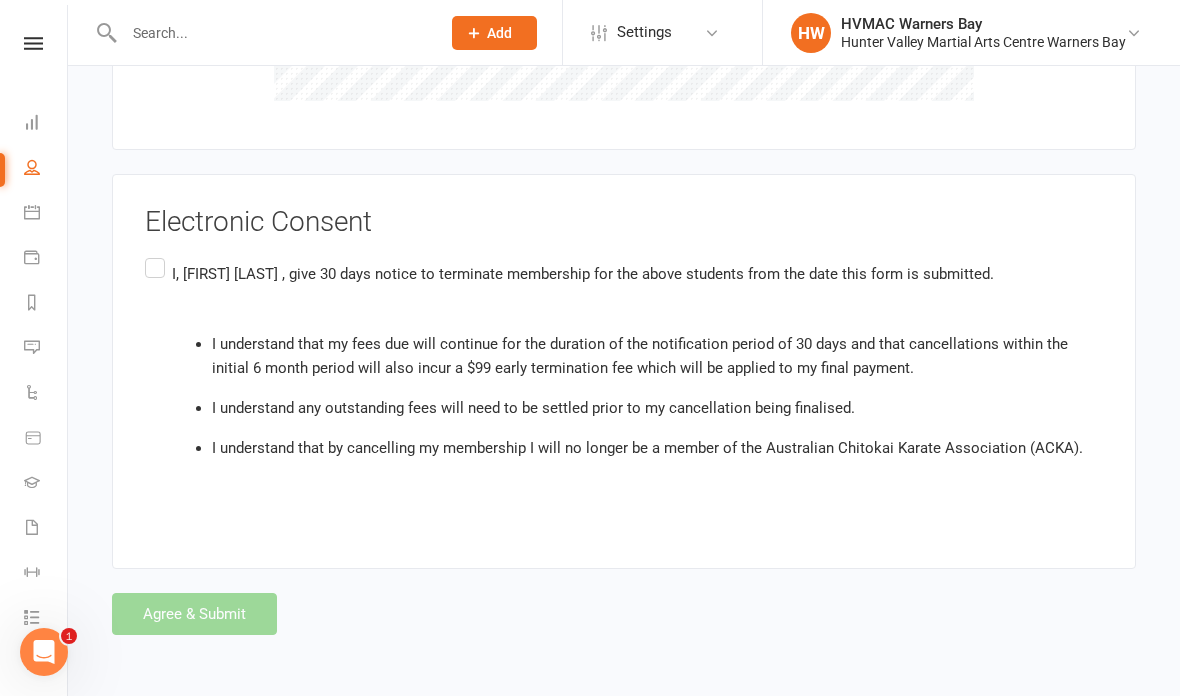 click on "I, [FIRST] [LAST], give 30 days notice to terminate membership for the above students from the date this form is submitted.  I understand that my fees due will continue for the duration of the notification period of 30 days and that cancellations within the initial 6 month period will also incur a $99 early termination fee which will be applied to my final payment. I understand any outstanding fees will need to be settled prior to my cancellation being finalised.  I understand that by cancelling my membership I will no longer be a member of the Australian Chitokai Karate Association (ACKA)." at bounding box center [624, 381] 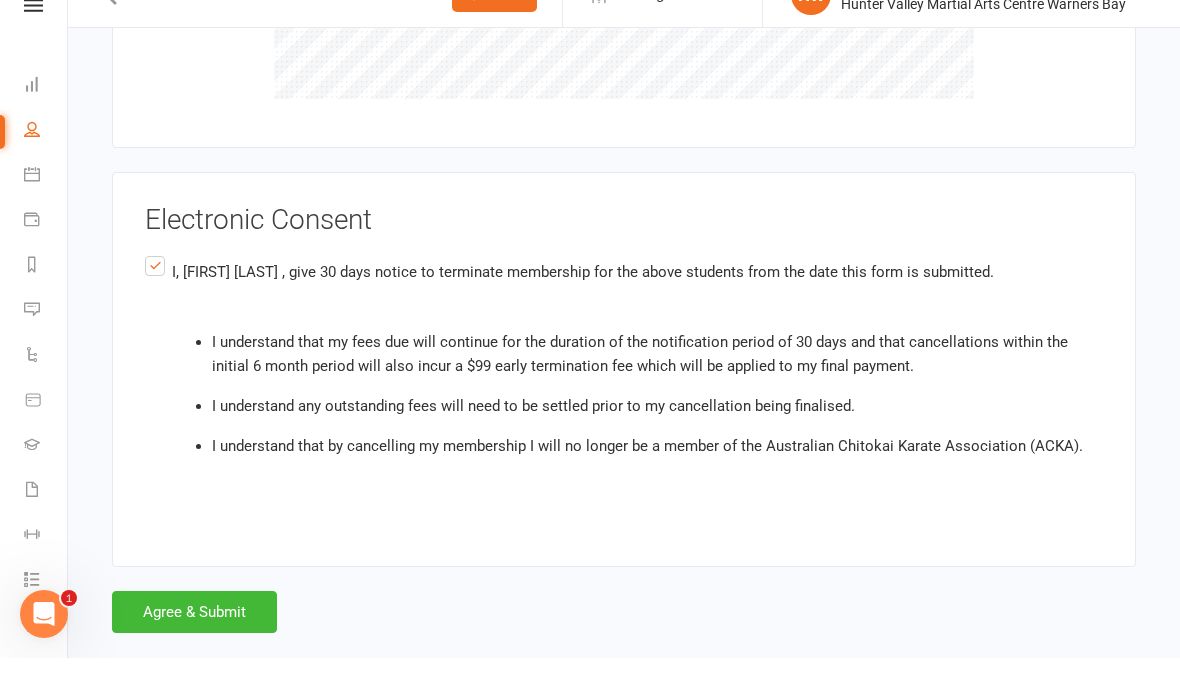 click on "Agree & Submit" at bounding box center (194, 650) 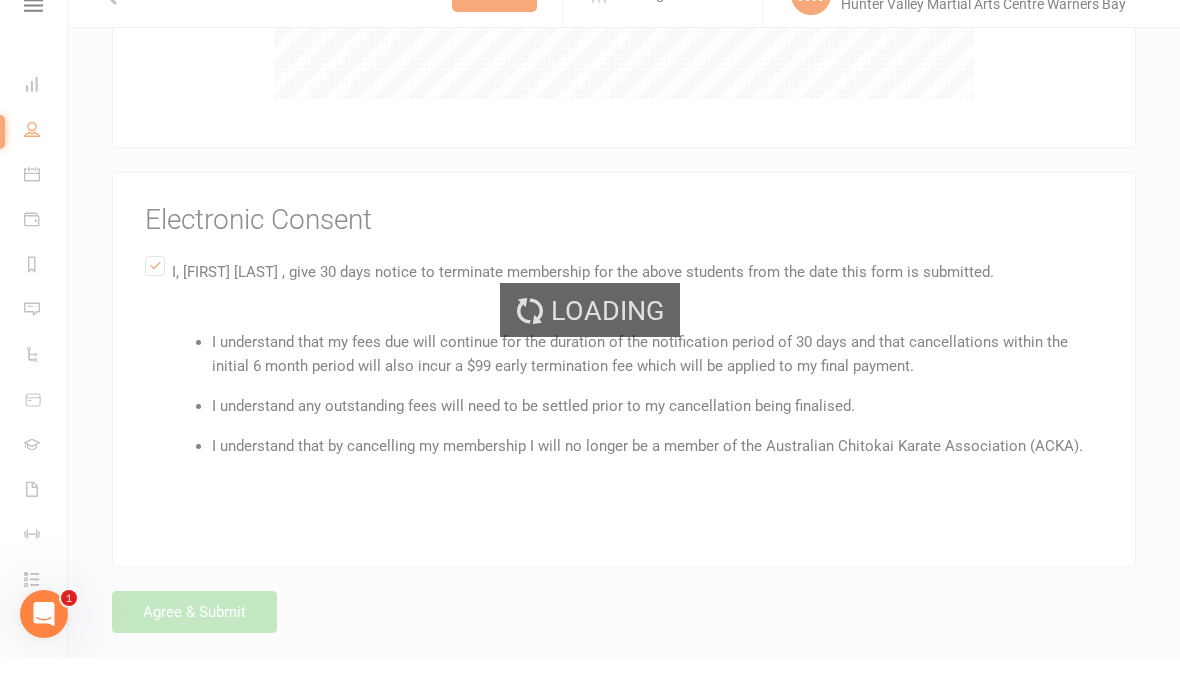 scroll, scrollTop: 2408, scrollLeft: 0, axis: vertical 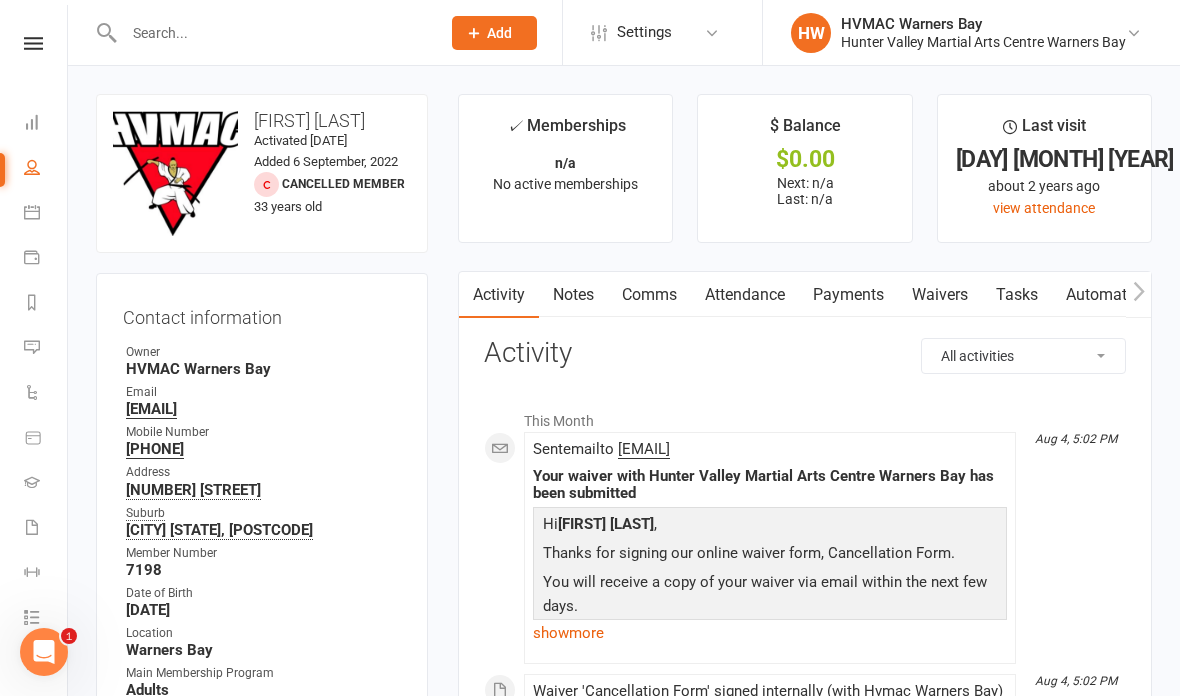 click on "Waivers" at bounding box center (940, 295) 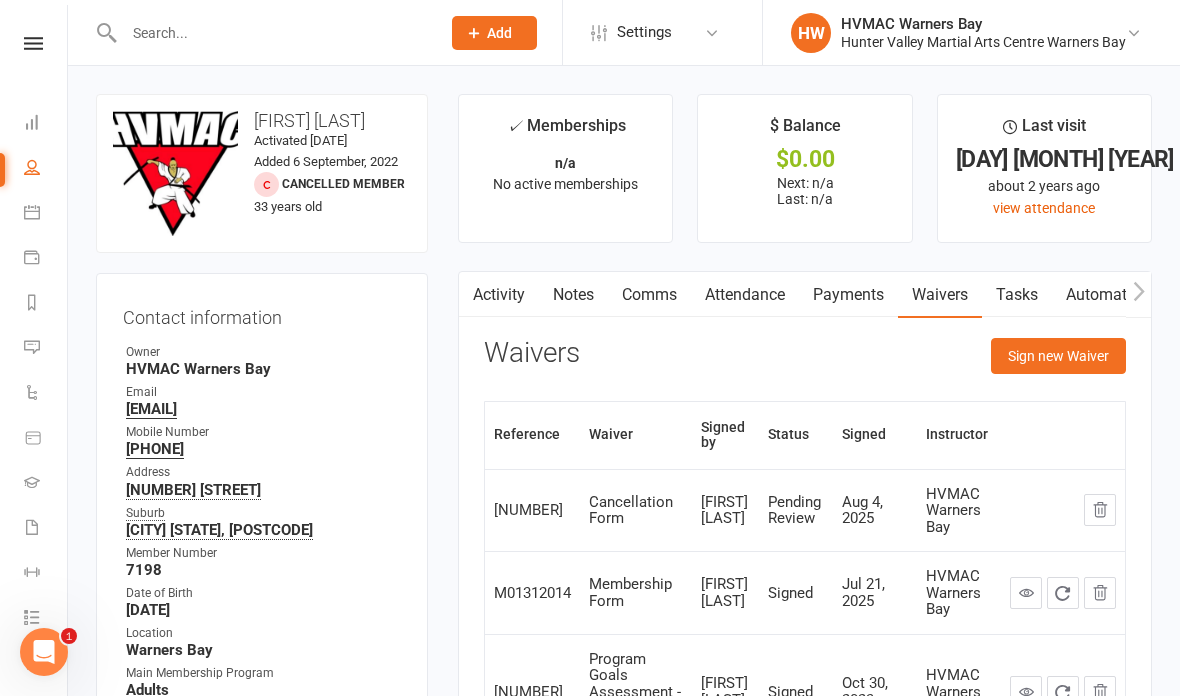 click at bounding box center [272, 33] 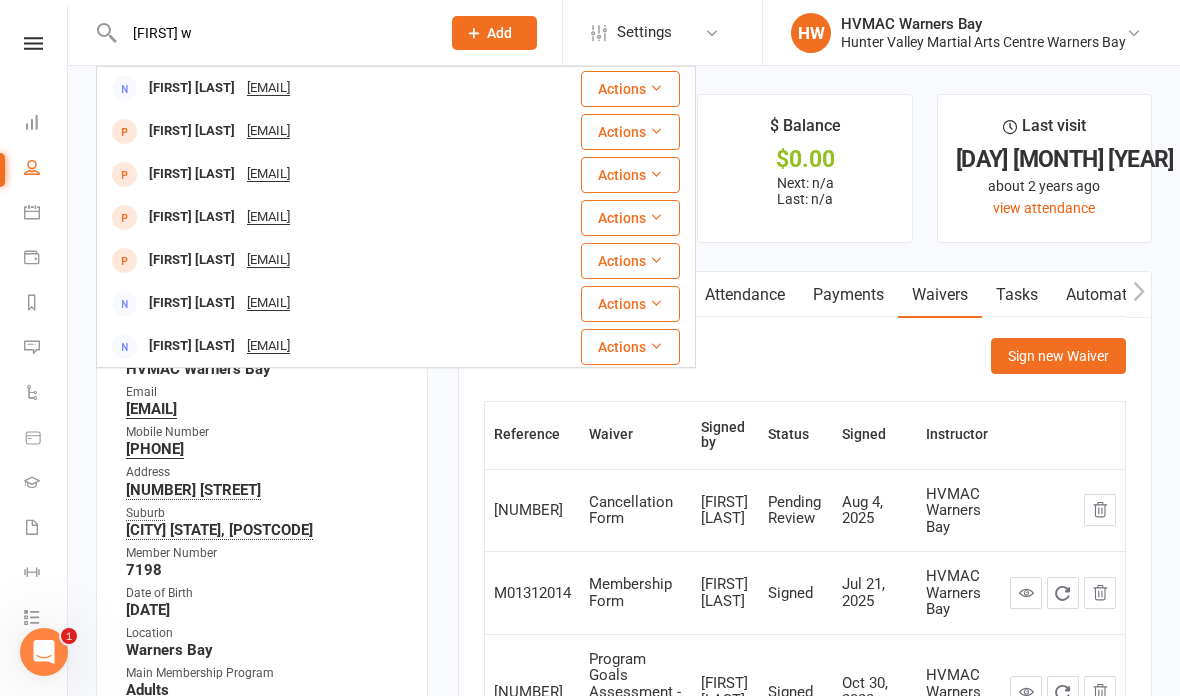 type on "[FIRST] w" 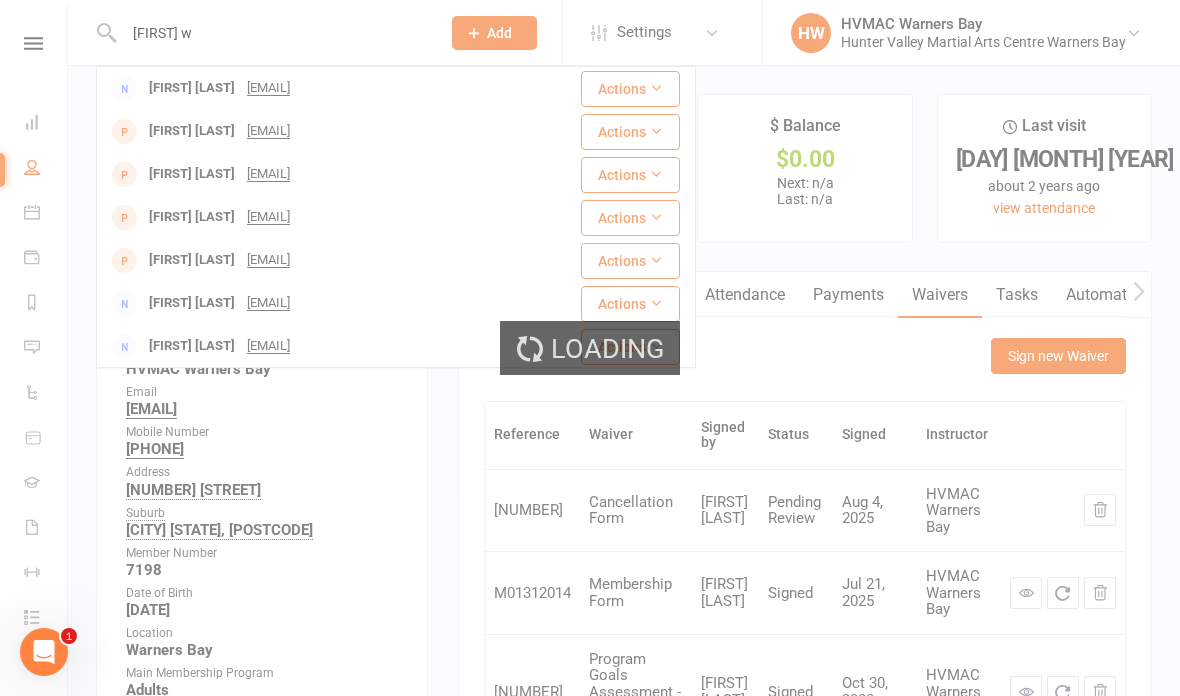 type 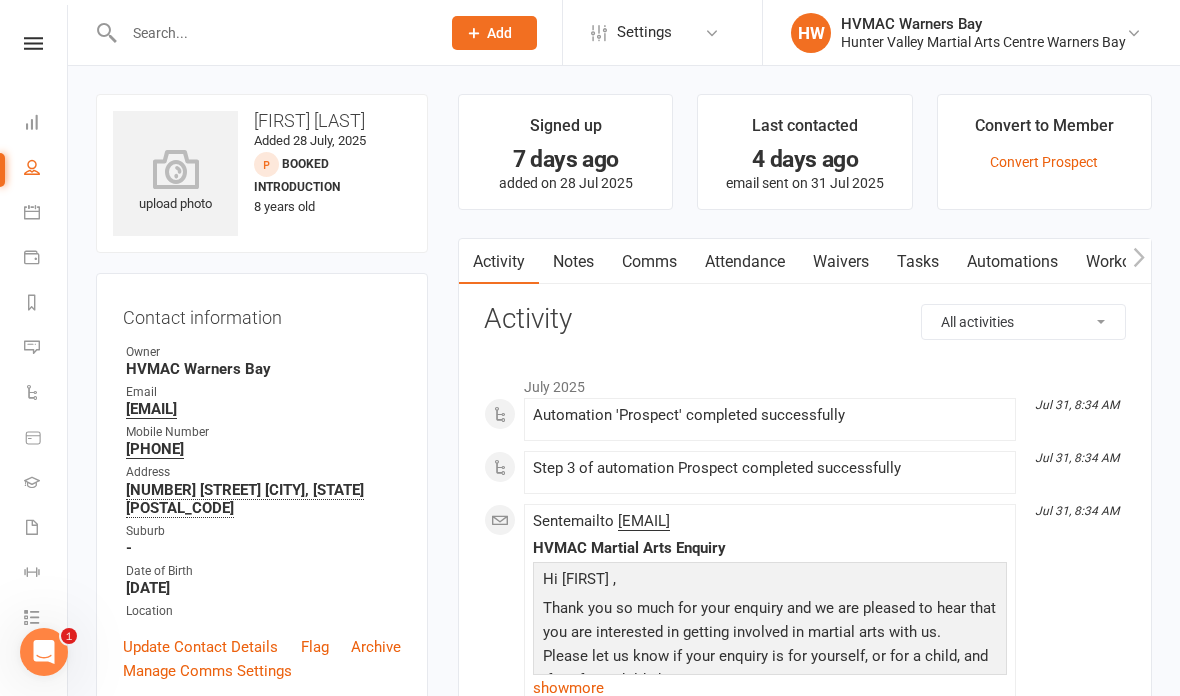 click on "Waivers" at bounding box center [841, 262] 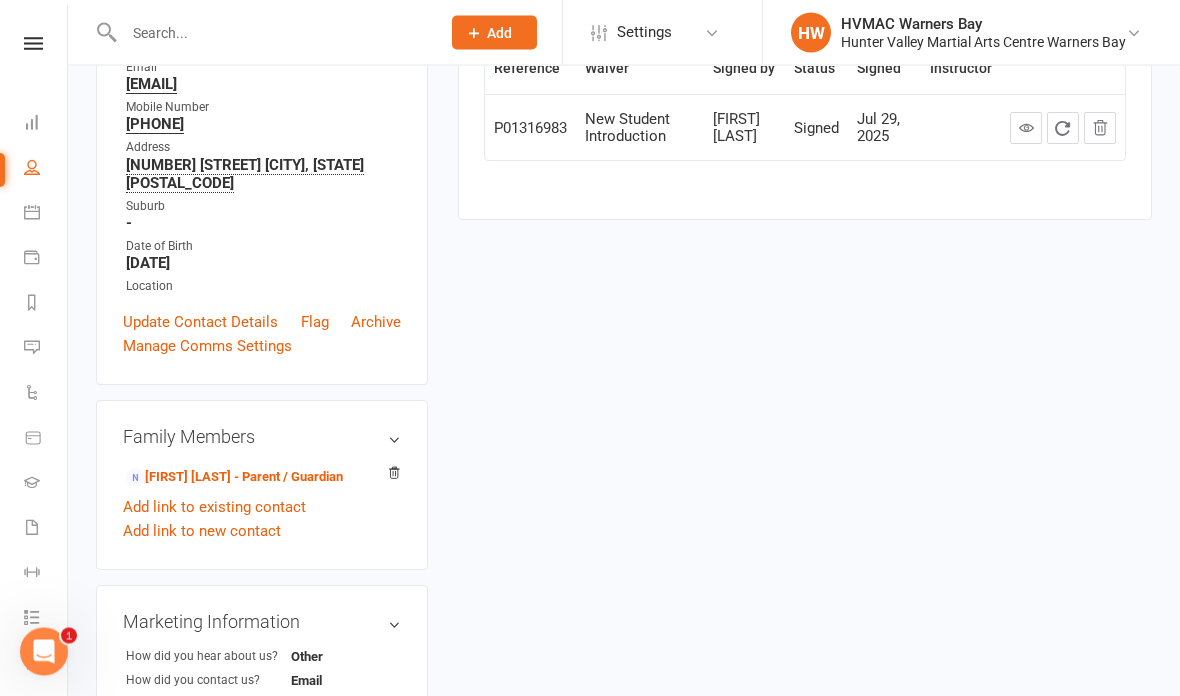 scroll, scrollTop: 325, scrollLeft: 0, axis: vertical 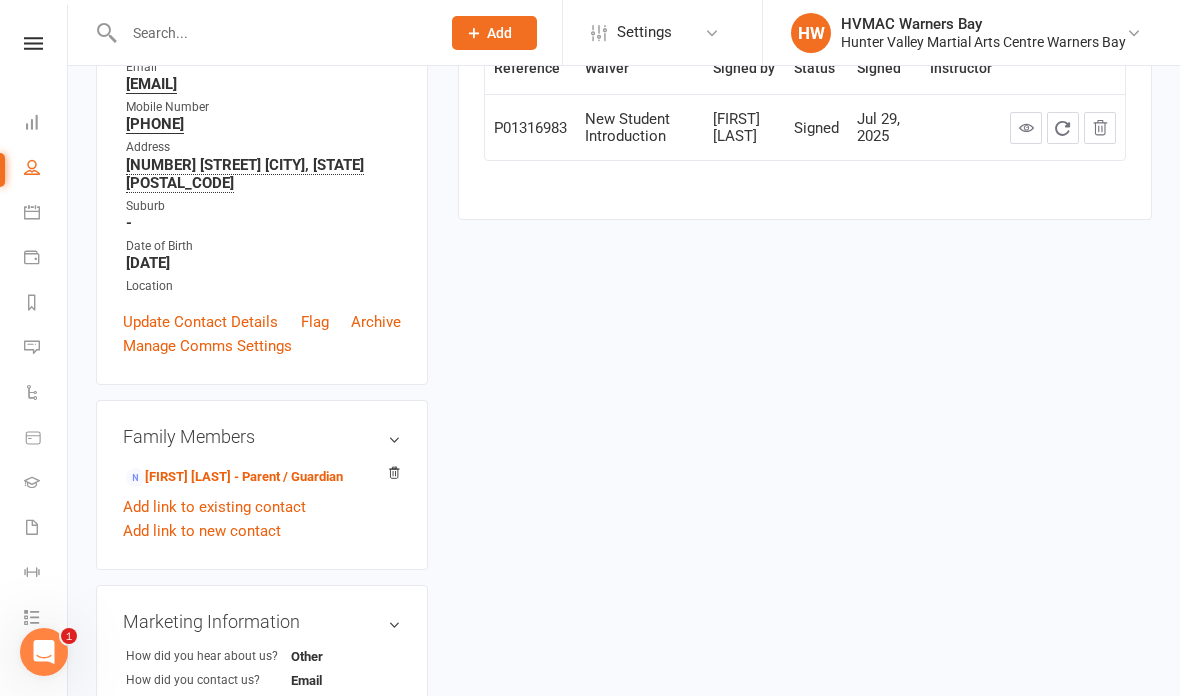 click on "[FIRST] [LAST] - Parent / Guardian" at bounding box center [234, 477] 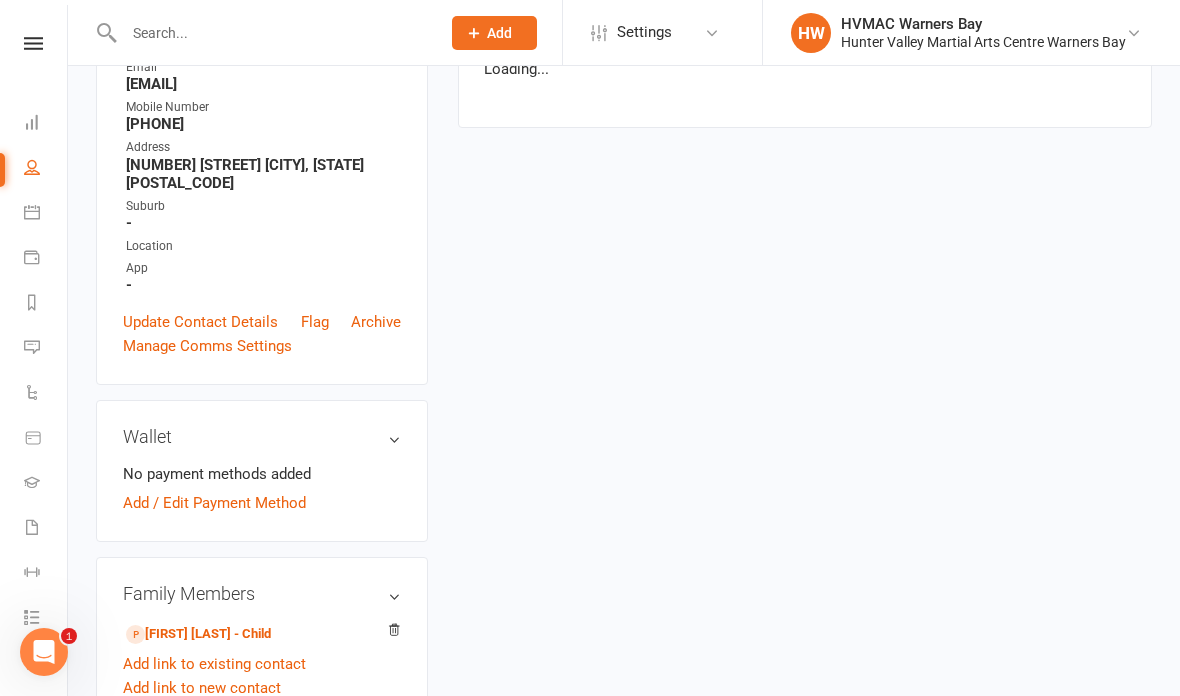 scroll, scrollTop: 0, scrollLeft: 0, axis: both 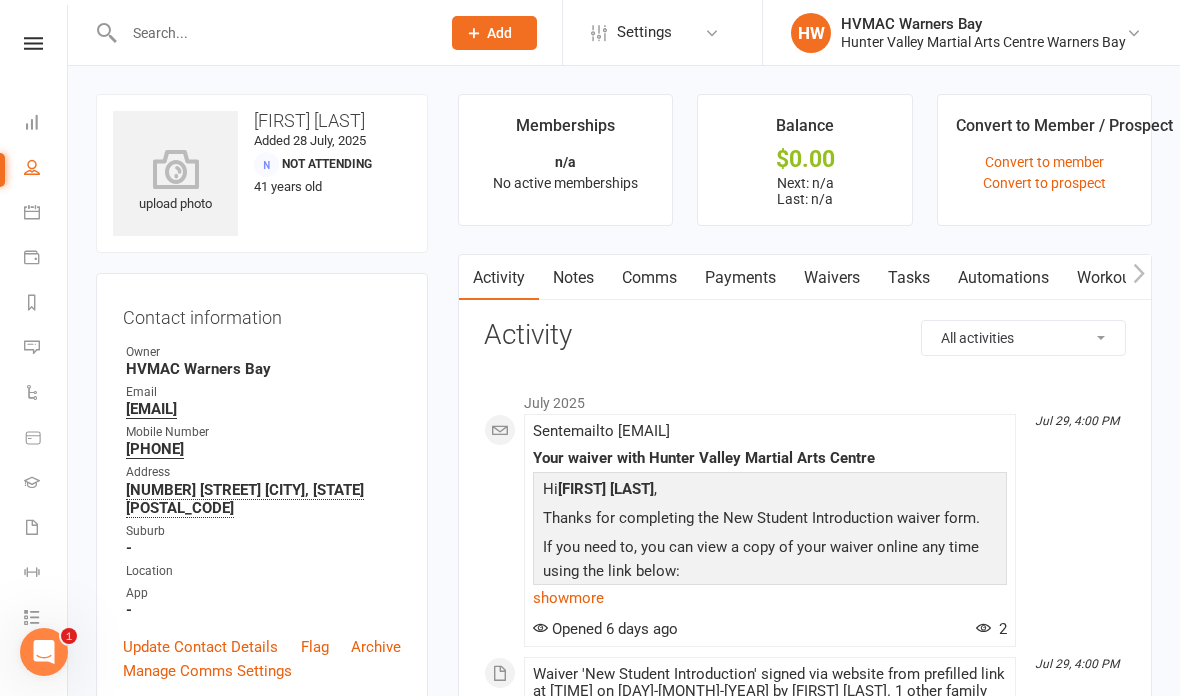 click on "Waivers" at bounding box center (832, 278) 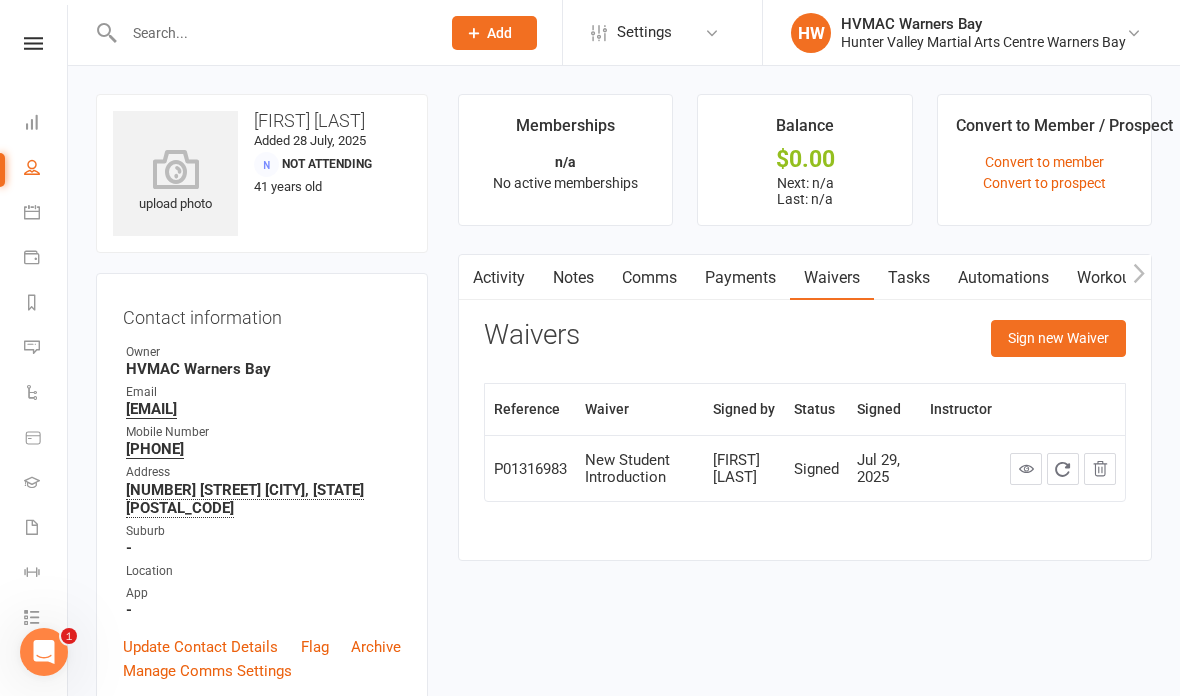 click on "Sign new Waiver" at bounding box center [1058, 338] 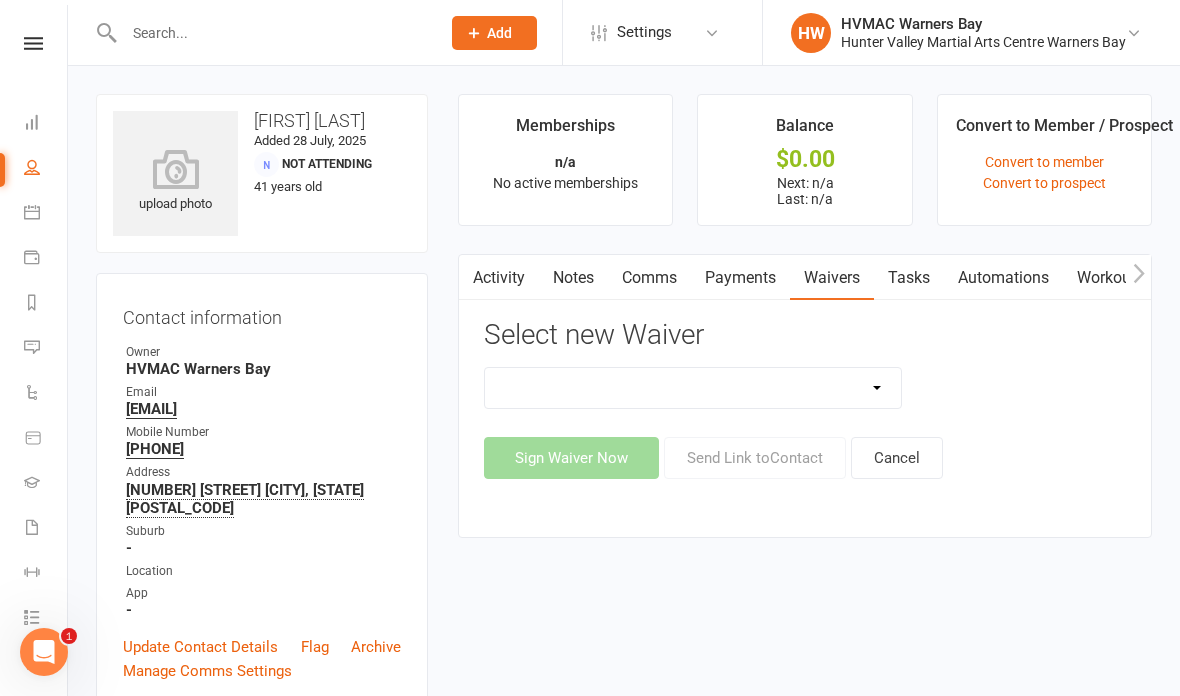 click on "Cancellation Form Cancellation Form - Kinder Kicks Fitness Challenge Goals Assessment Hold Form Membership Downgrade Form Membership Form Membership Form - Black Belt Membership Form - Brazilian Jiu Jitsu Membership Form - Family Membership Form - Fight Fit Membership Form - Kinder Kicks Membership Form - Kinder Kicks (PIF) Membership Form - Kindymites/Minimites Membership Form - Kobudo Membership Form - parent part payment Membership Upgrade Form 2023 New Student Introduction PIF & Lesson Block Memberships Program Goals Assessment - 1st Kyu Program Goals Assessment - Coloured Belts Special Events Update Of Payment Details" at bounding box center (693, 388) 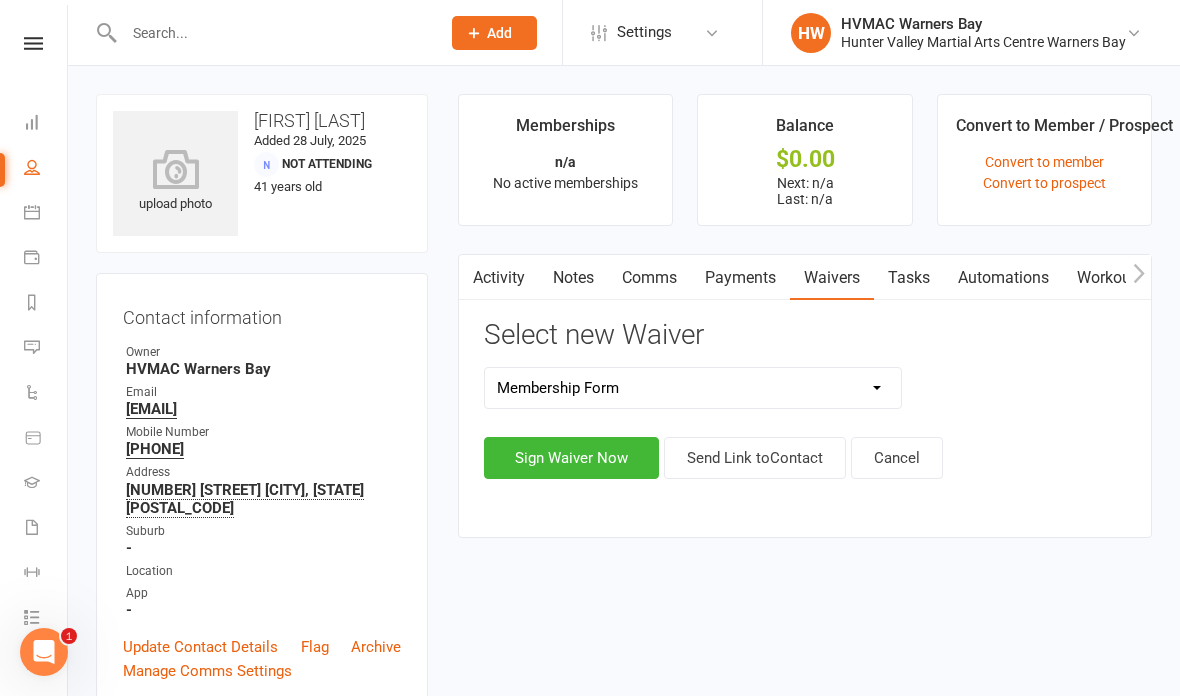 click on "Sign Waiver Now" at bounding box center [571, 458] 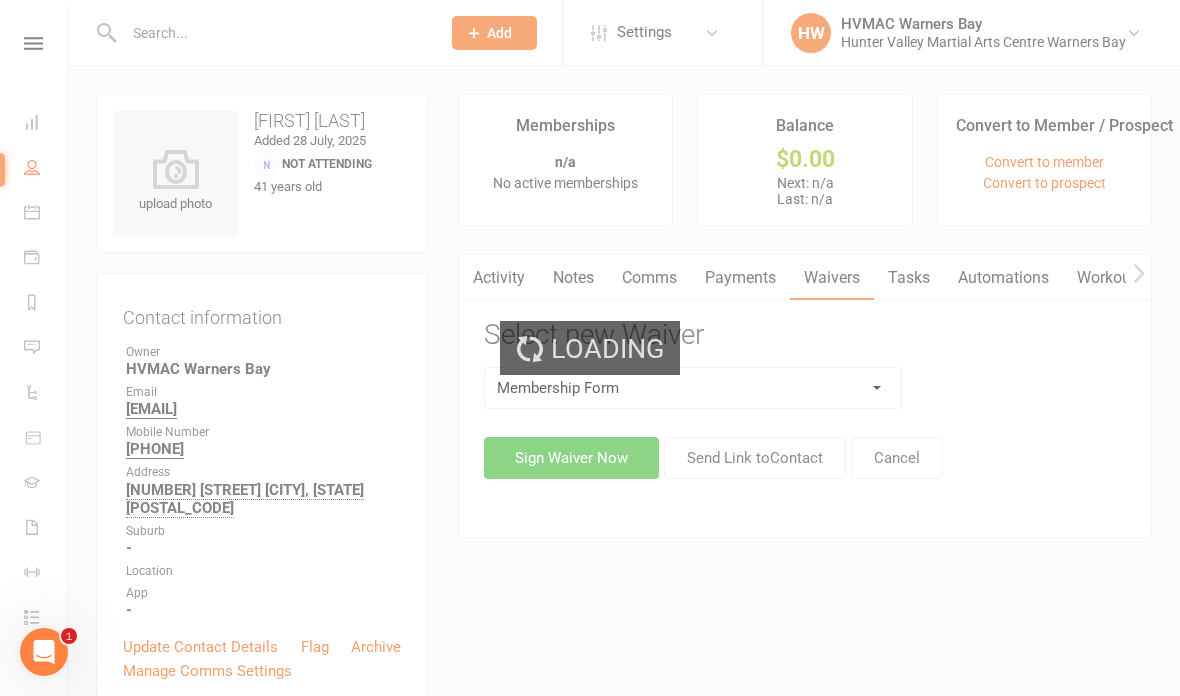 select on "bank_account" 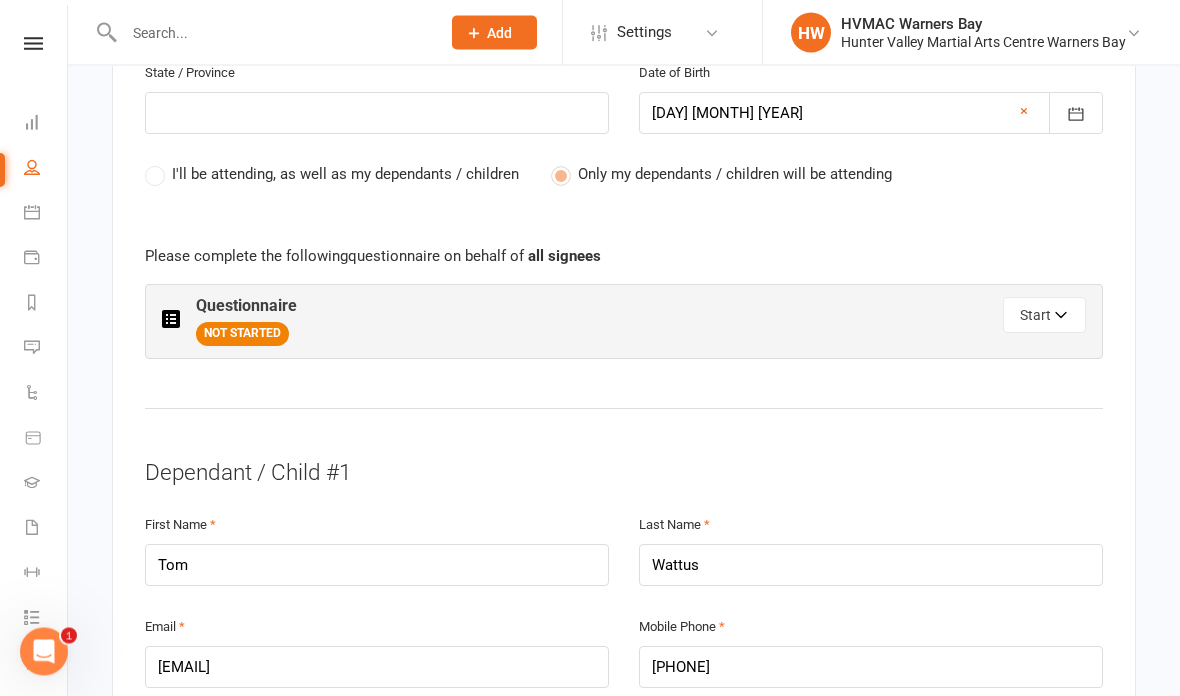 scroll, scrollTop: 1006, scrollLeft: 0, axis: vertical 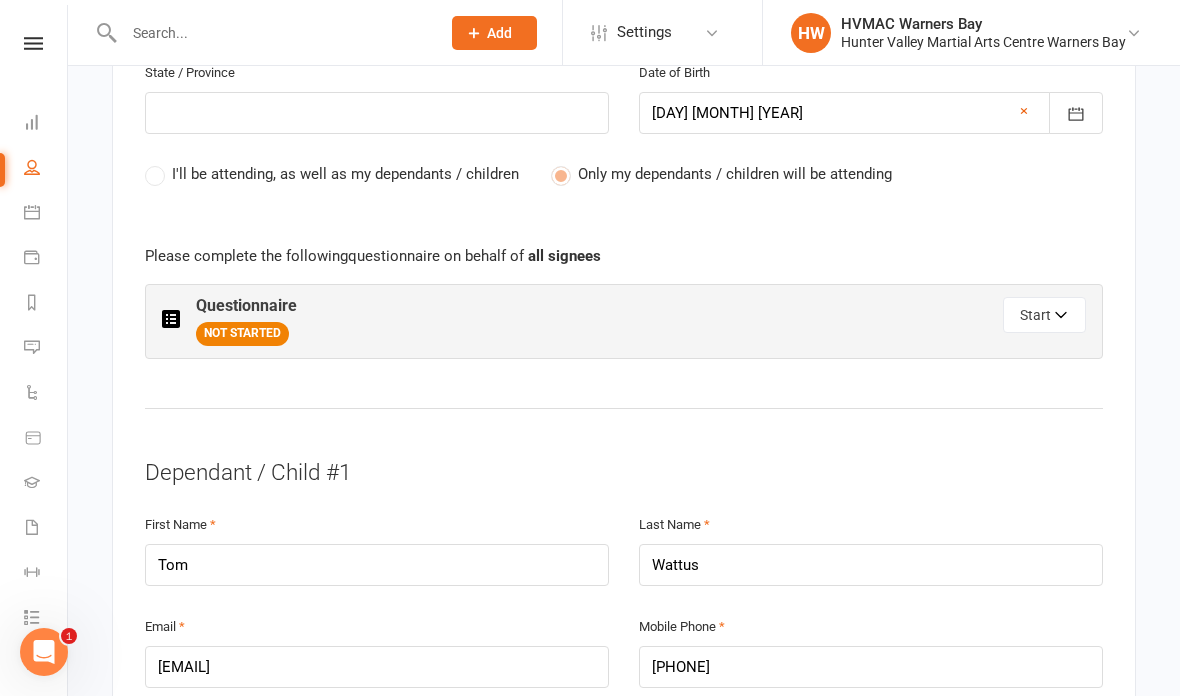 click on "Start" at bounding box center (1044, 315) 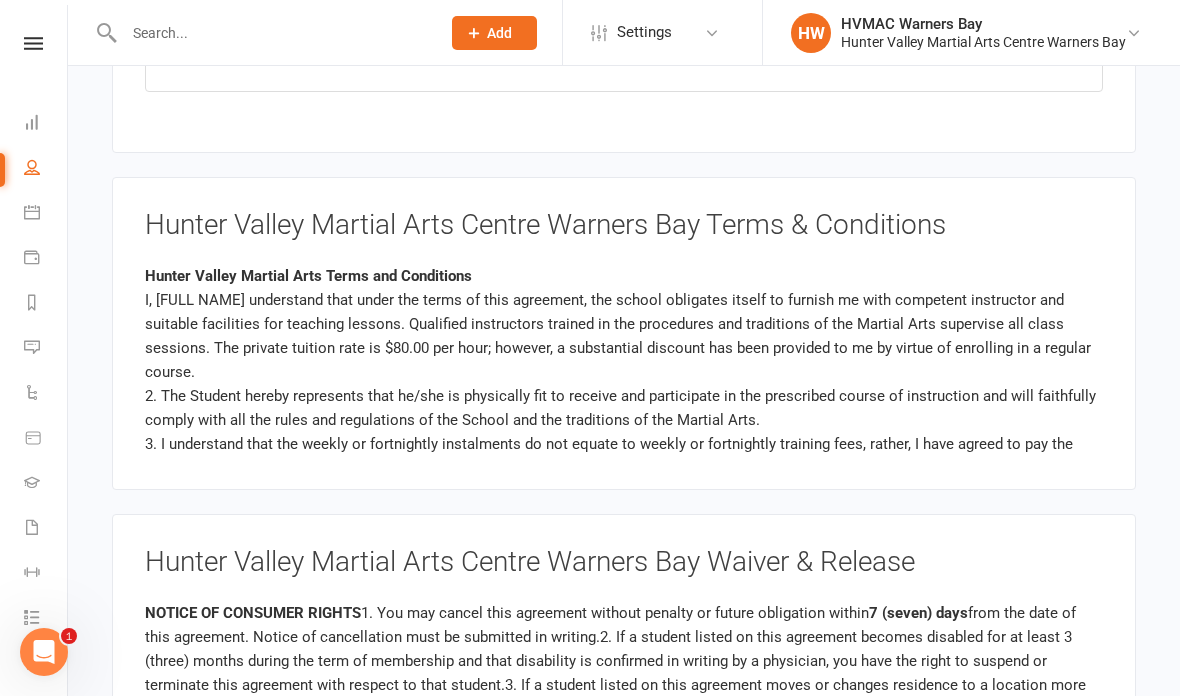 scroll, scrollTop: 3023, scrollLeft: 0, axis: vertical 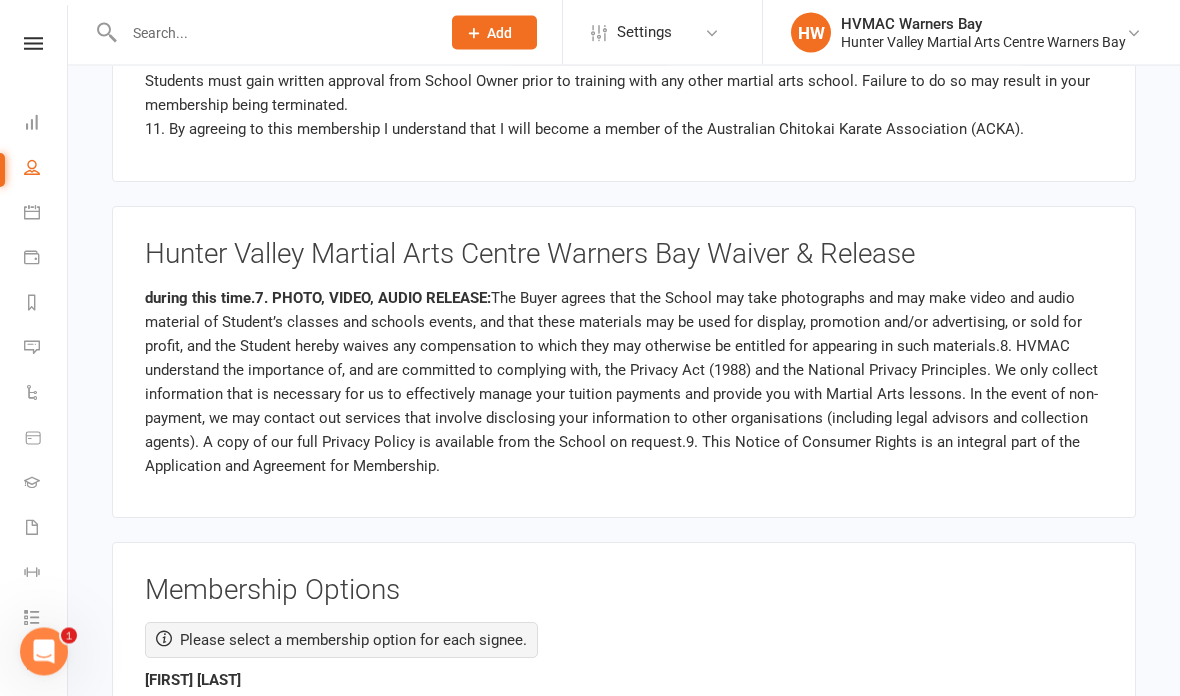click on "[FIRST] [LAST] No membership" at bounding box center [624, 698] 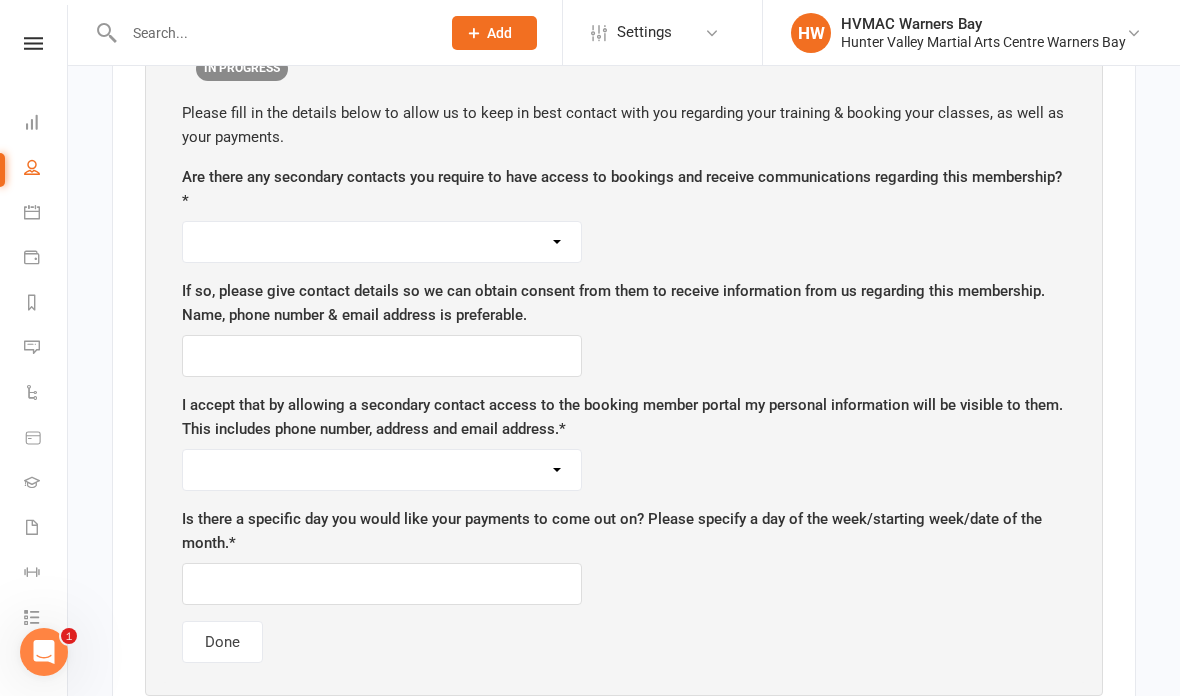 scroll, scrollTop: 1273, scrollLeft: 0, axis: vertical 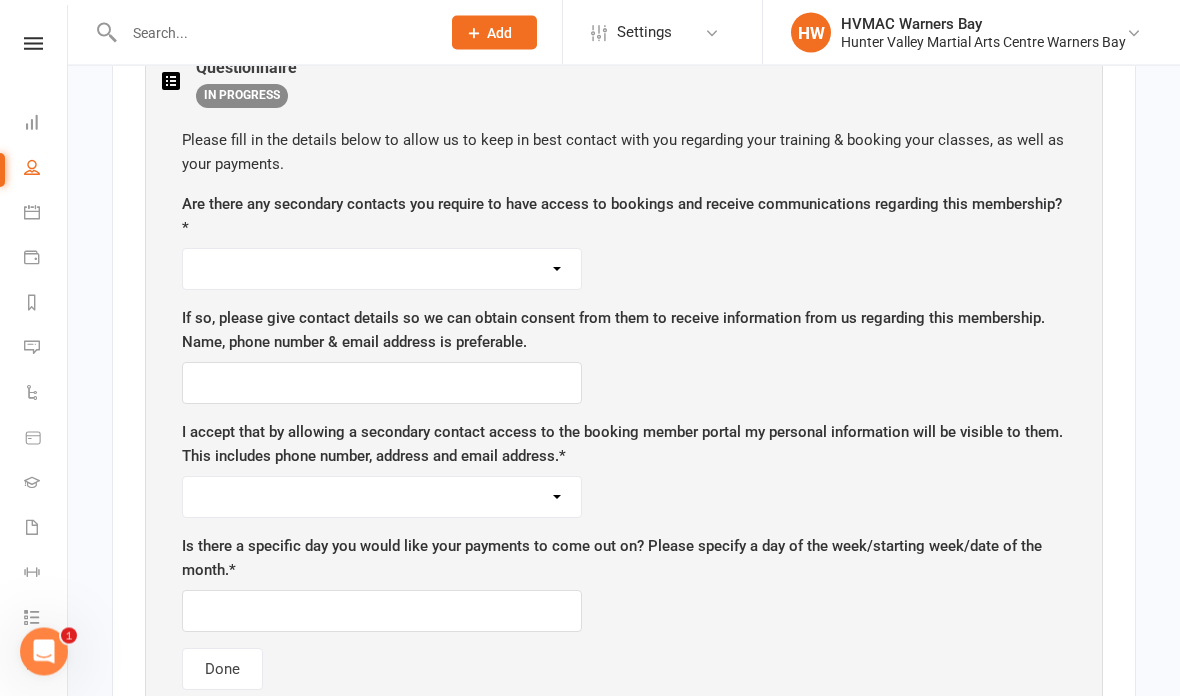 click on "Yes No" at bounding box center (382, 270) 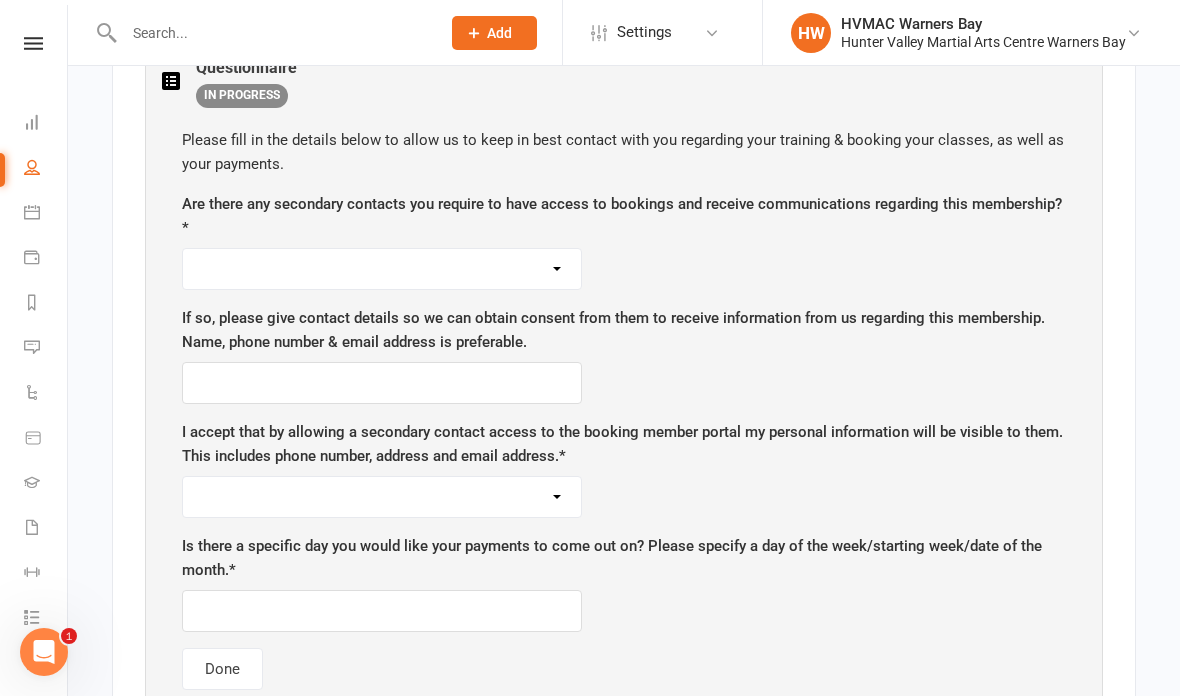 select on "Yes" 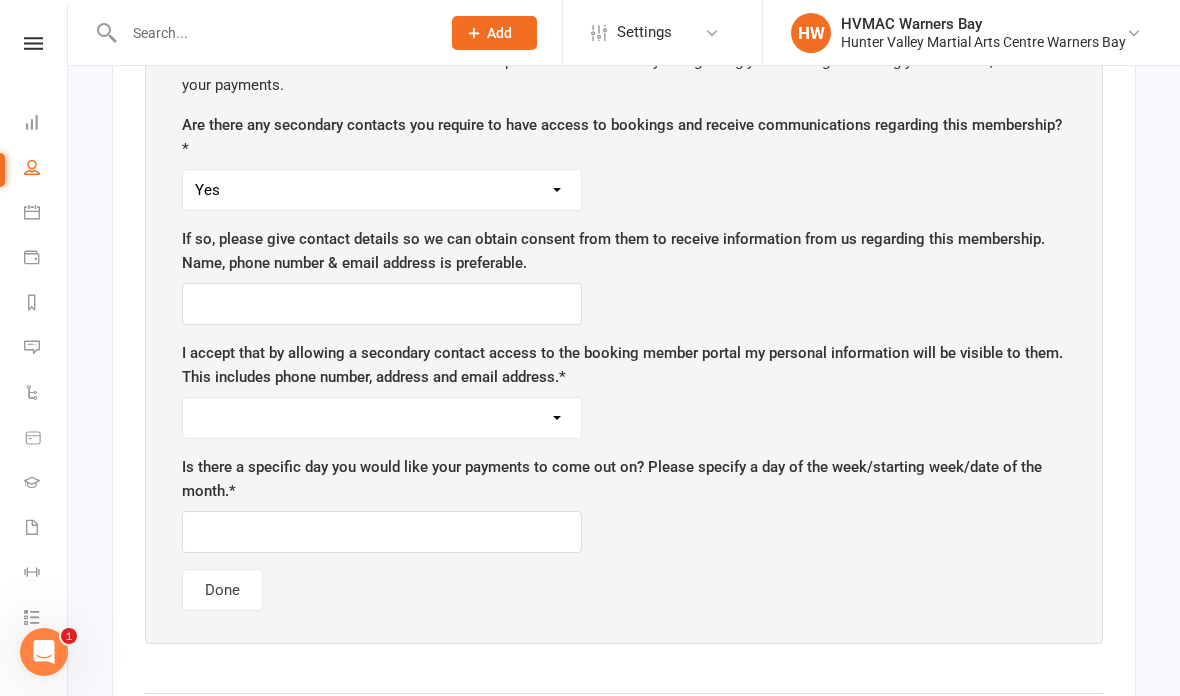 scroll, scrollTop: 1325, scrollLeft: 0, axis: vertical 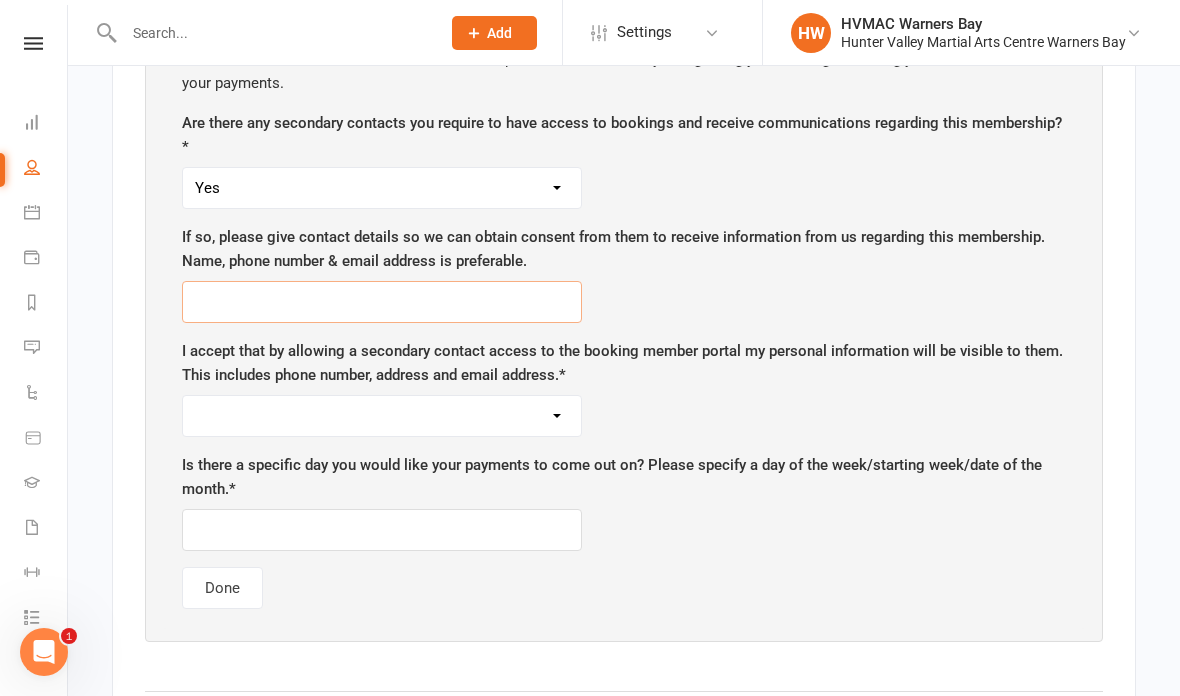 click at bounding box center (382, 302) 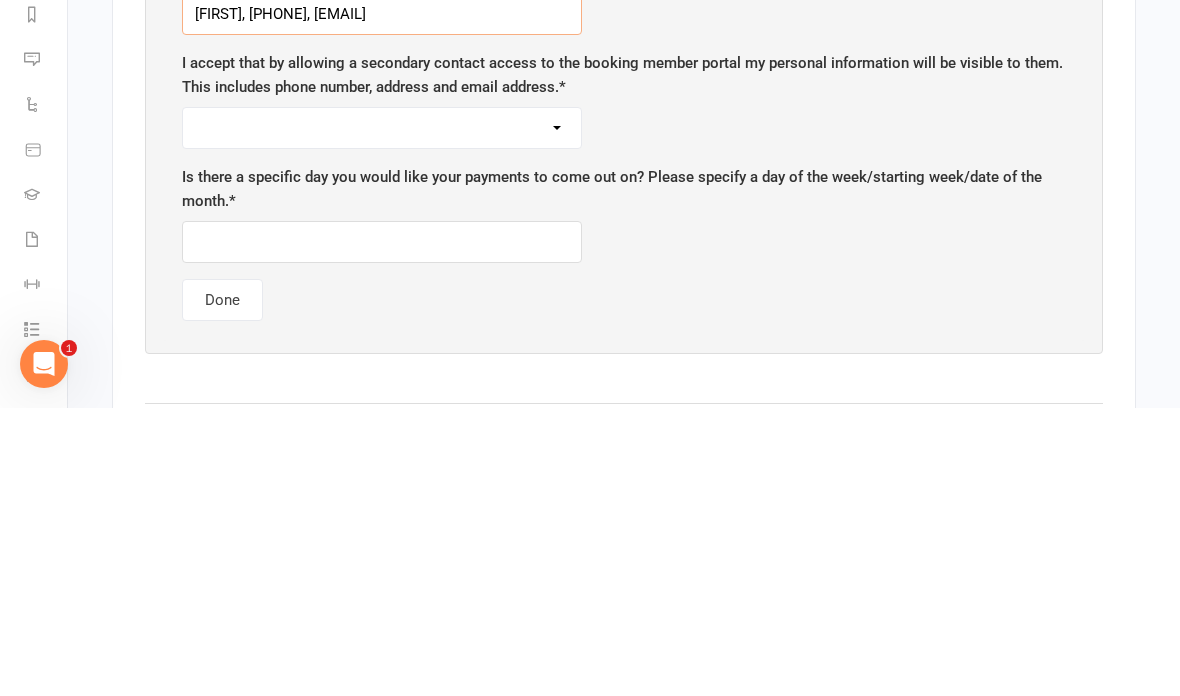 type on "[FIRST], [PHONE], [EMAIL]" 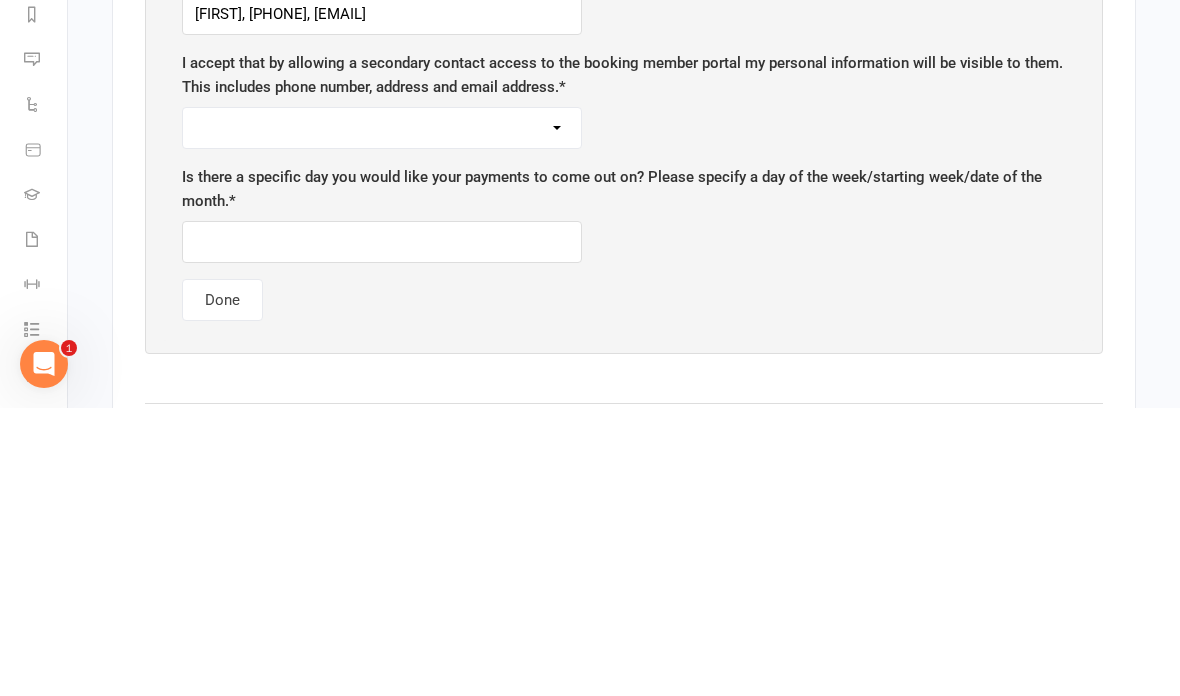 click on "Yes No" at bounding box center [382, 416] 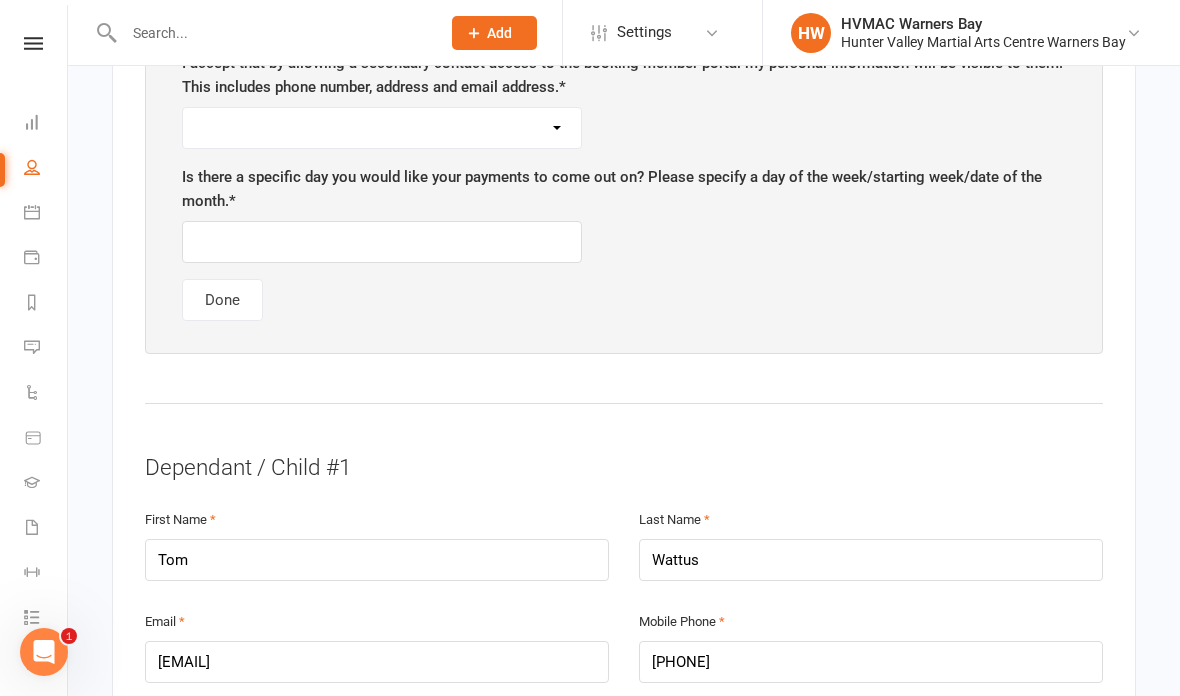 select on "Yes" 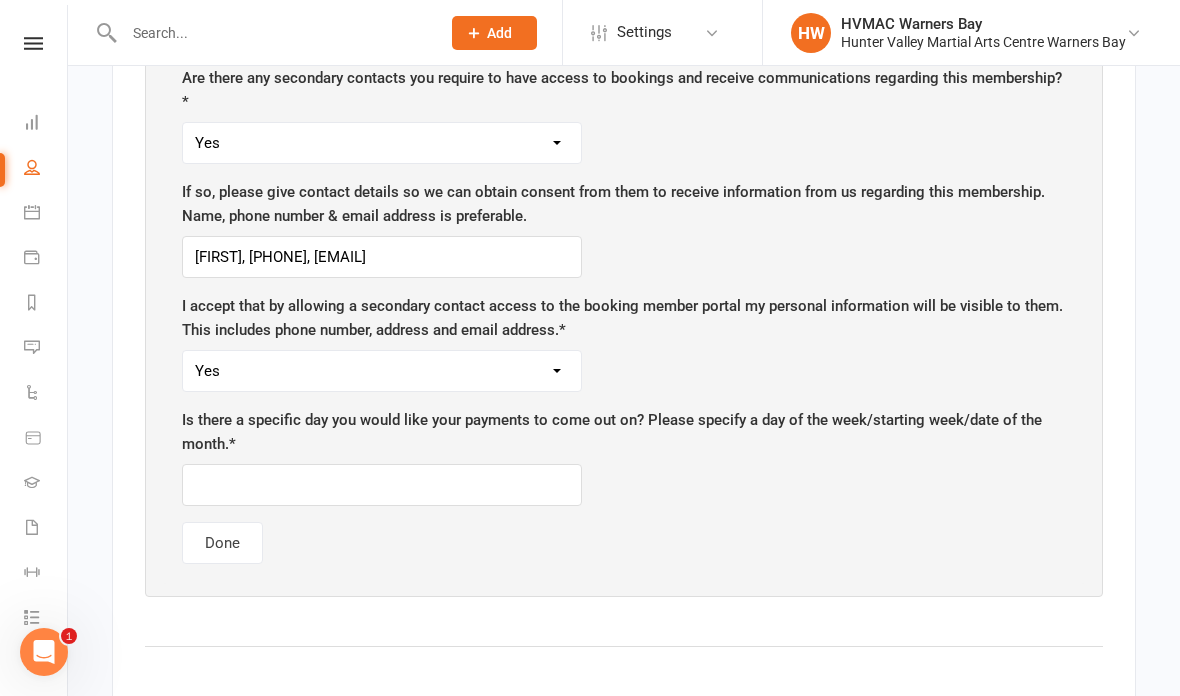 scroll, scrollTop: 1375, scrollLeft: 0, axis: vertical 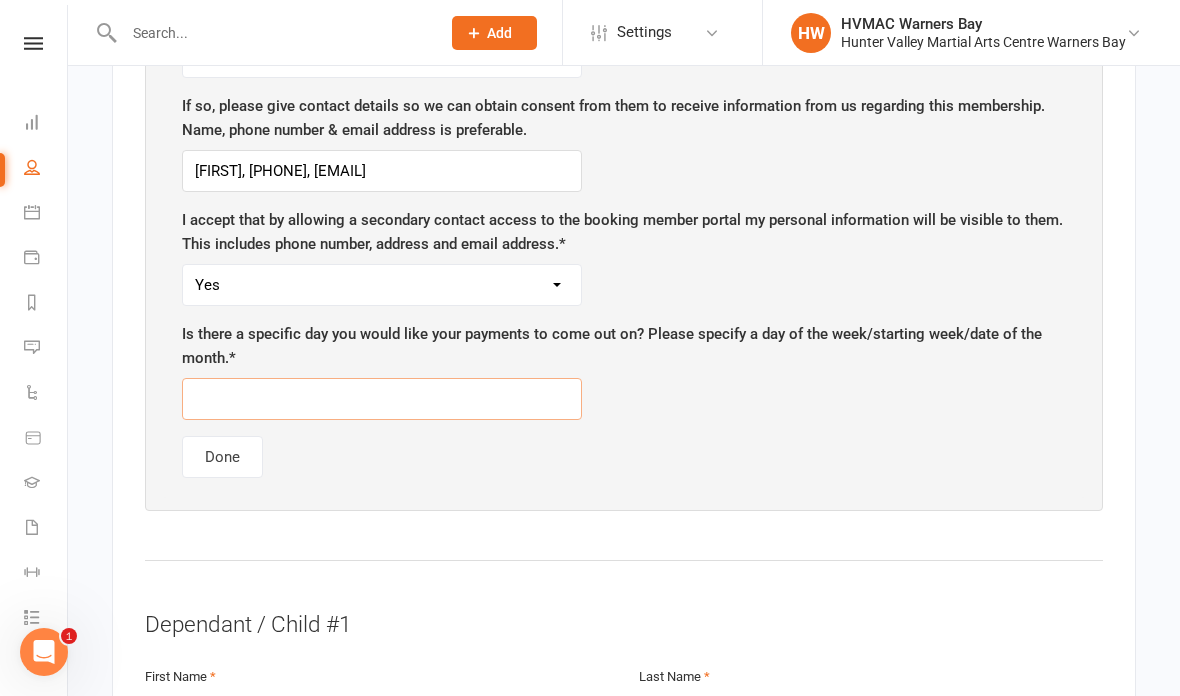 click at bounding box center (382, 399) 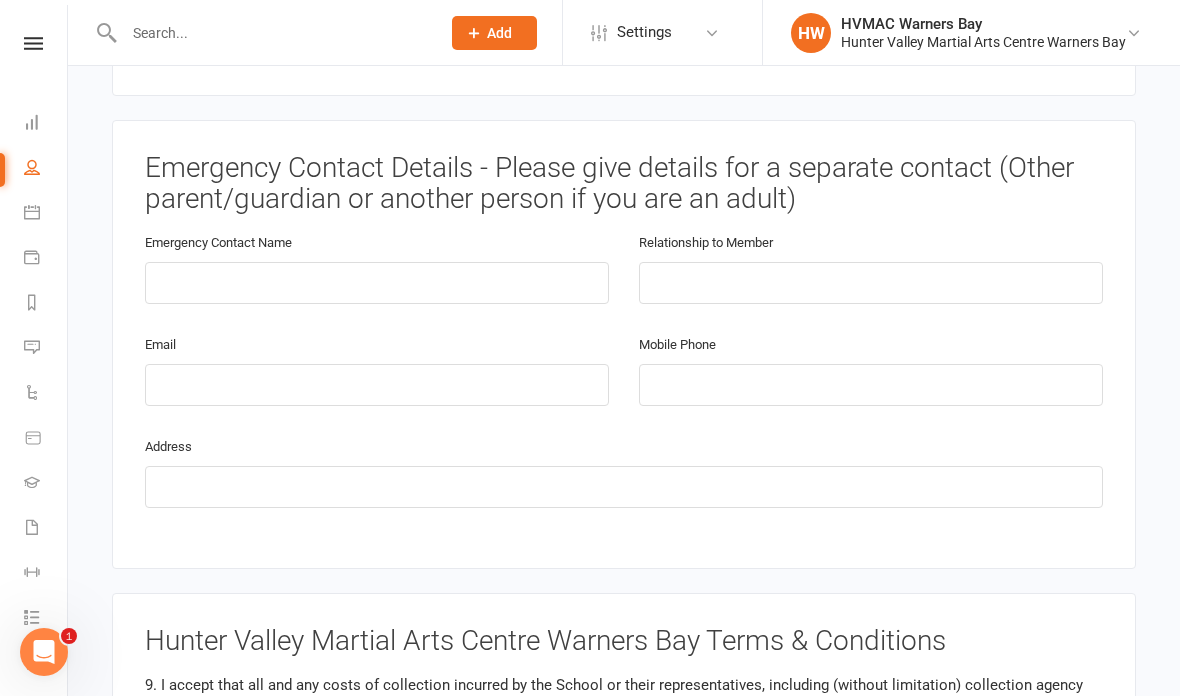scroll, scrollTop: 2617, scrollLeft: 0, axis: vertical 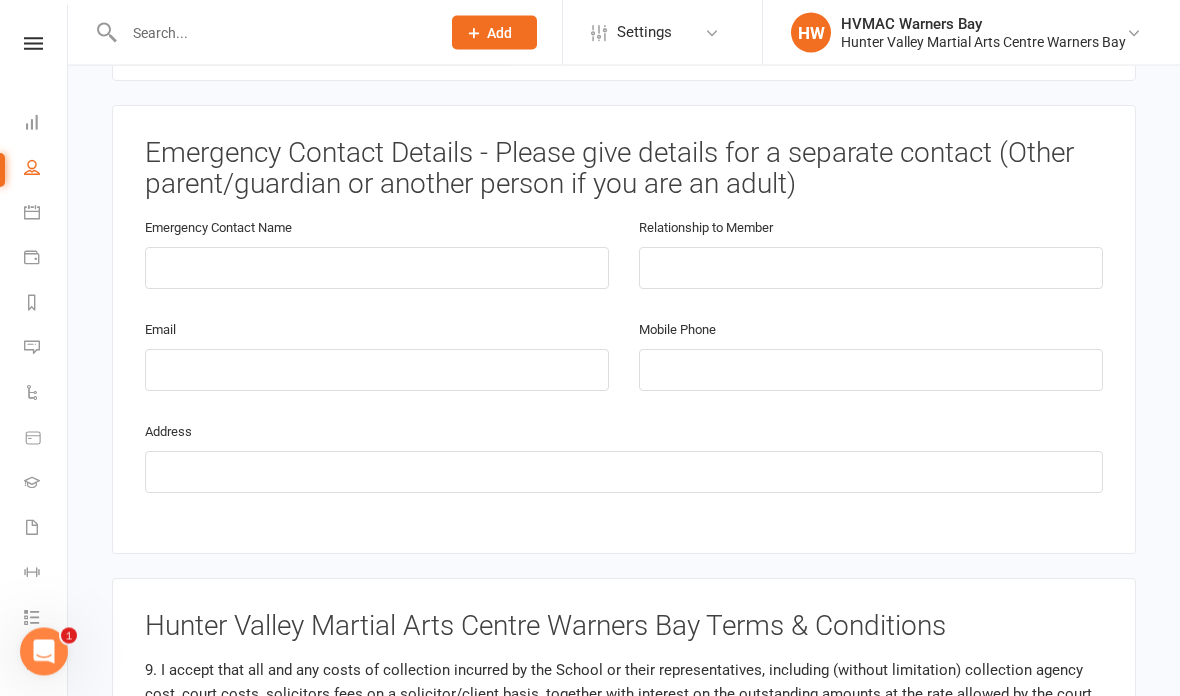 type on "Weekly on Mondays, start on the 11/8" 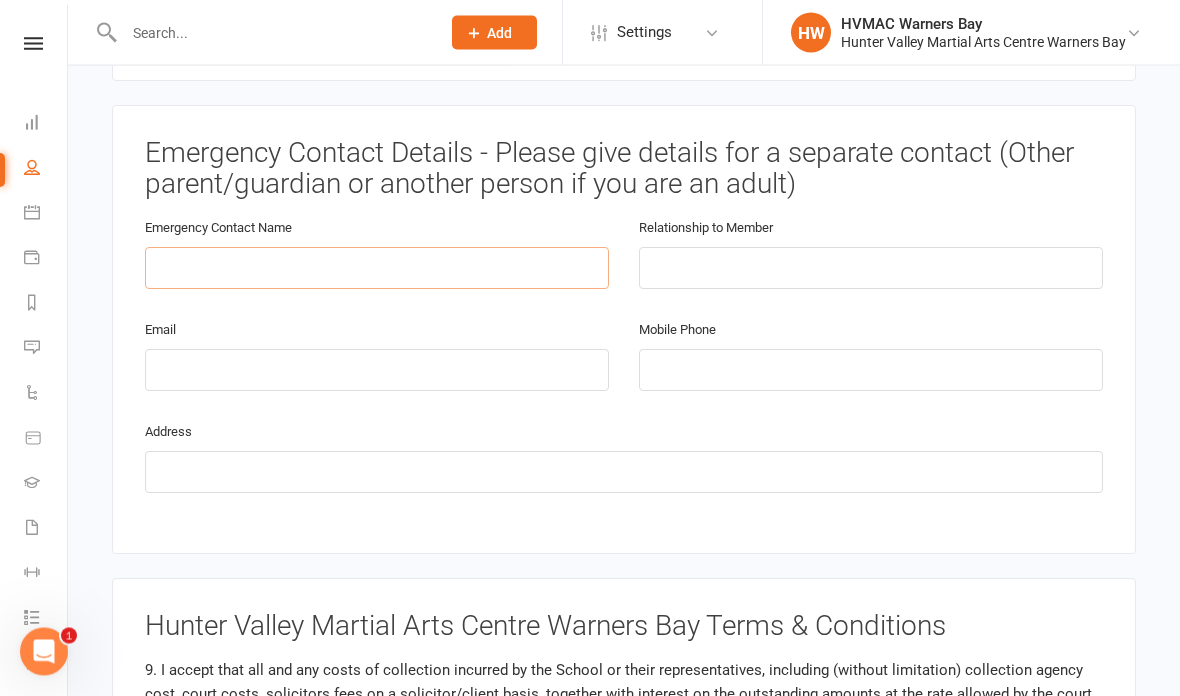 click at bounding box center [377, 269] 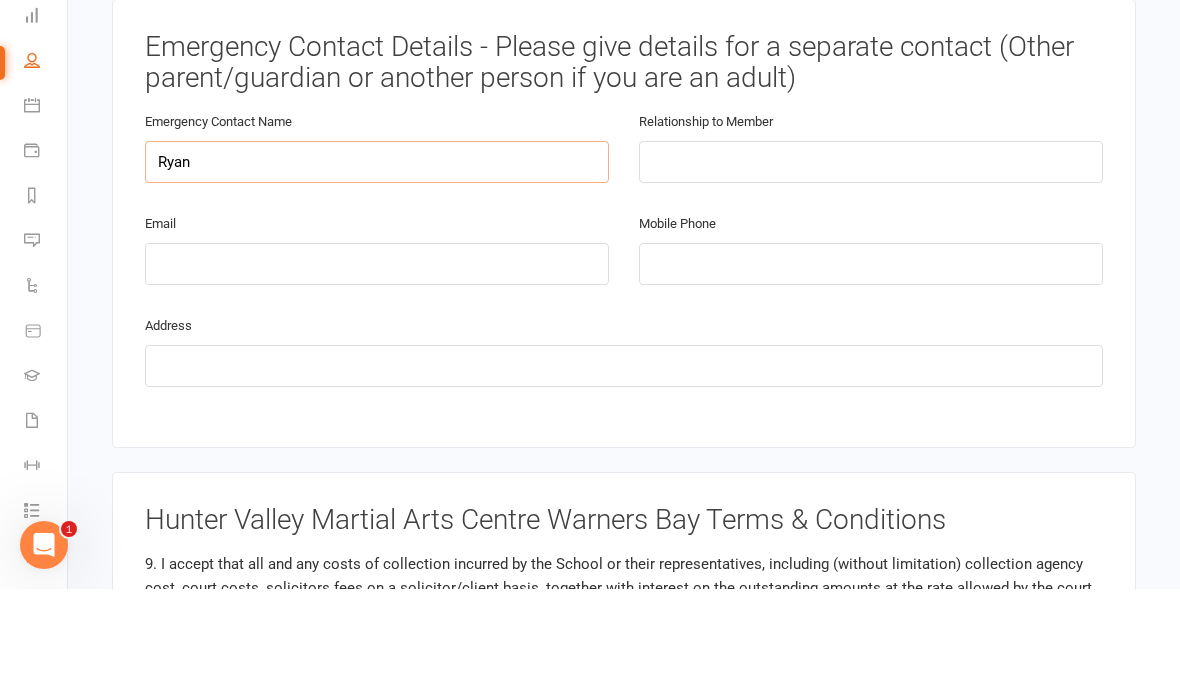 type on "Ryan" 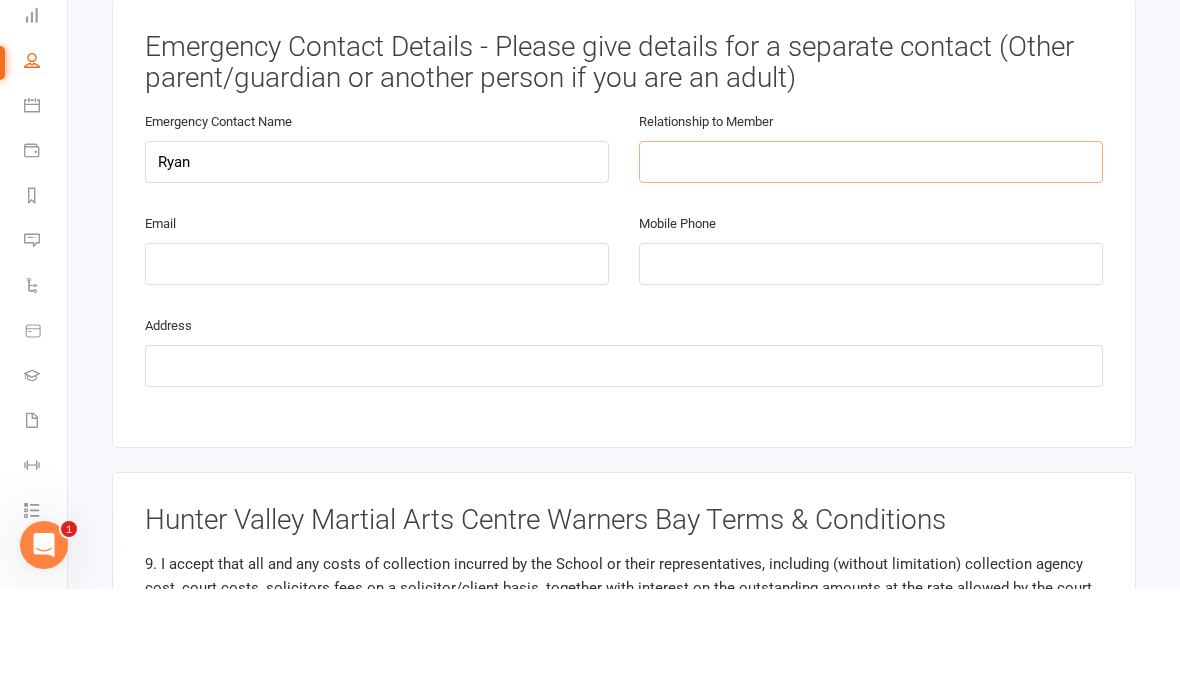click at bounding box center [871, 269] 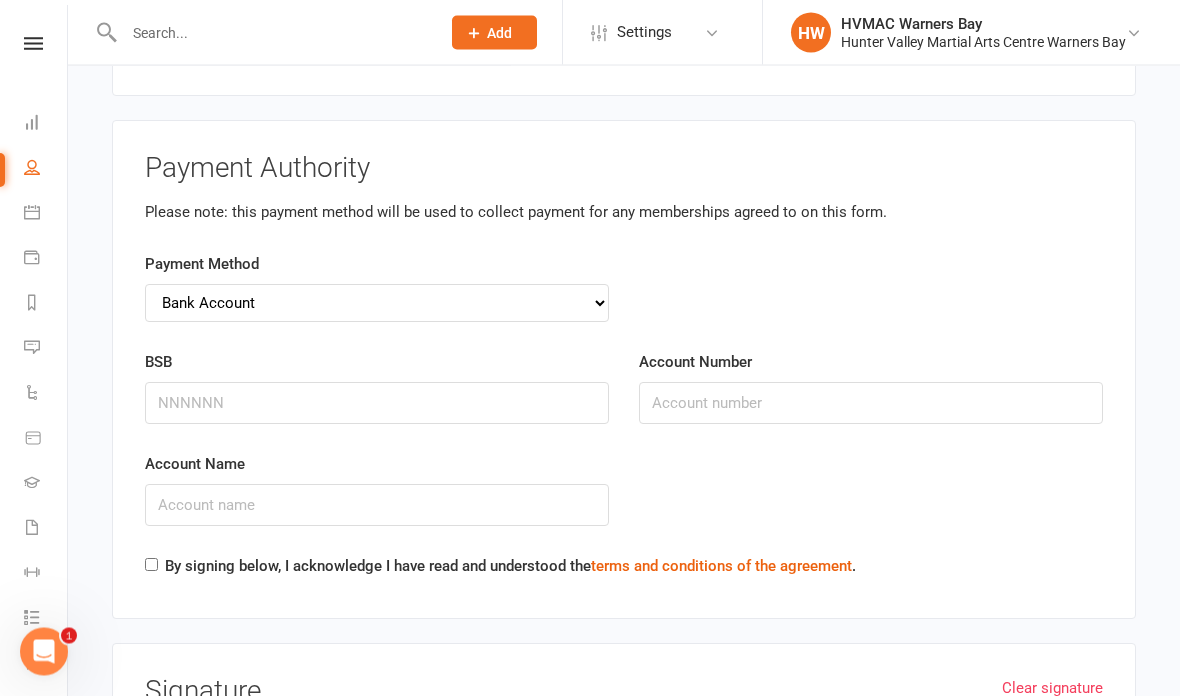 scroll, scrollTop: 6758, scrollLeft: 0, axis: vertical 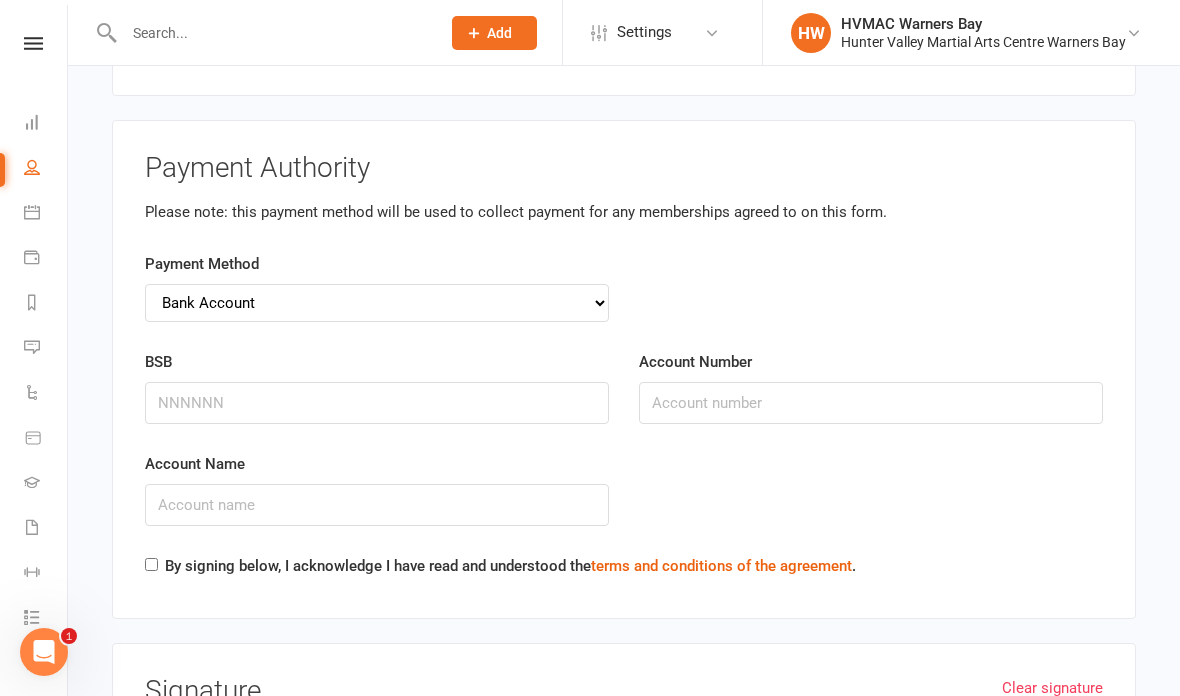 type on "Father" 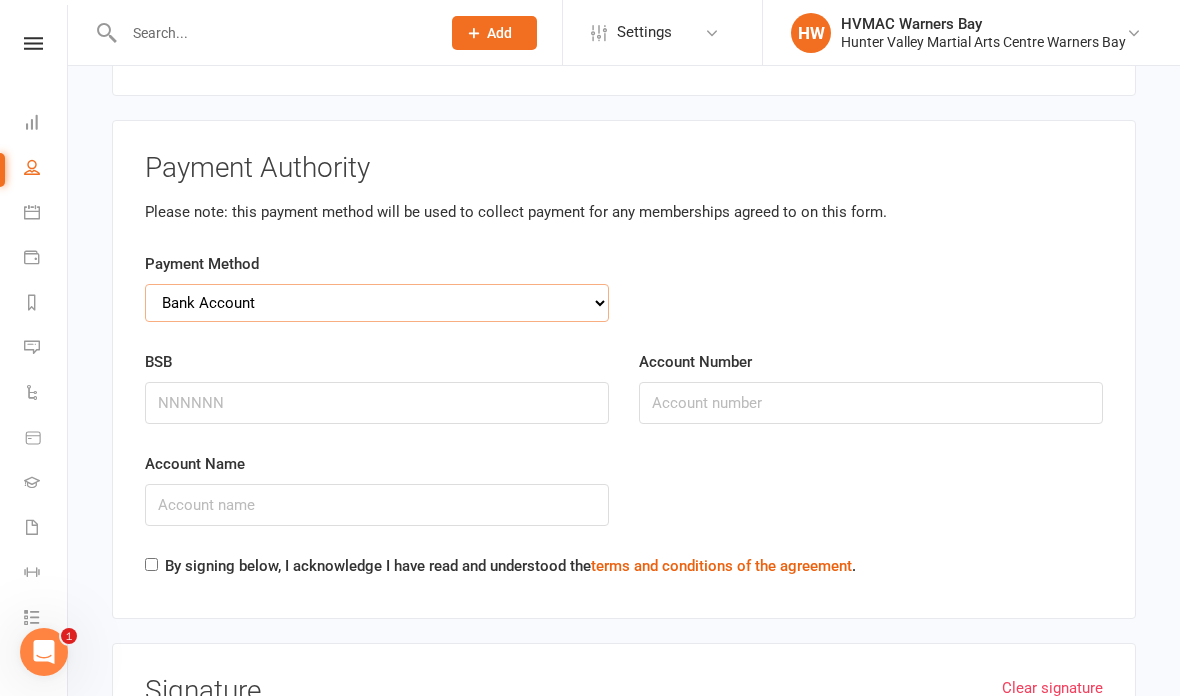 select on "credit_card" 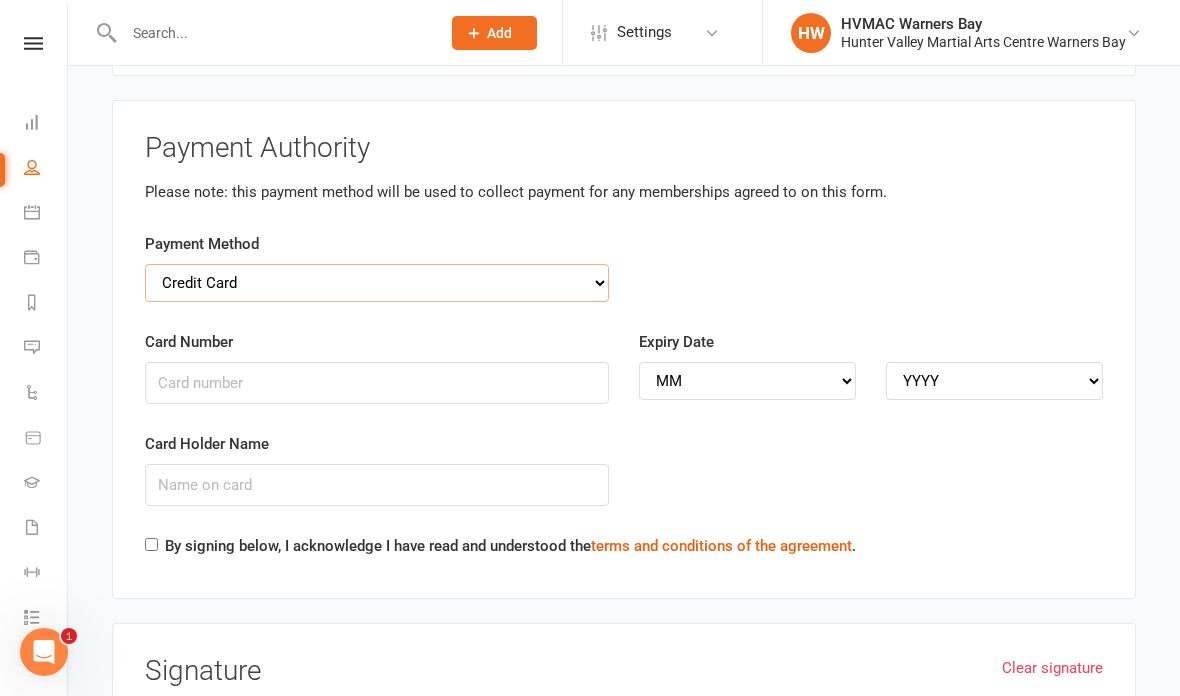 scroll, scrollTop: 6781, scrollLeft: 0, axis: vertical 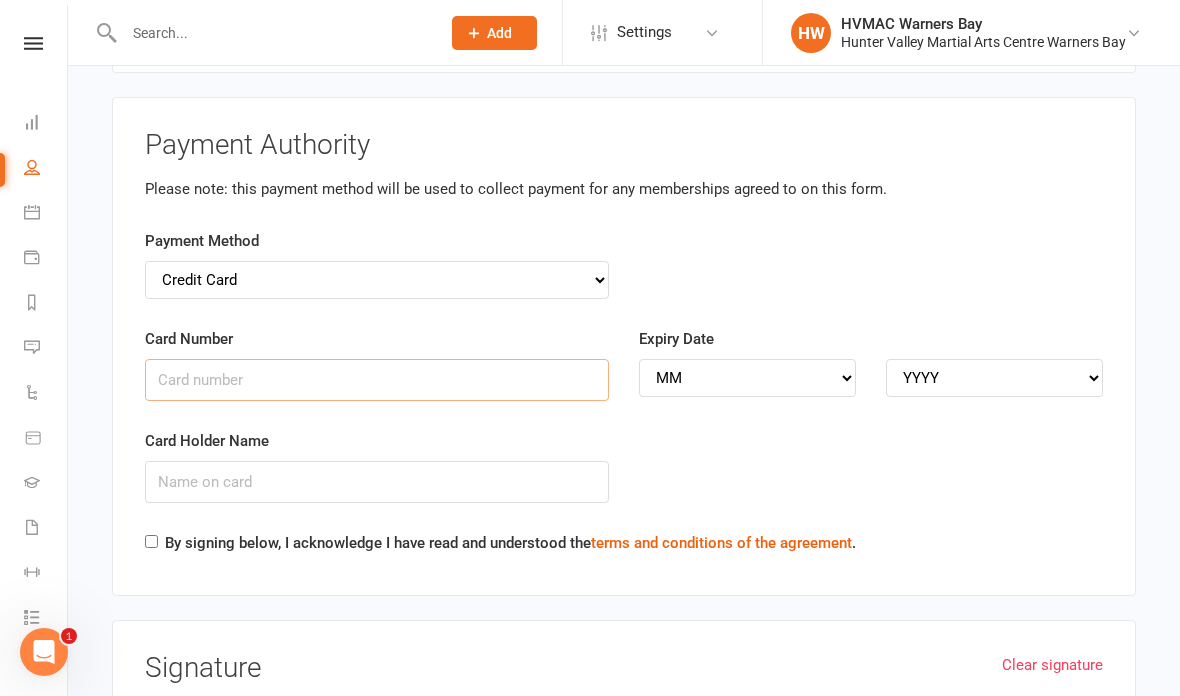 click on "Card Number" at bounding box center [377, 380] 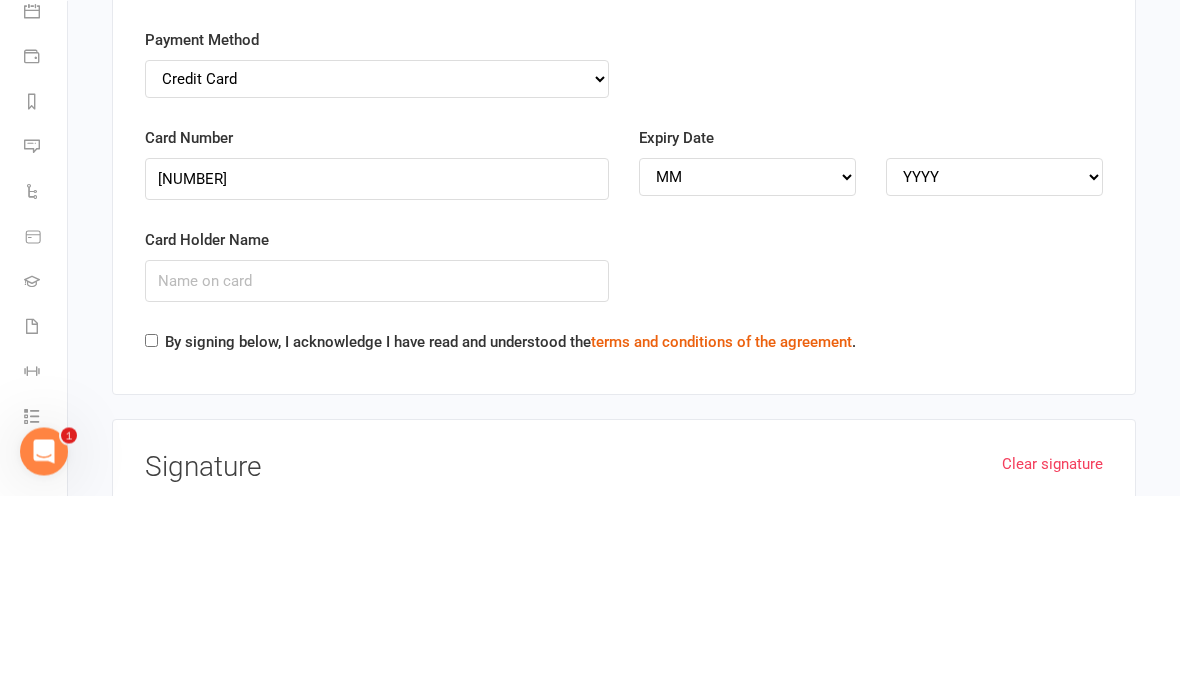 click on "MM 01 02 03 04 05 06 07 08 09 10 11 12" at bounding box center [747, 378] 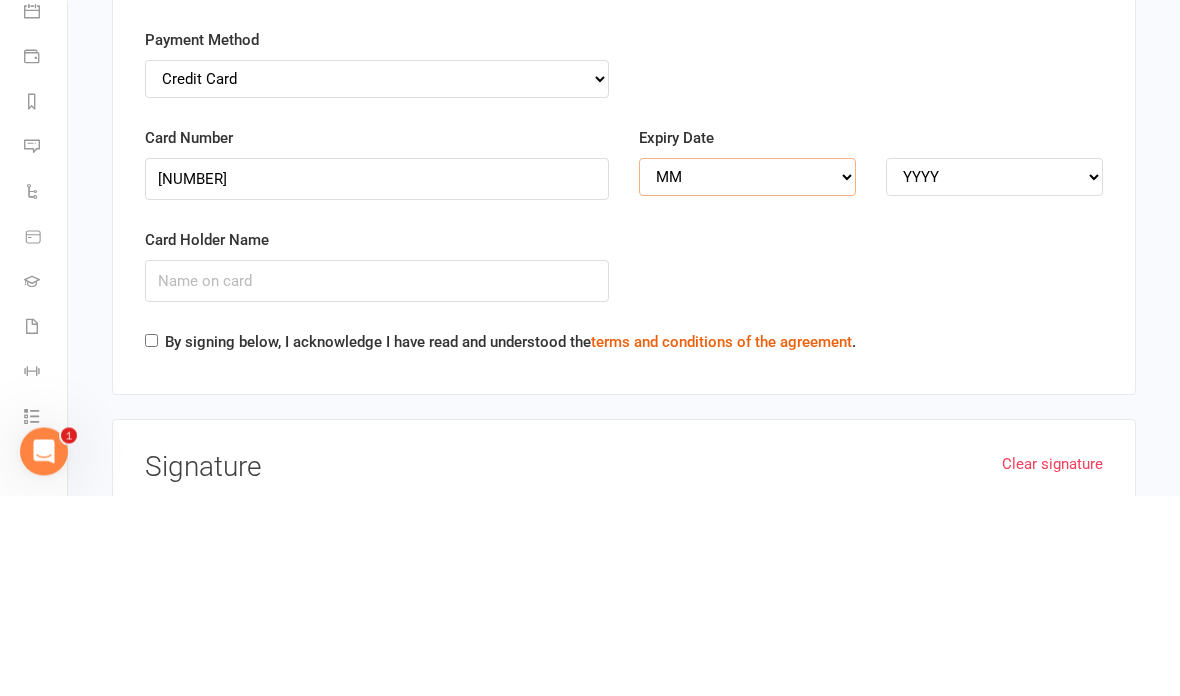 scroll, scrollTop: 6982, scrollLeft: 0, axis: vertical 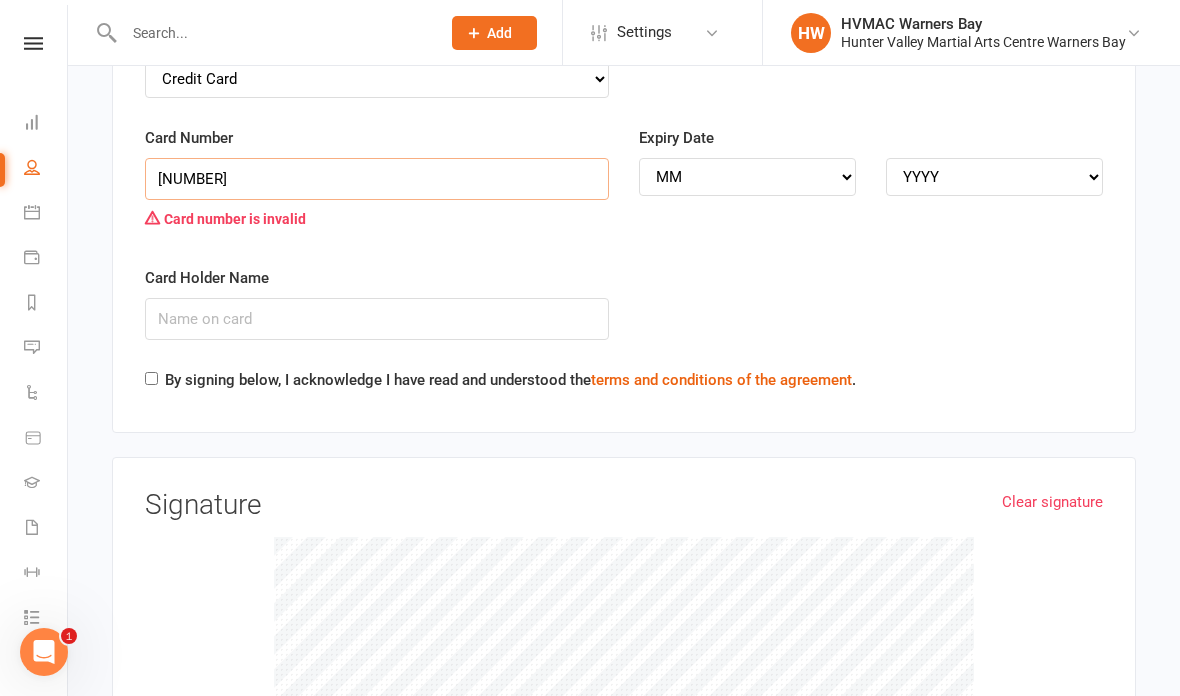 click on "[NUMBER]" at bounding box center [377, 179] 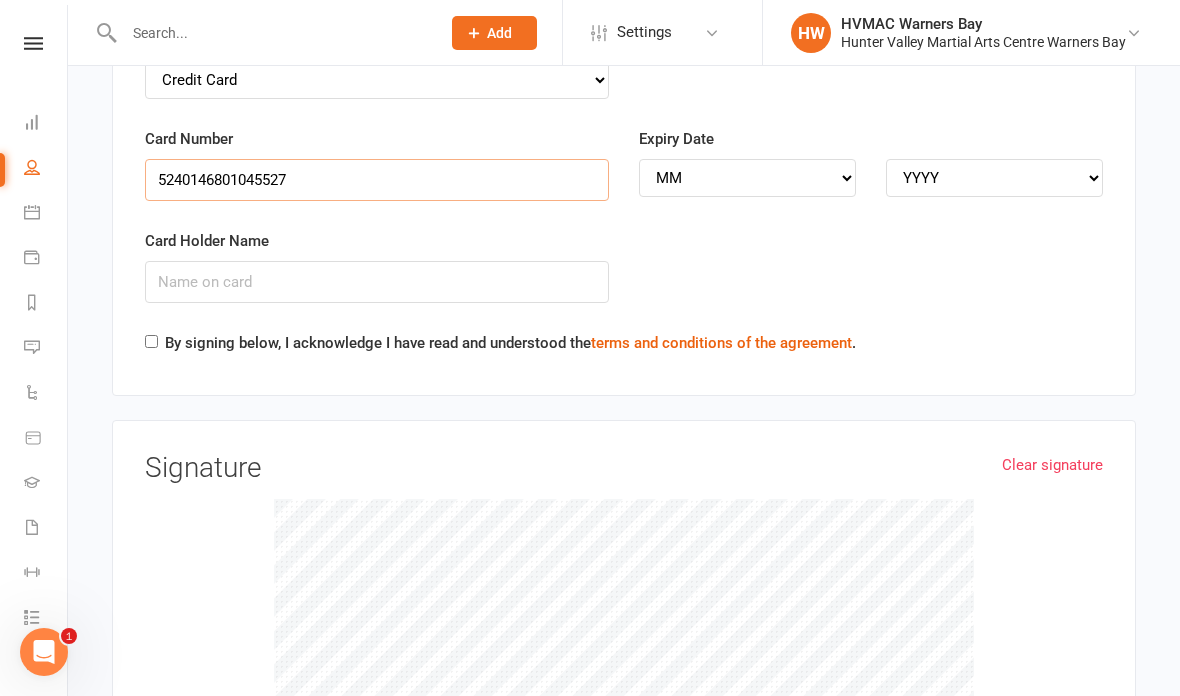 type on "5240146801045527" 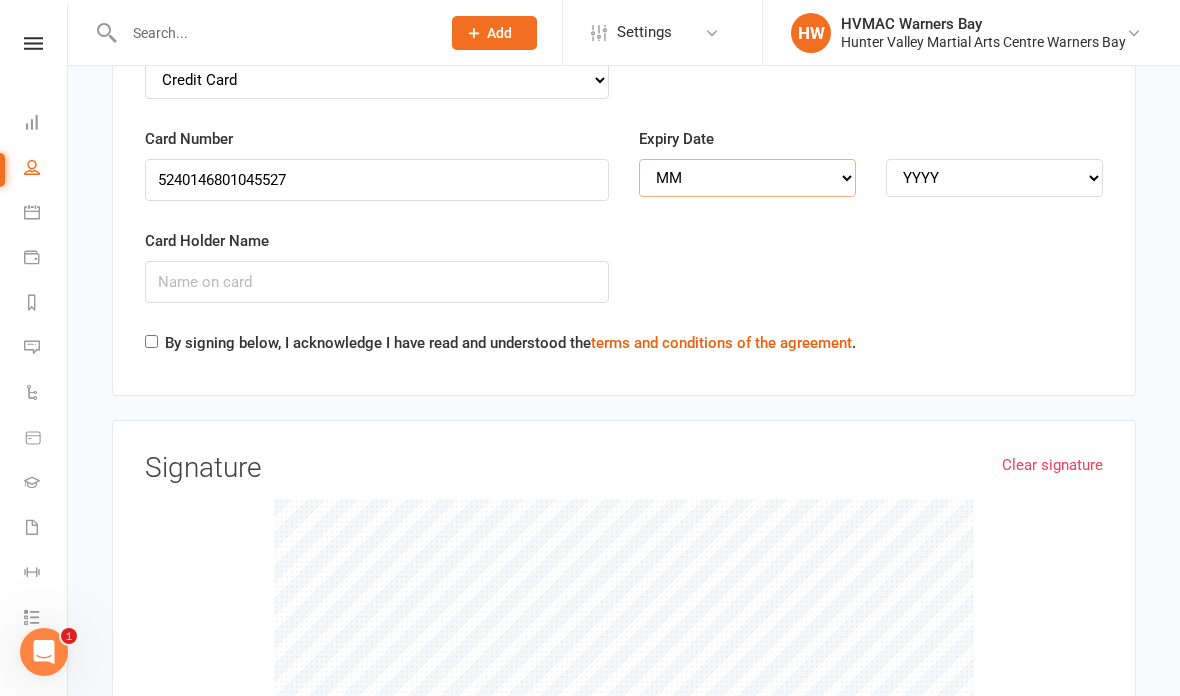 click on "MM 01 02 03 04 05 06 07 08 09 10 11 12" at bounding box center [747, 178] 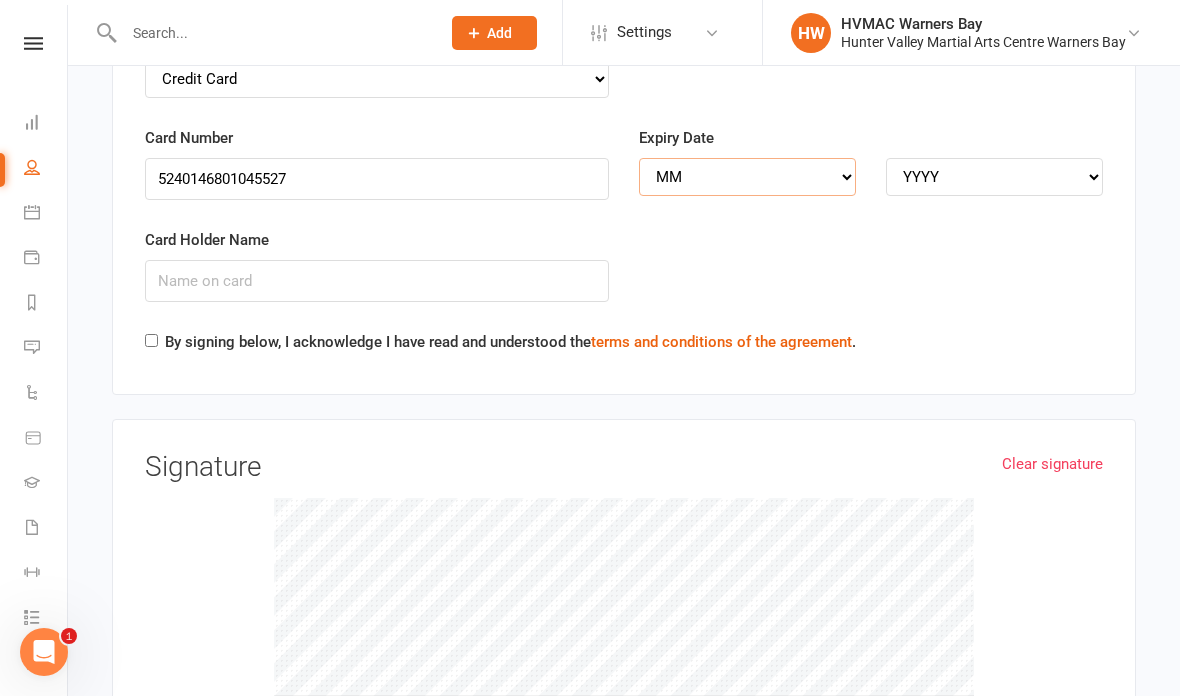 select on "09" 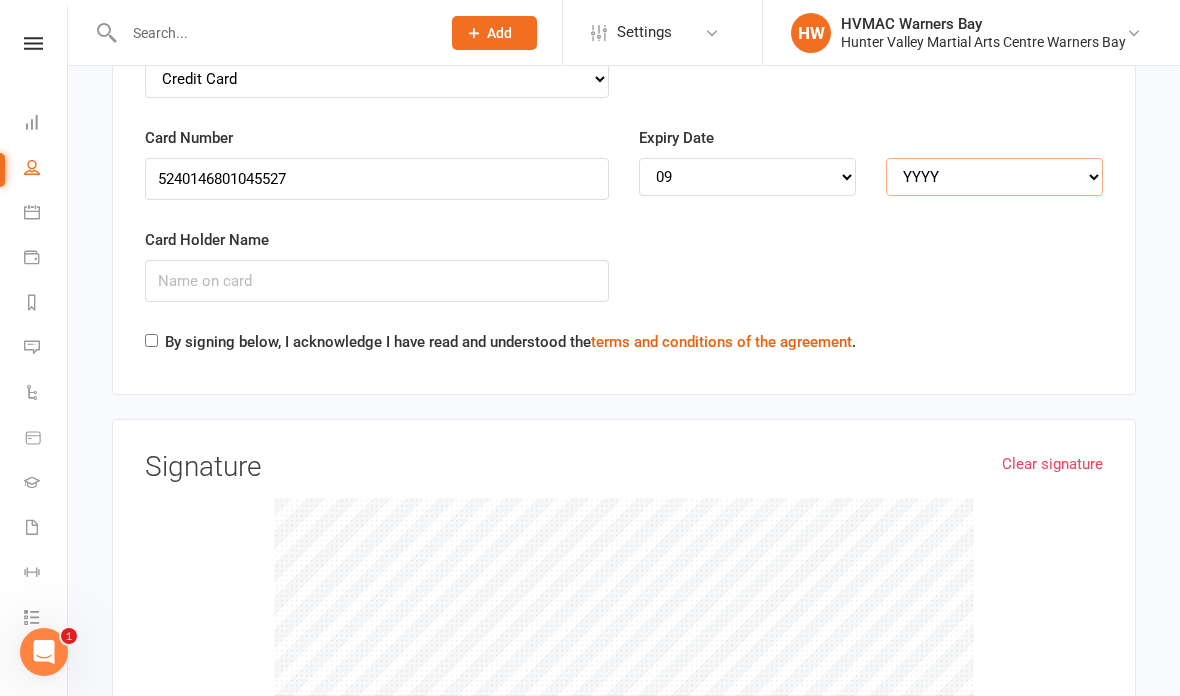 click on "YYYY 2025 2026 2027 2028 2029 2030 2031 2032 2033 2034" at bounding box center [994, 177] 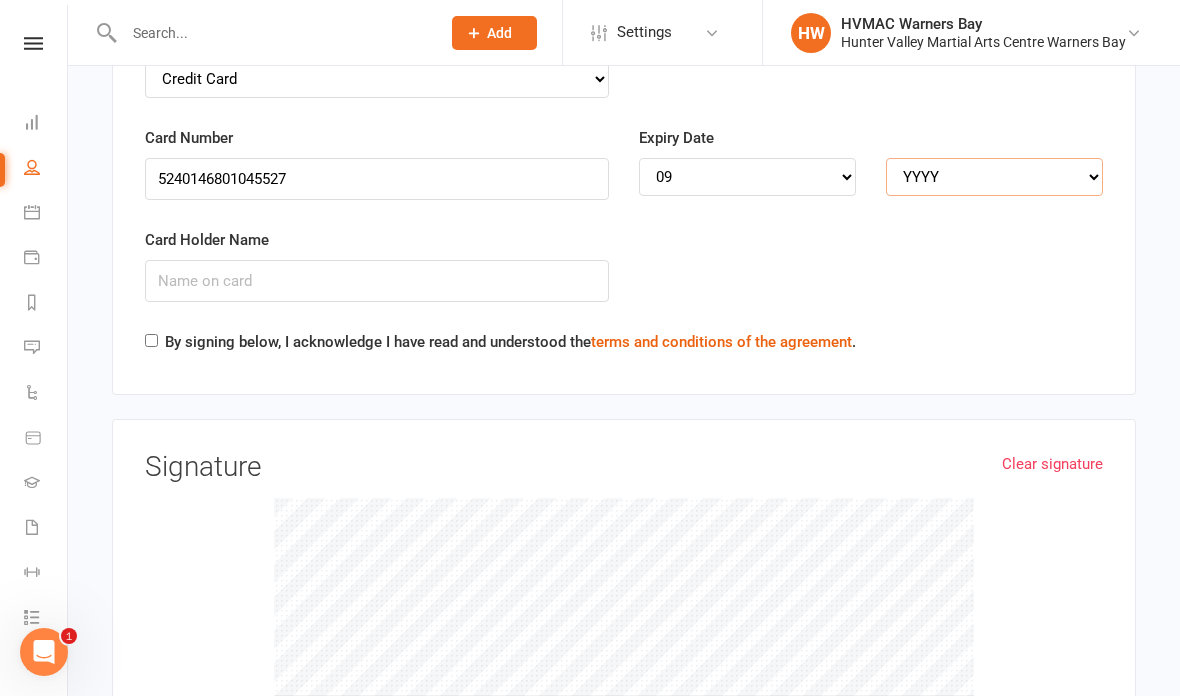 select on "2028" 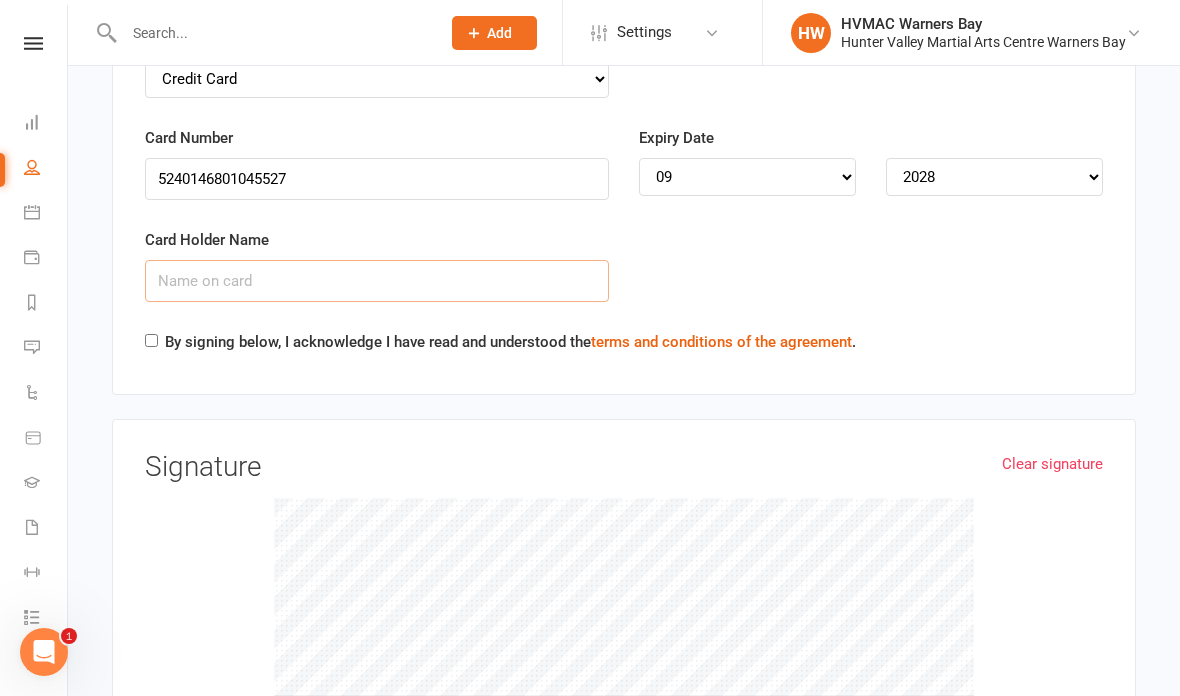 click on "Card Holder Name" at bounding box center (377, 281) 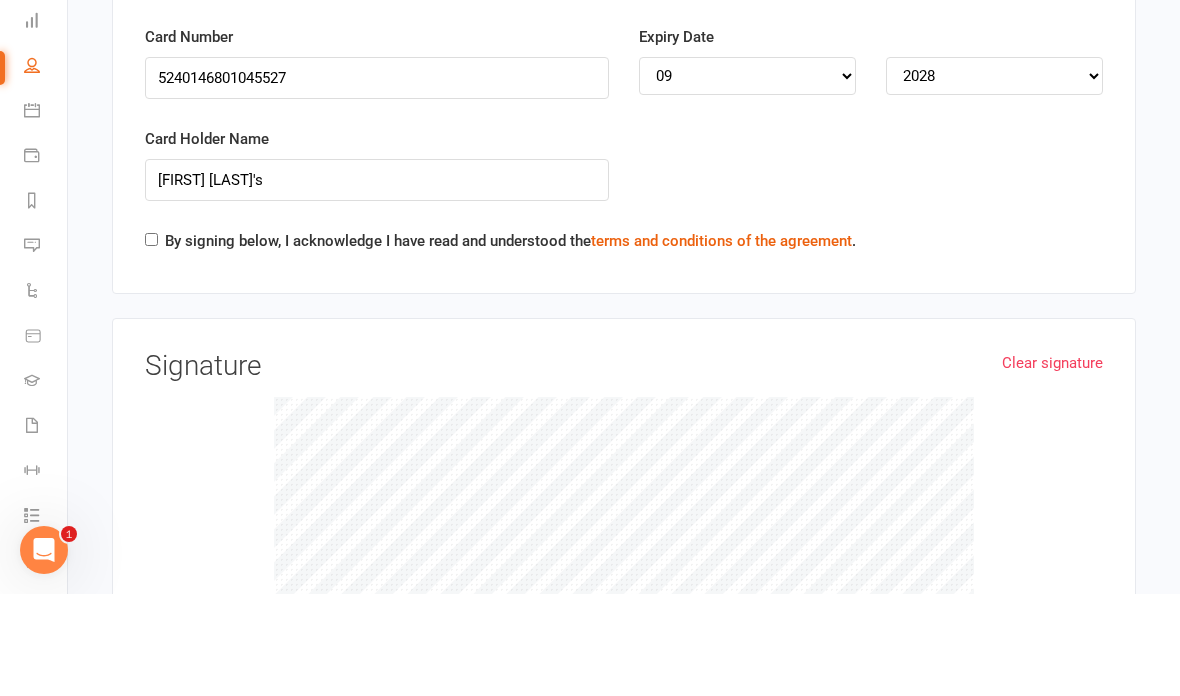 scroll, scrollTop: 7084, scrollLeft: 0, axis: vertical 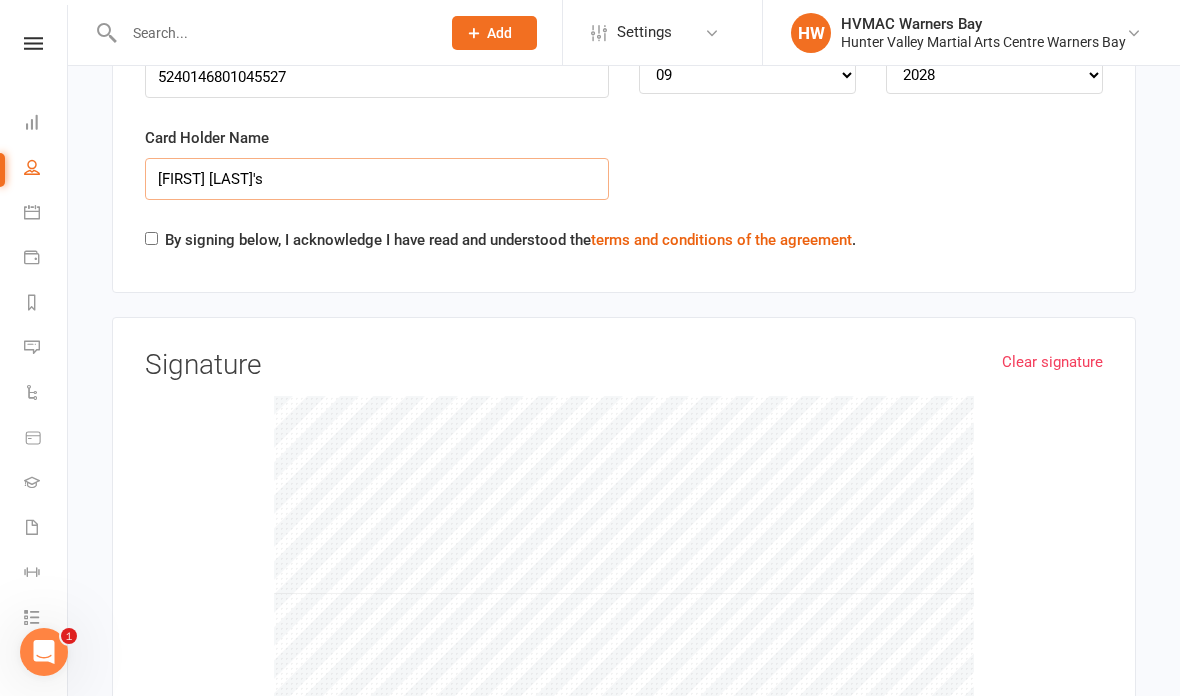 type on "[FIRST] [LAST]'s" 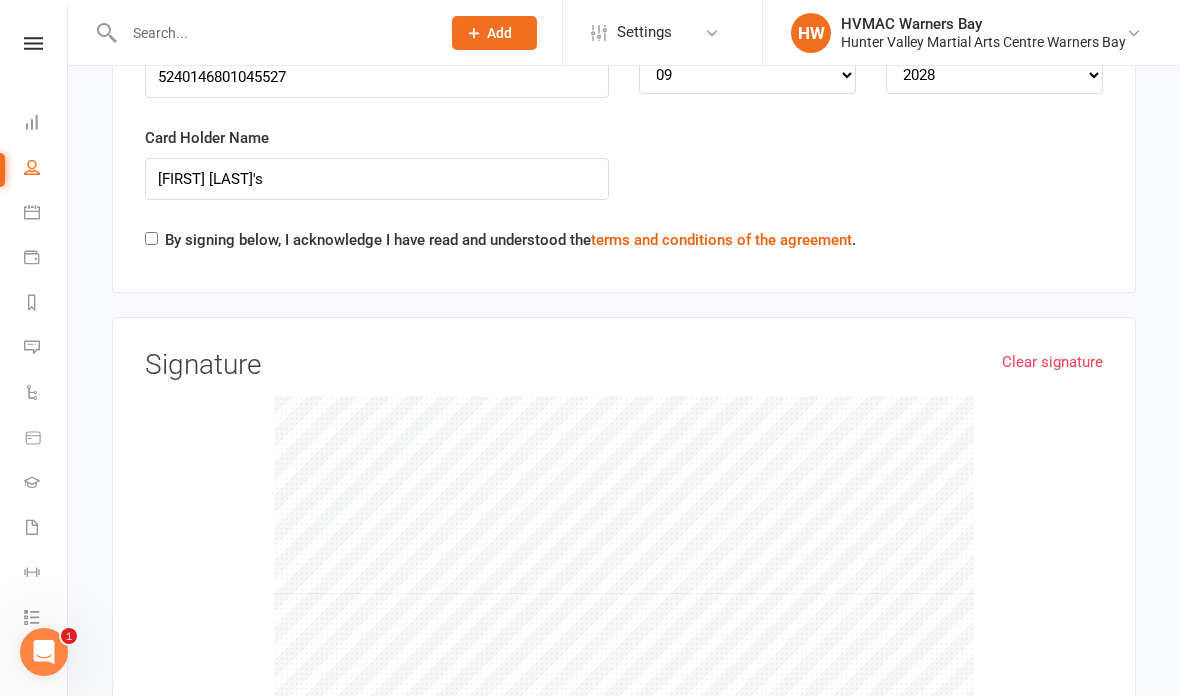 click on "By signing below, I acknowledge I have read and understood the  terms and conditions of the agreement ." at bounding box center [151, 238] 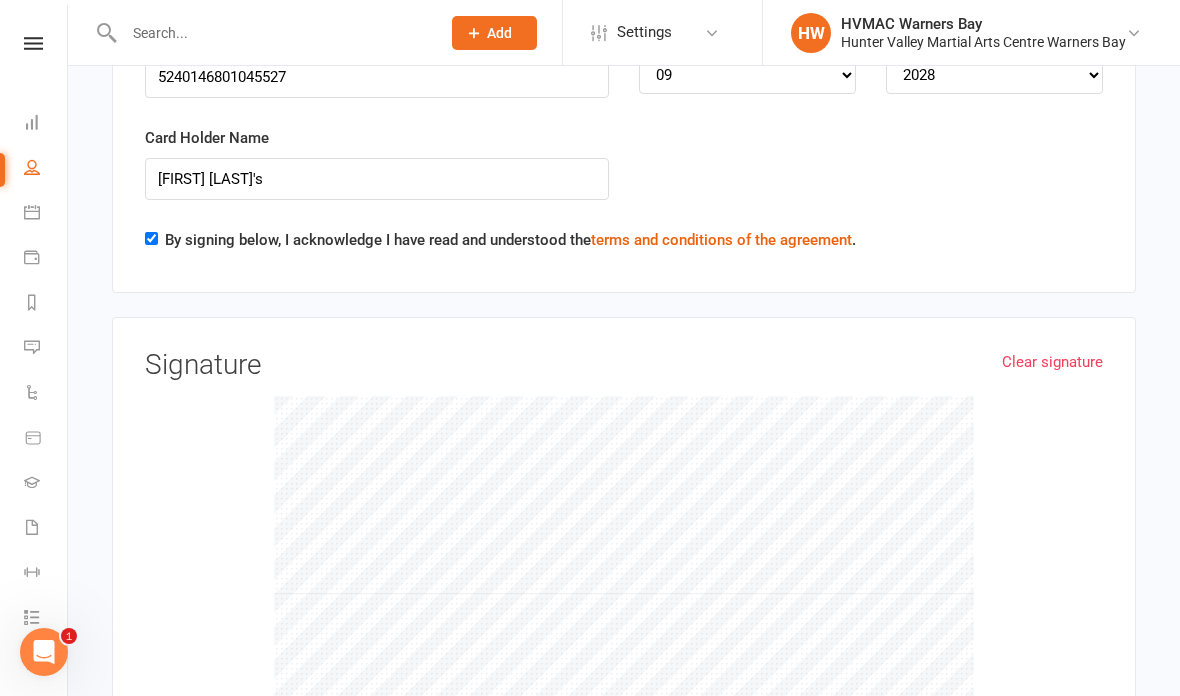 scroll, scrollTop: 7088, scrollLeft: 0, axis: vertical 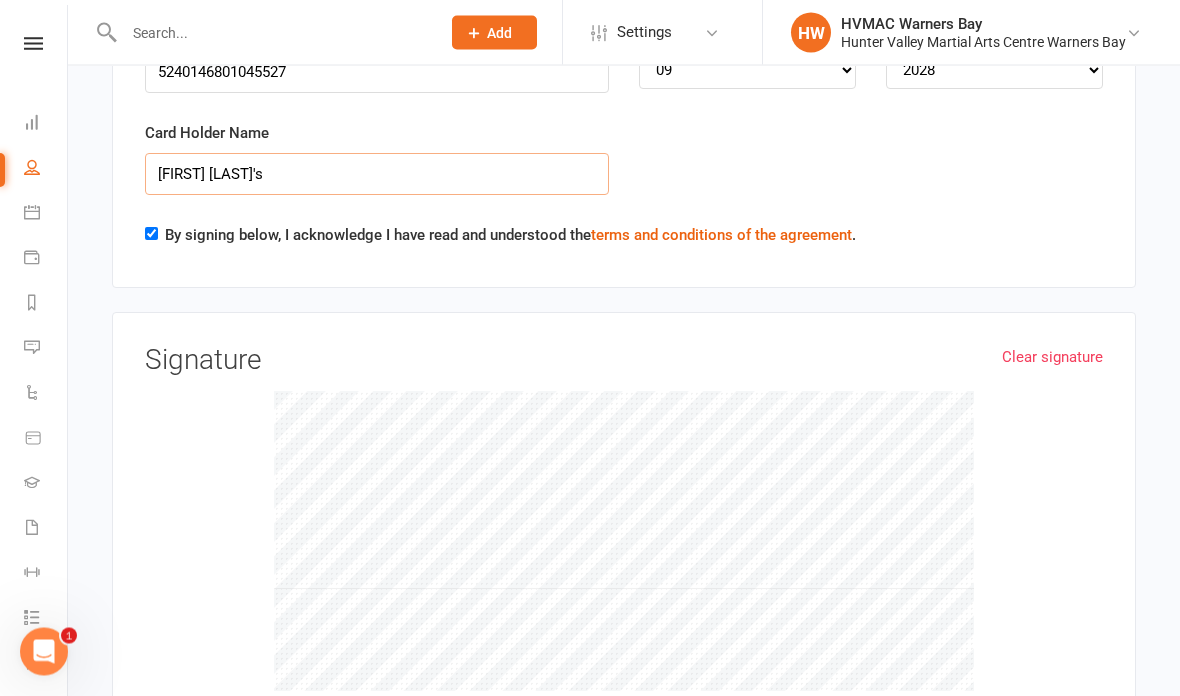 click on "[FIRST] [LAST]'s" at bounding box center (377, 175) 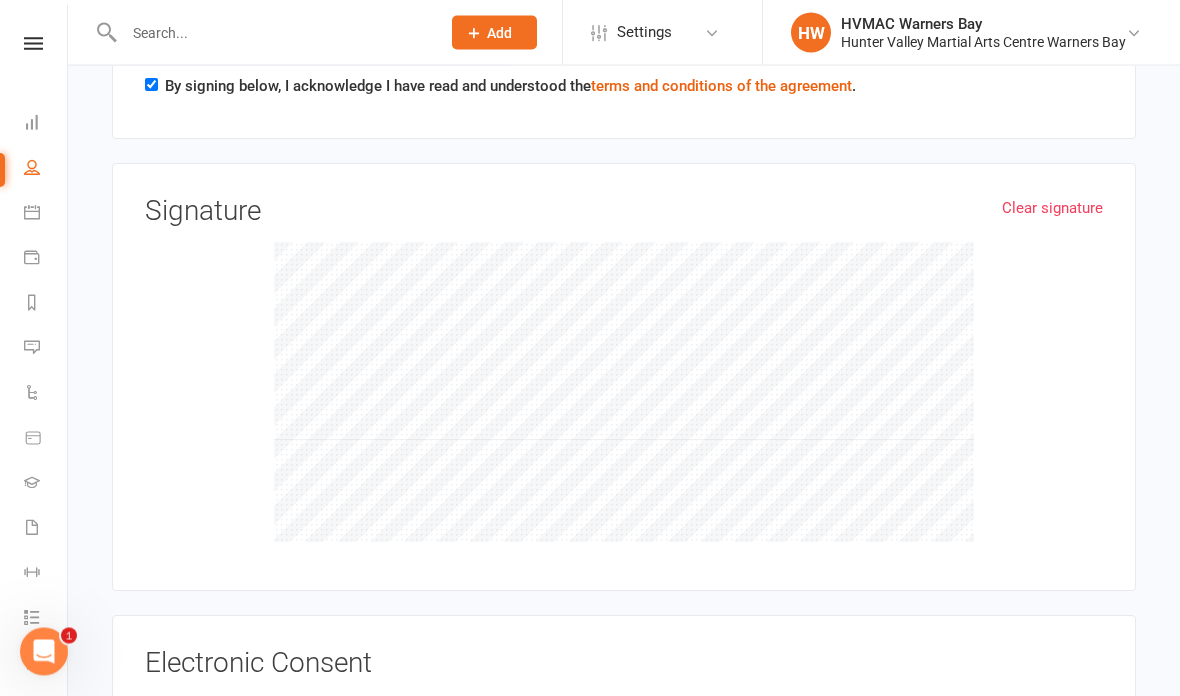 scroll, scrollTop: 7238, scrollLeft: 0, axis: vertical 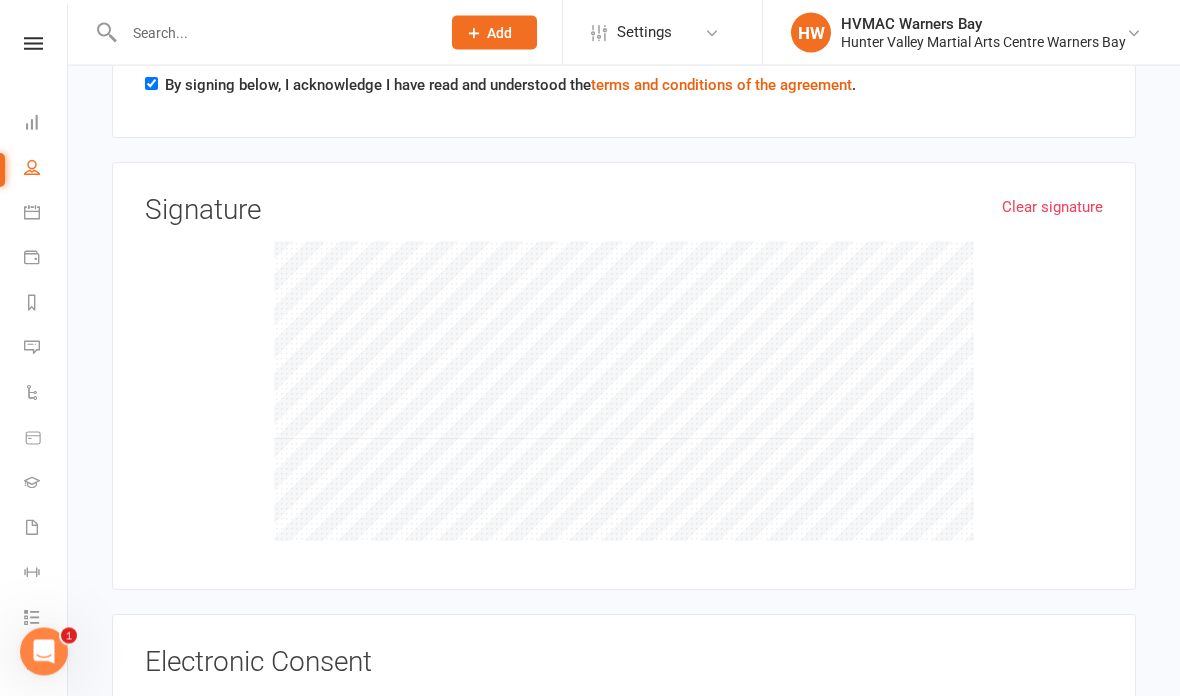 type on "[FIRST] [LAST]" 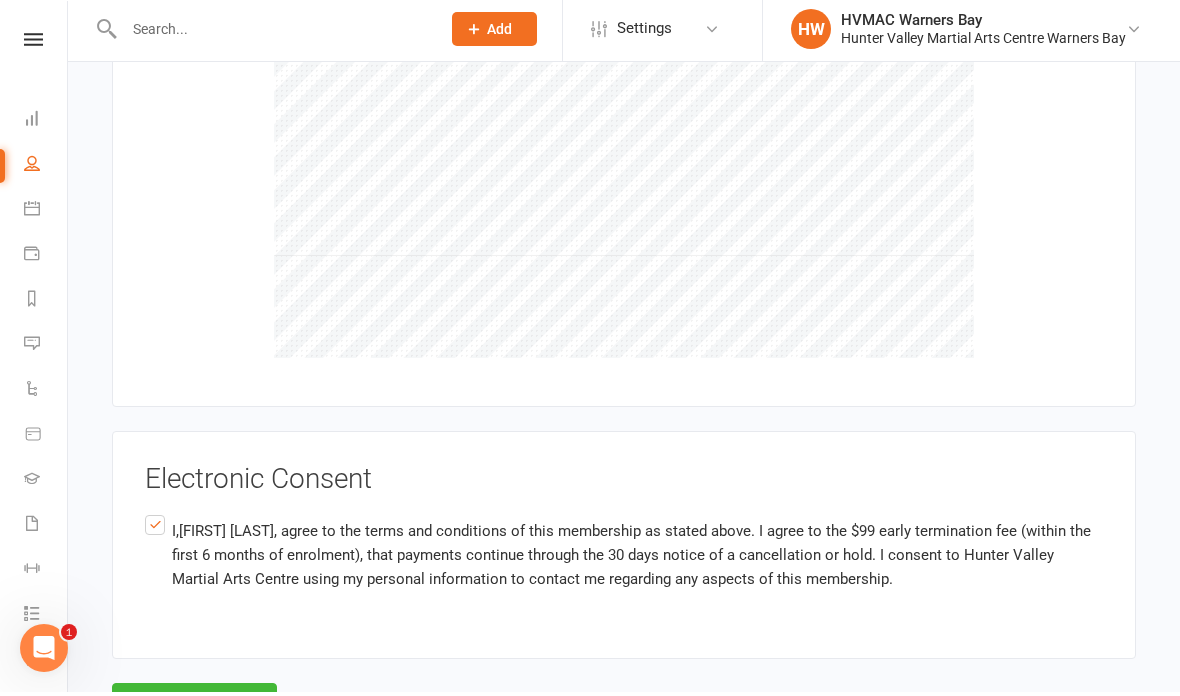 scroll, scrollTop: 7416, scrollLeft: 0, axis: vertical 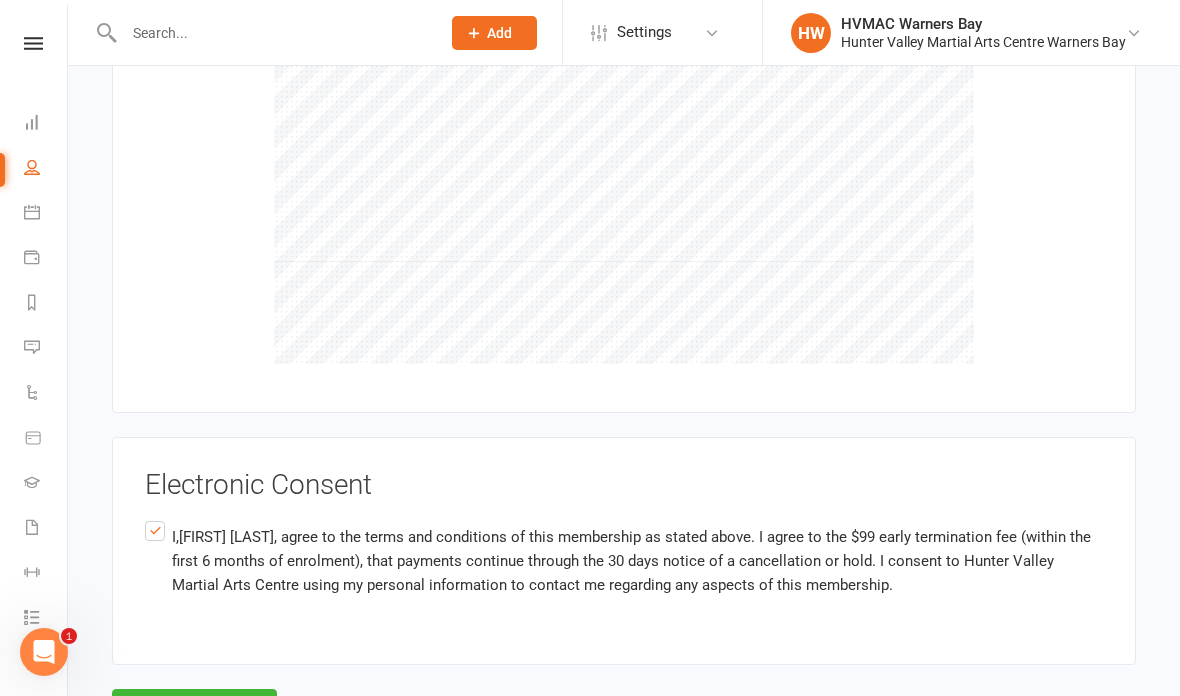 click on "Agree & Submit" at bounding box center (194, 710) 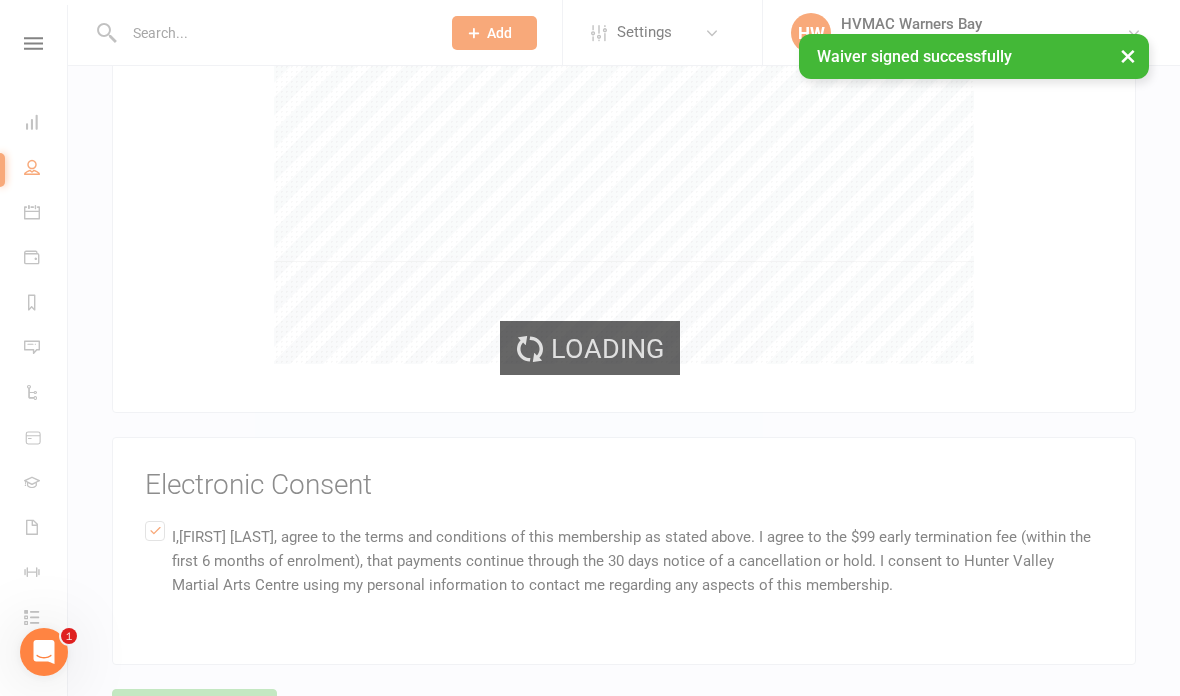 scroll, scrollTop: 1189, scrollLeft: 0, axis: vertical 